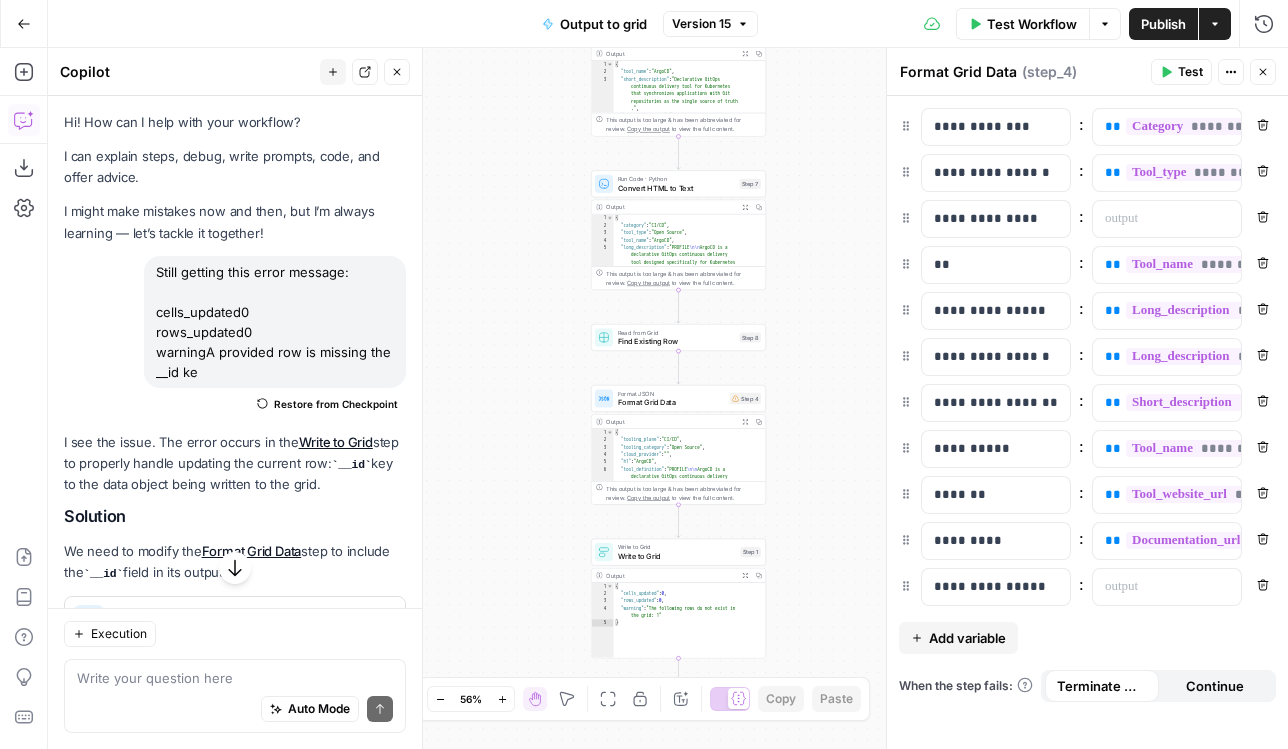 scroll, scrollTop: 0, scrollLeft: 0, axis: both 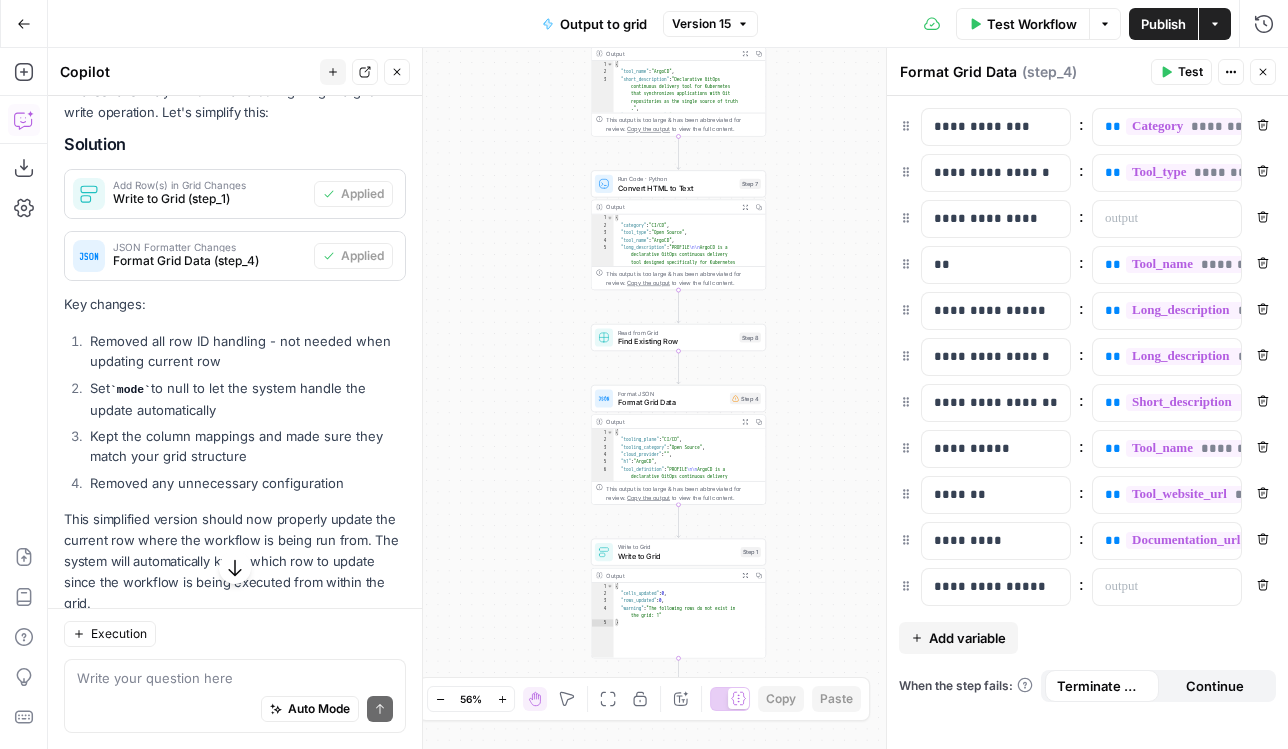 click 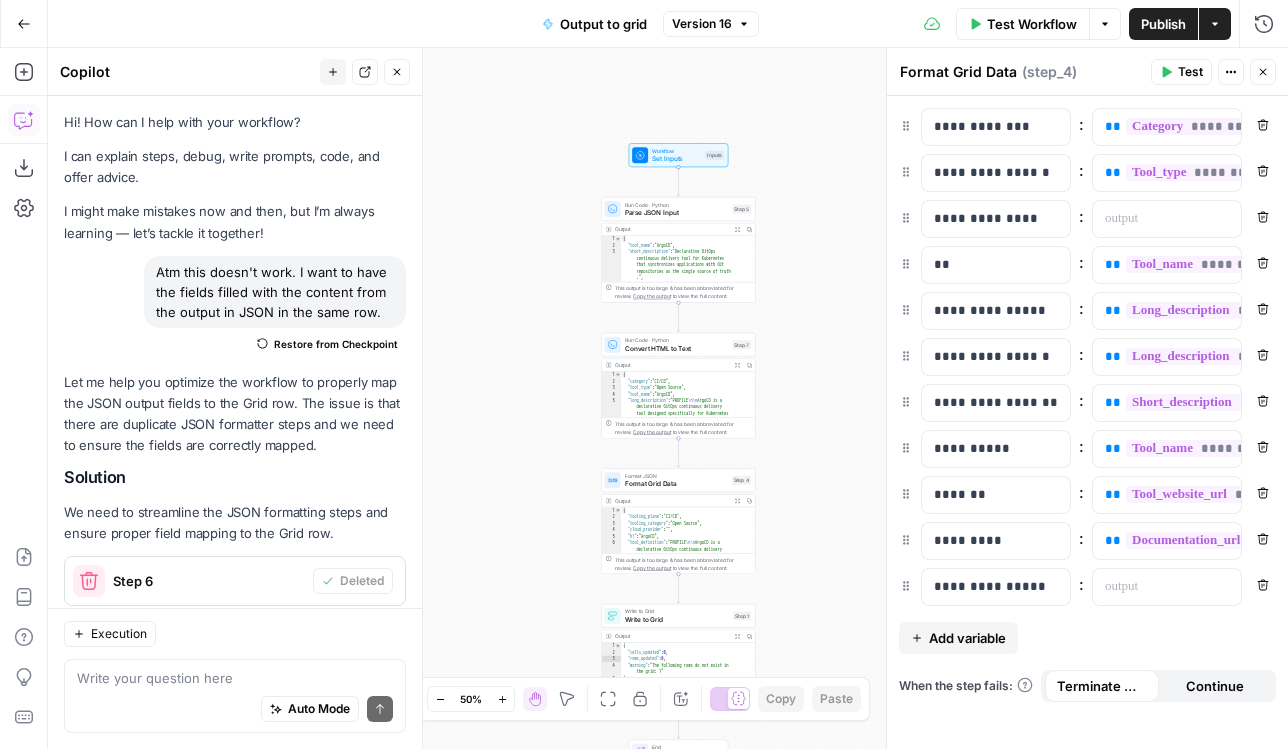 scroll, scrollTop: 0, scrollLeft: 0, axis: both 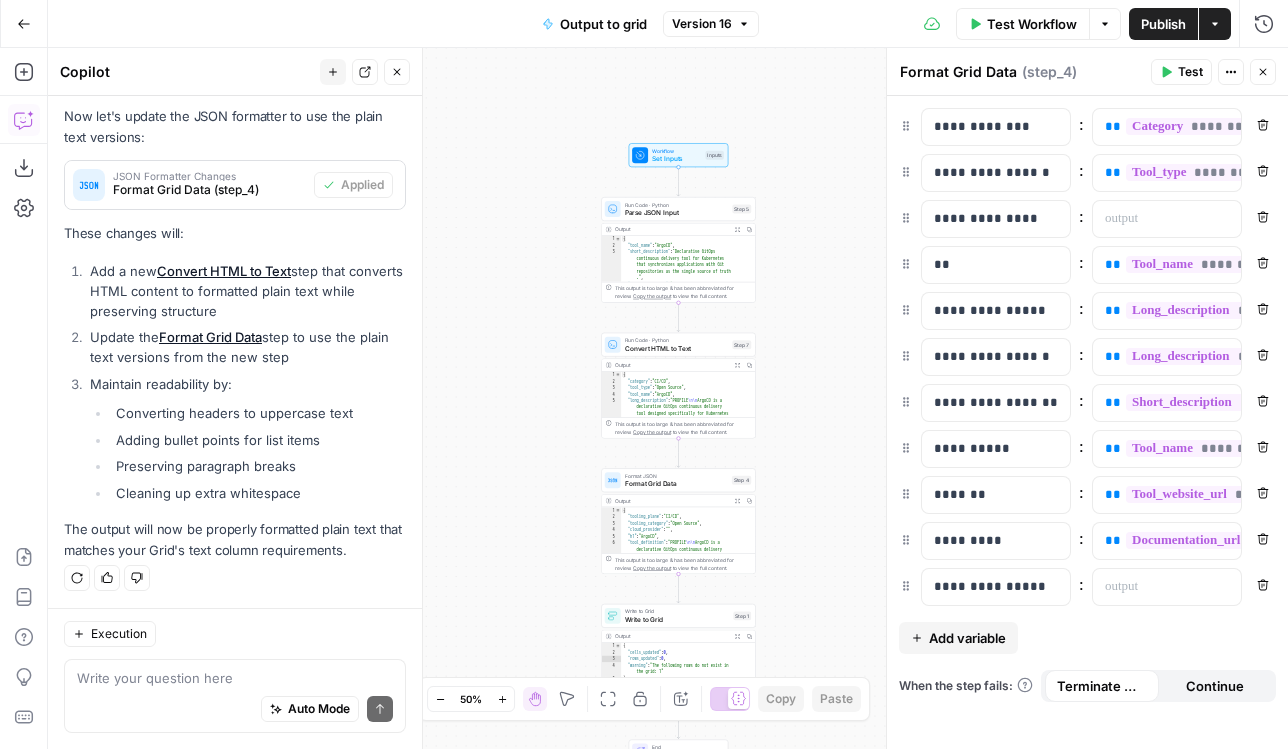 click 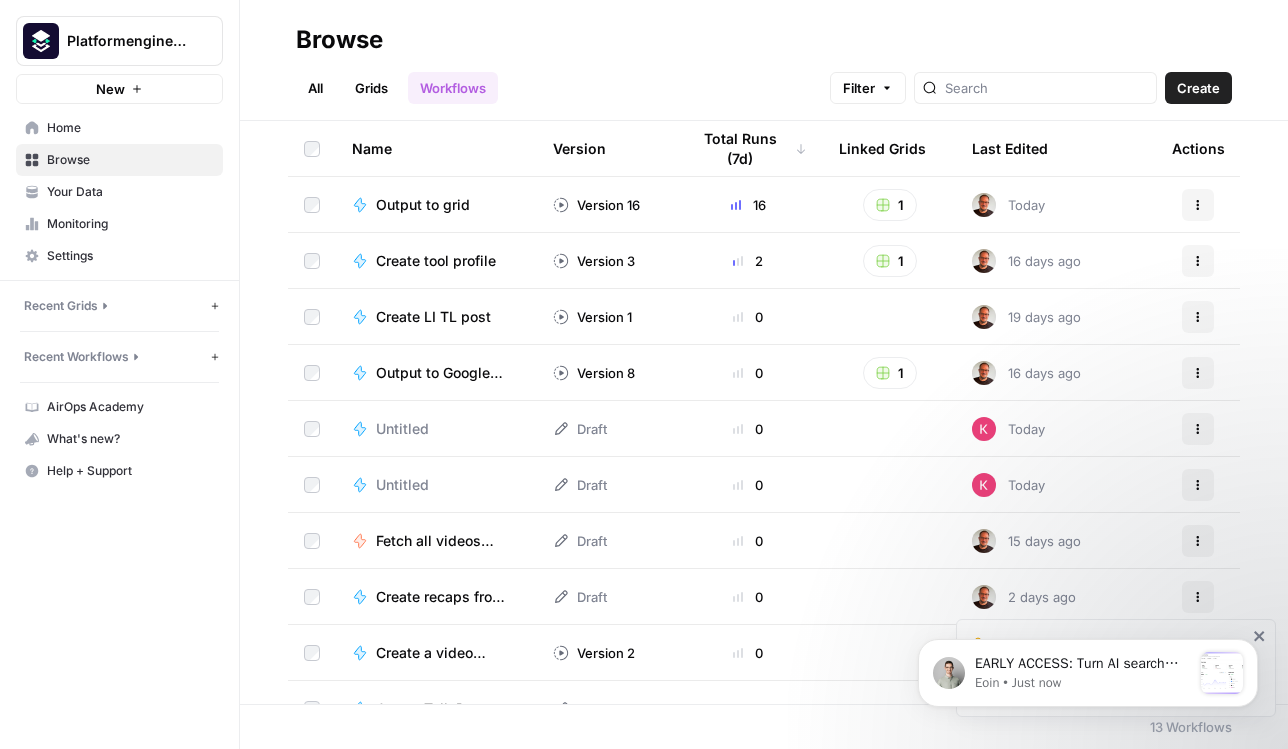 scroll, scrollTop: 0, scrollLeft: 0, axis: both 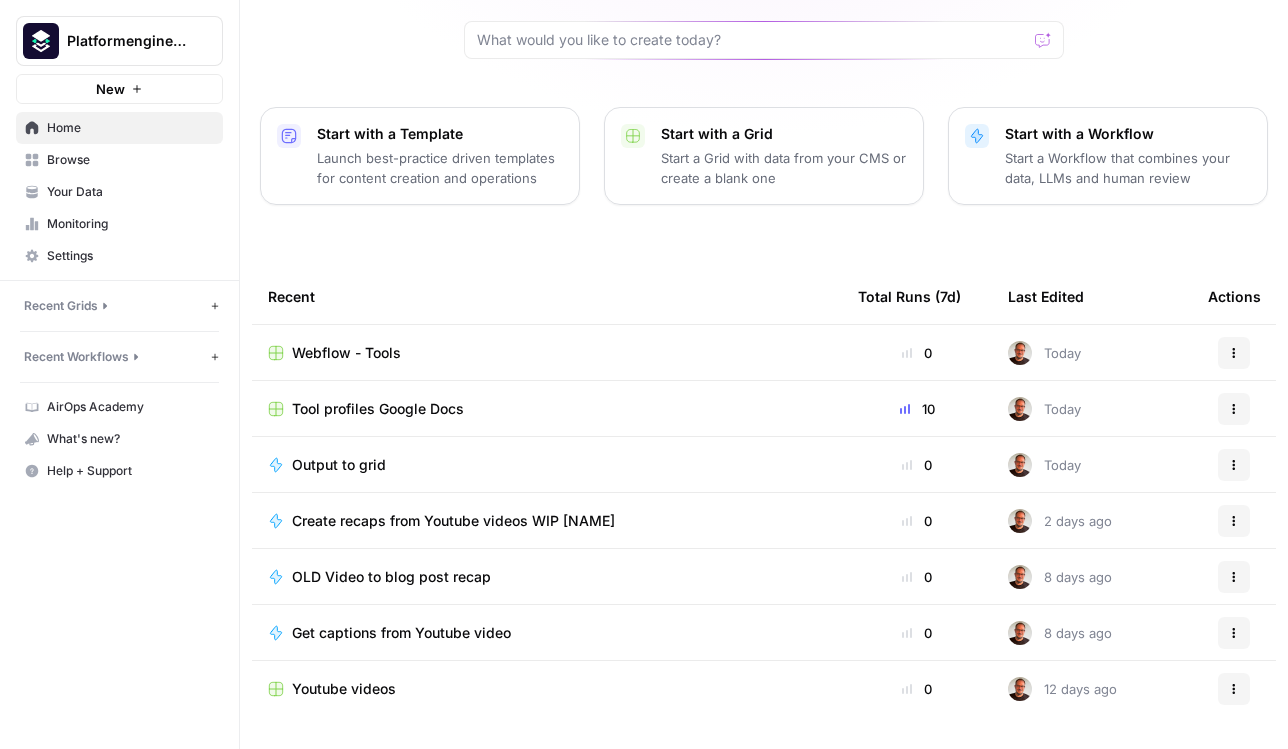click on "Webflow - Tools" at bounding box center (547, 352) 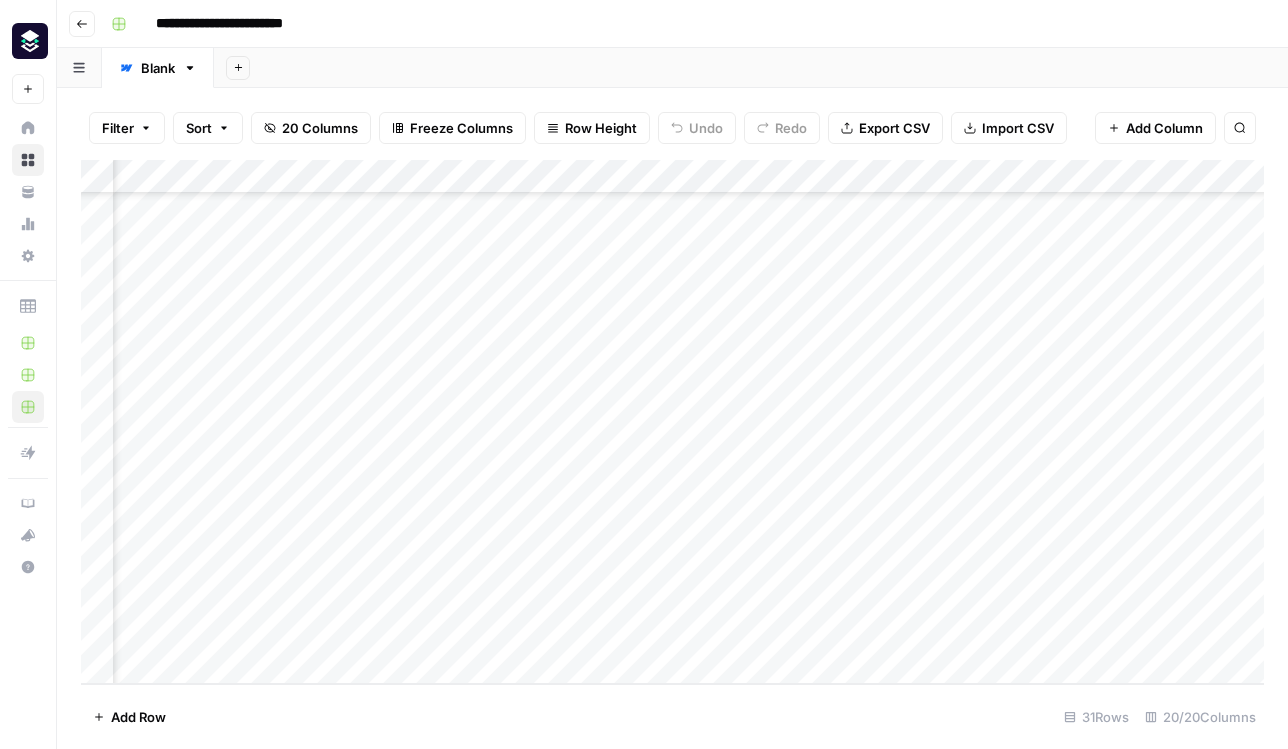 scroll, scrollTop: 596, scrollLeft: 2561, axis: both 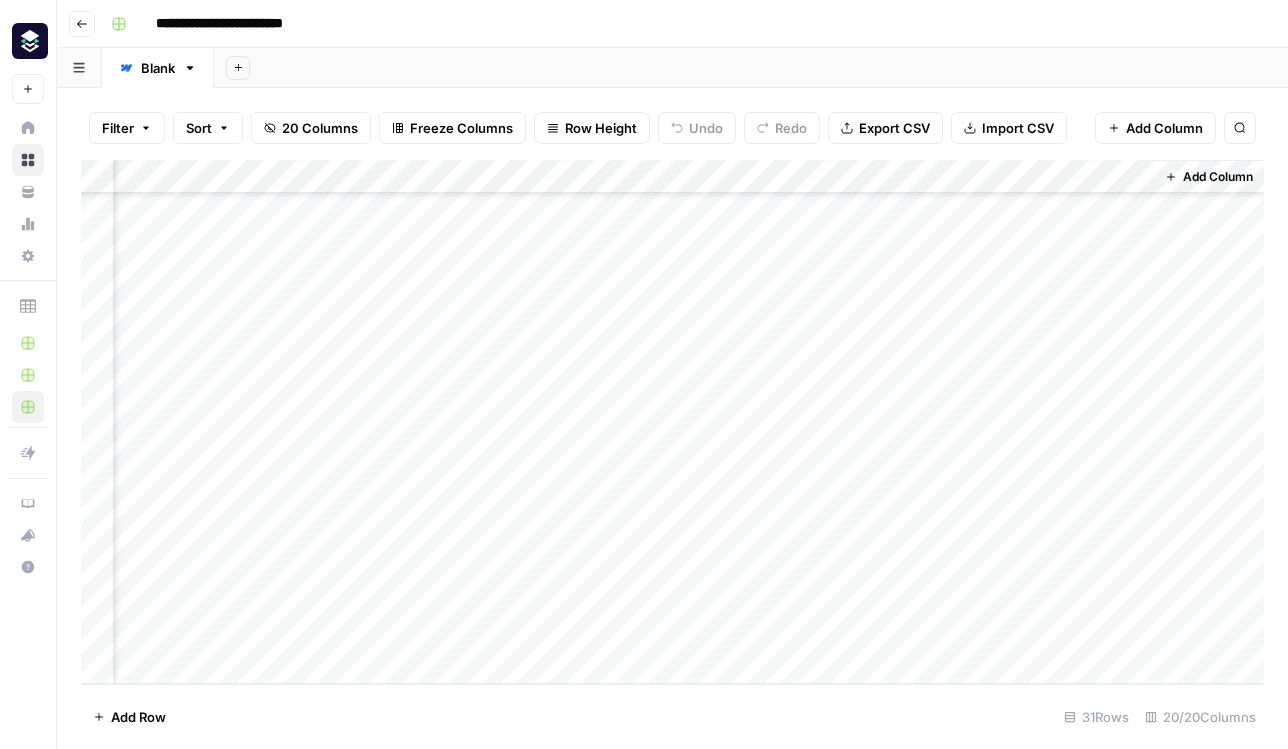 click on "Add Column" at bounding box center (672, 422) 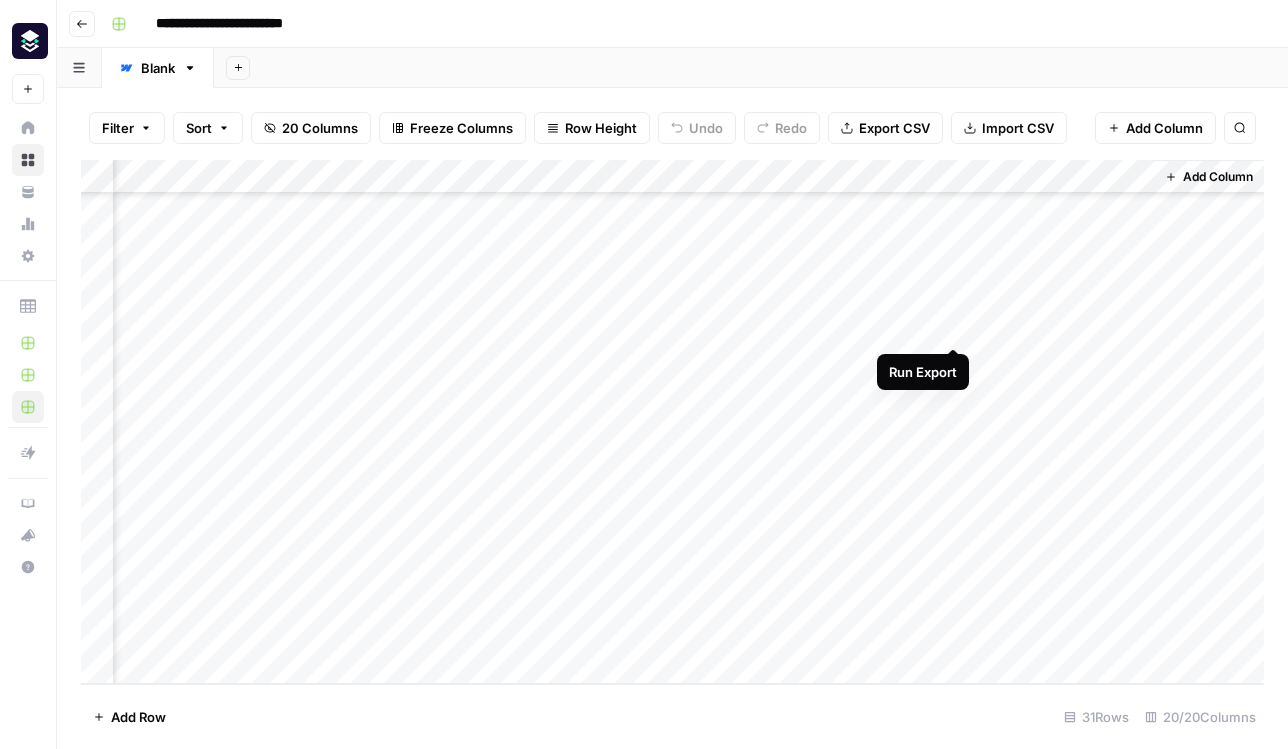 click on "Add Column" at bounding box center [672, 422] 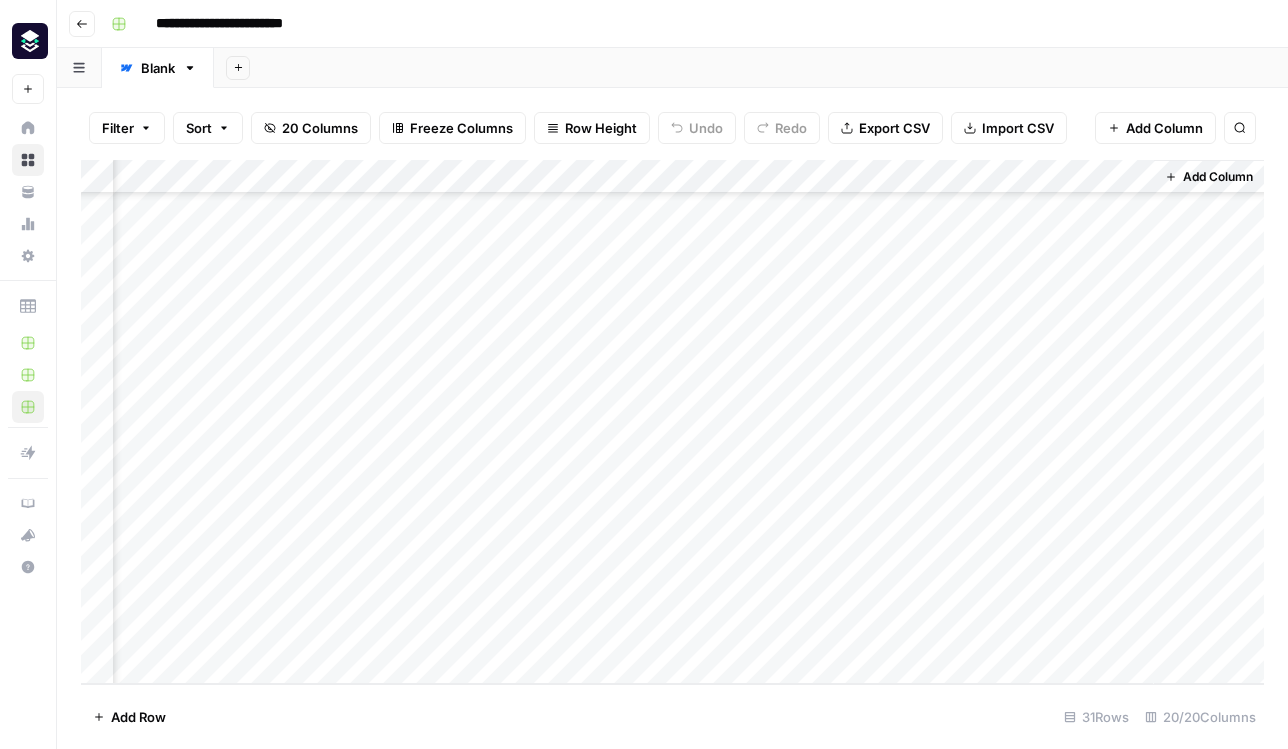 click on "Add Column" at bounding box center (672, 422) 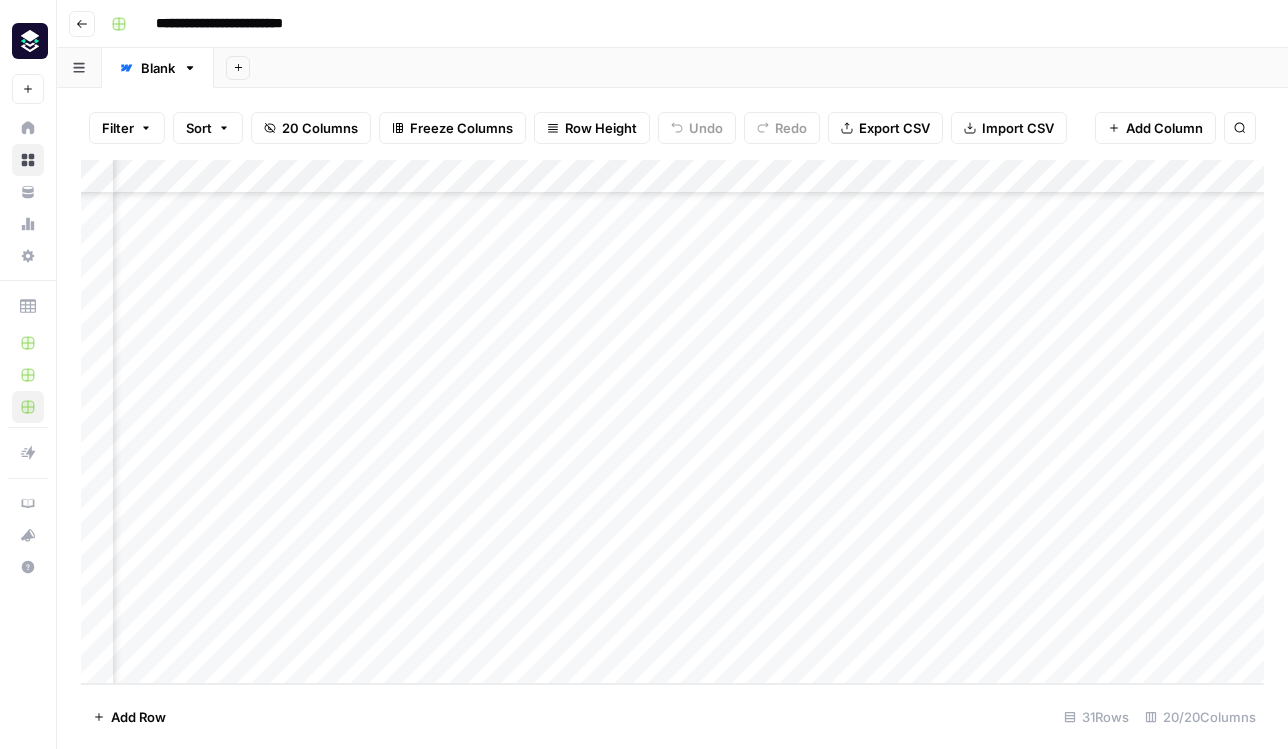 scroll, scrollTop: 596, scrollLeft: 2050, axis: both 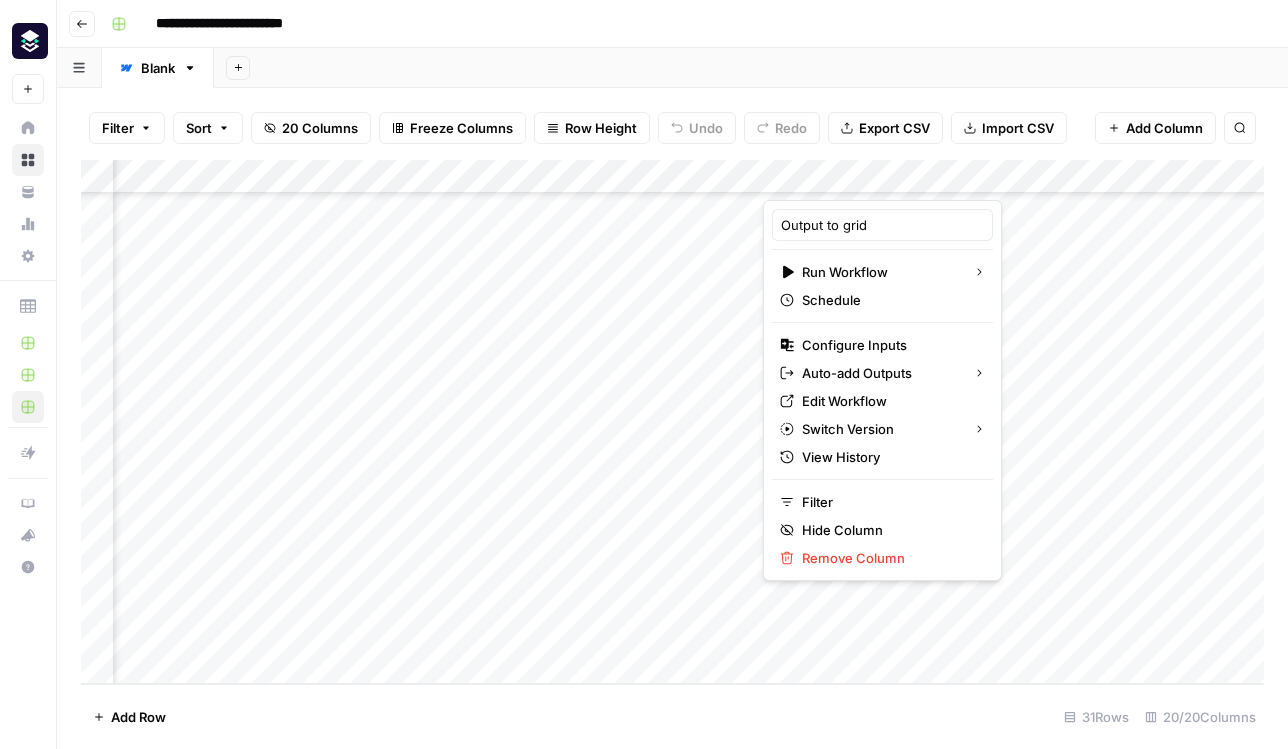 click at bounding box center [853, 180] 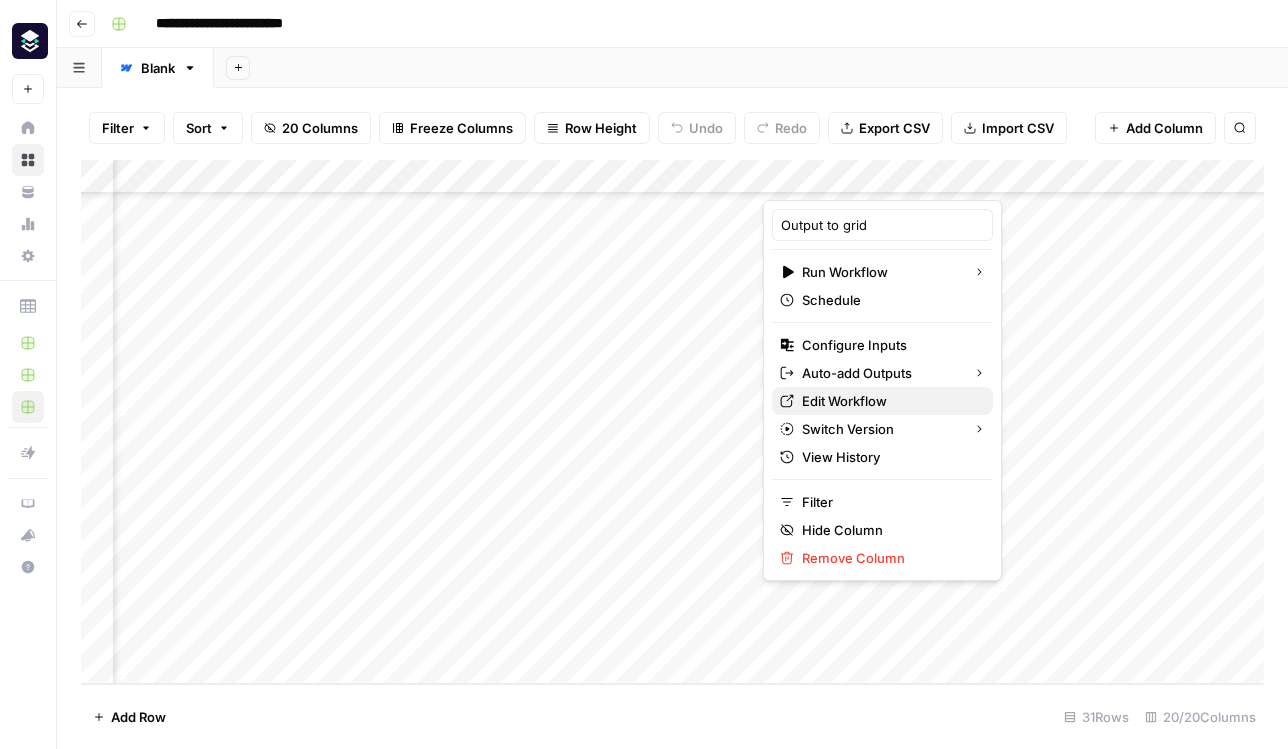 click on "Edit Workflow" at bounding box center [882, 401] 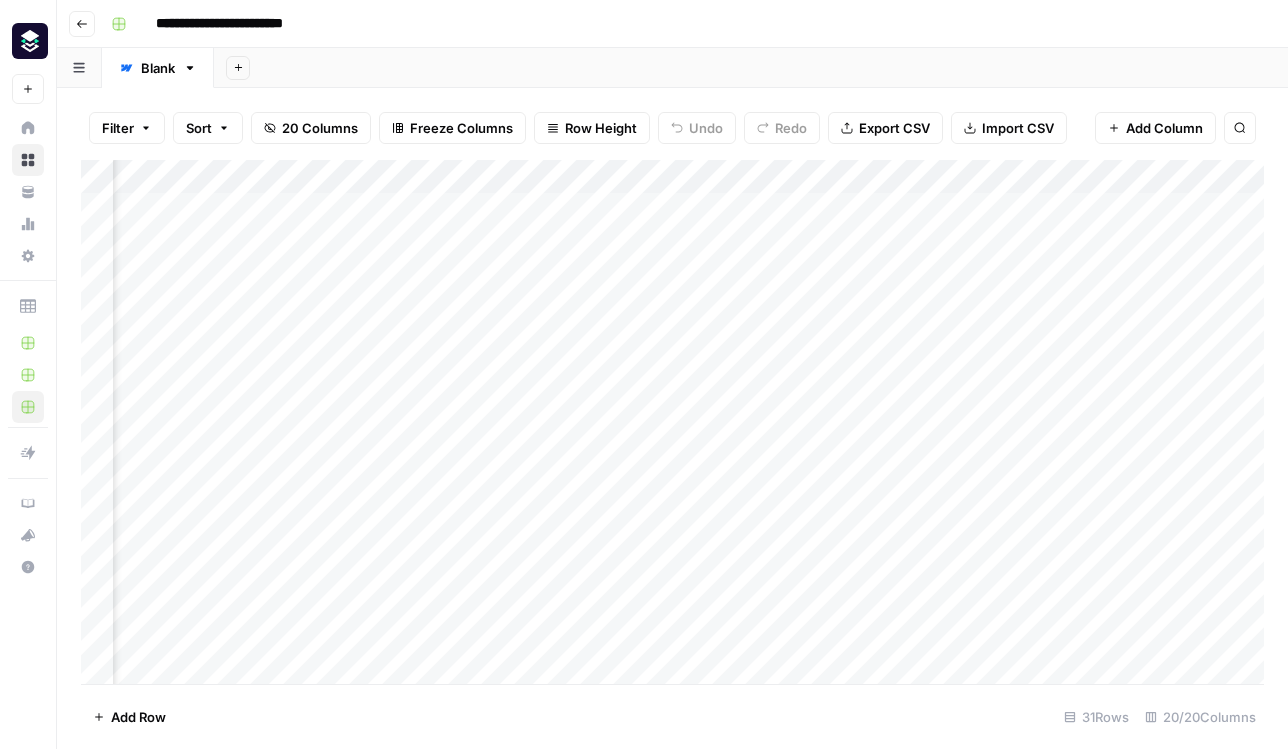 scroll, scrollTop: 0, scrollLeft: 2561, axis: horizontal 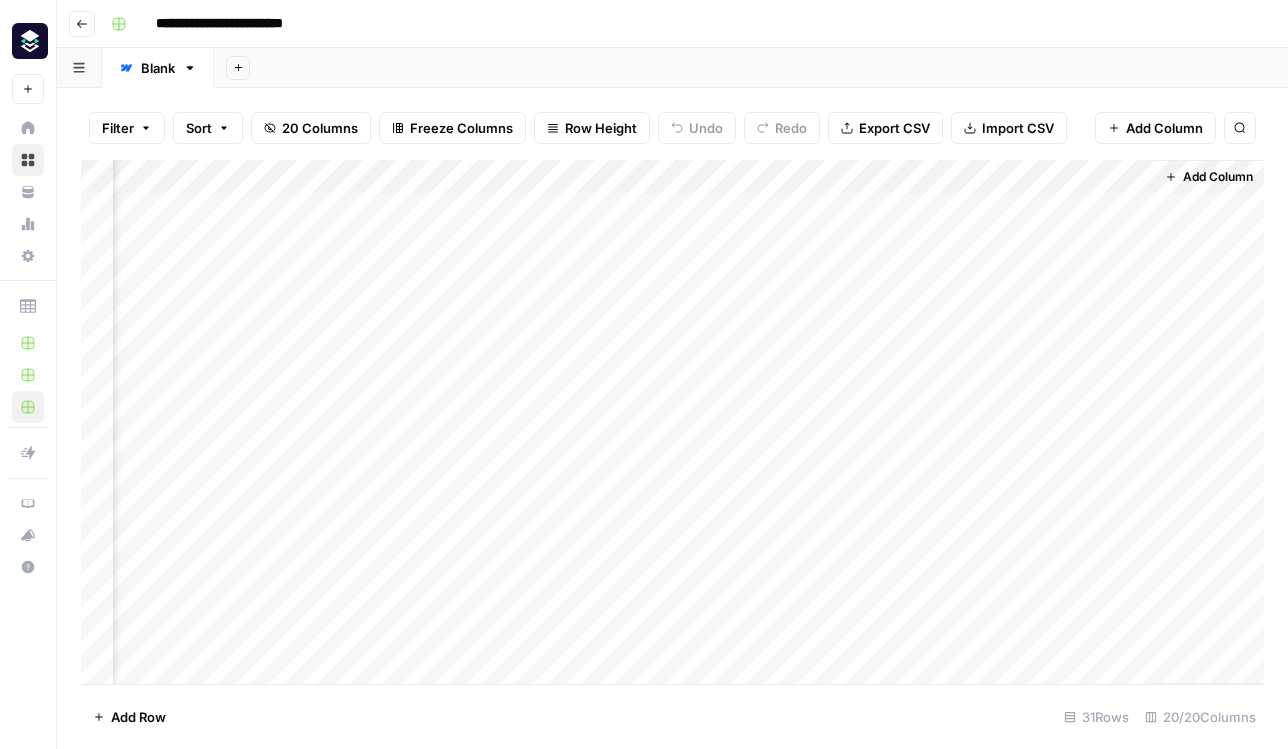 click on "Add Column" at bounding box center (672, 422) 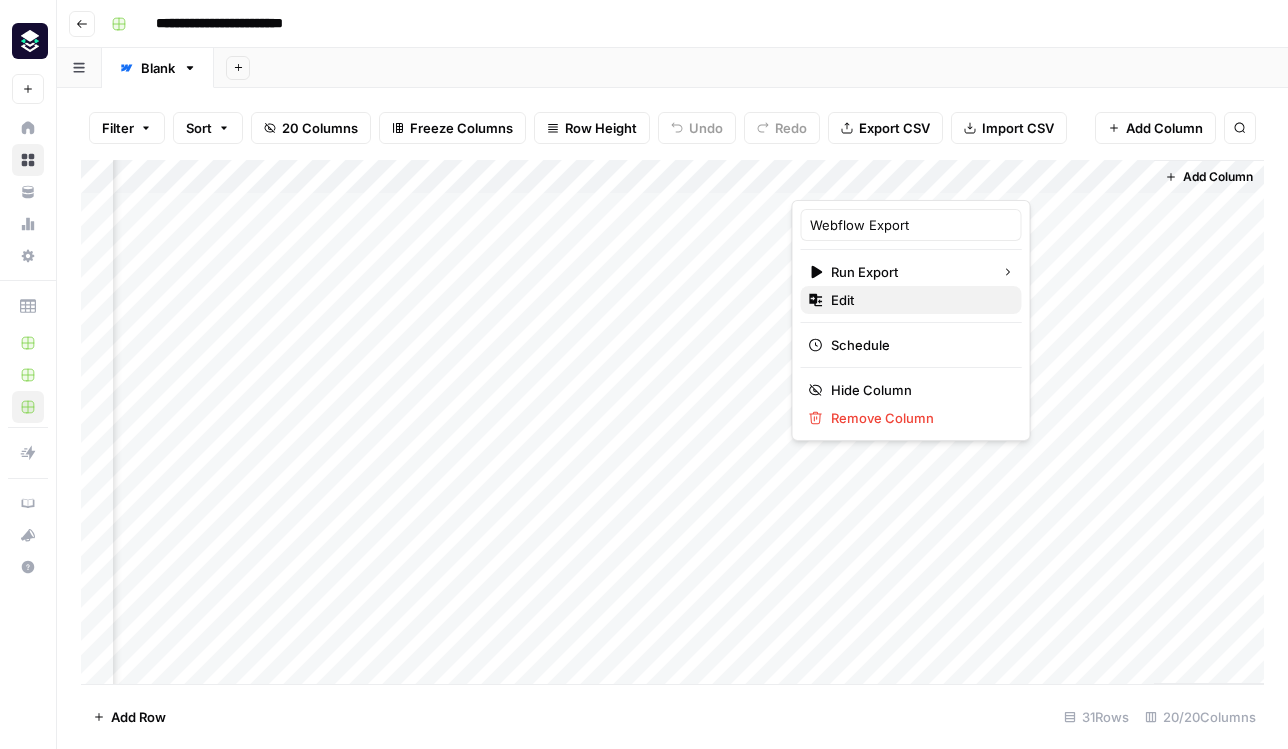 click on "Edit" at bounding box center [918, 300] 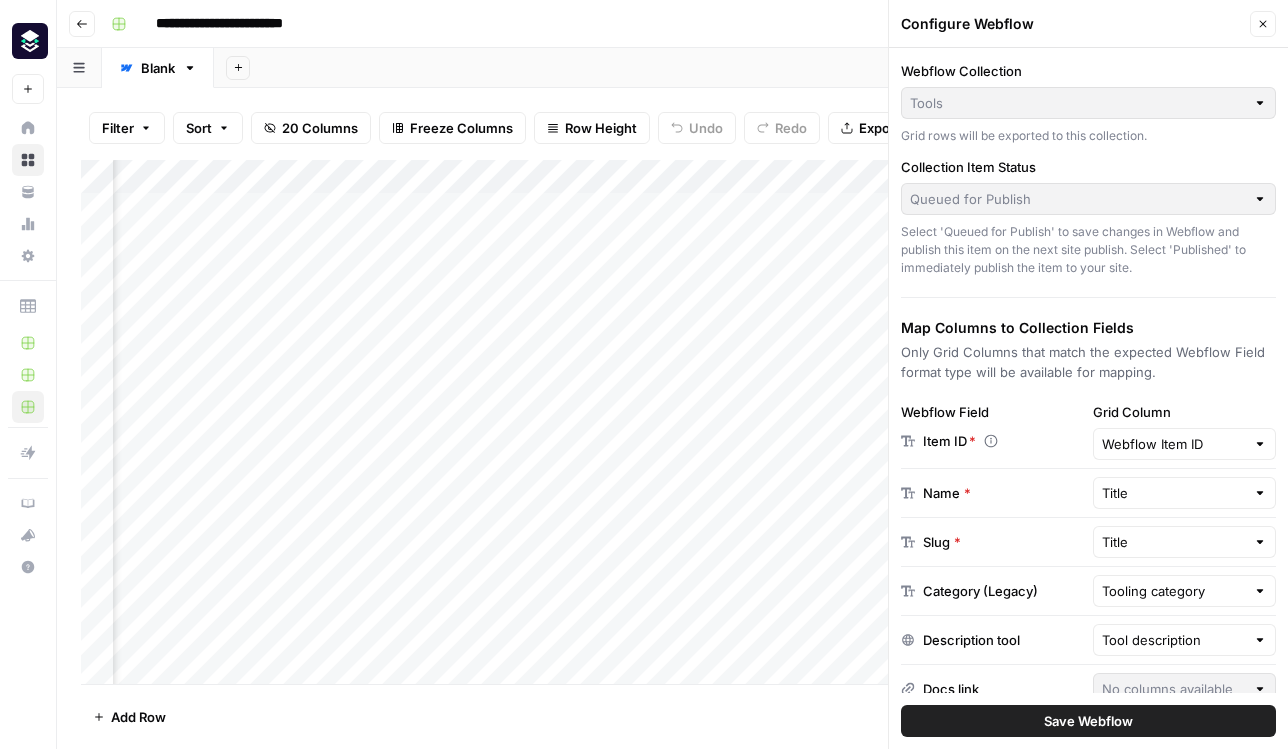 scroll, scrollTop: 52, scrollLeft: 0, axis: vertical 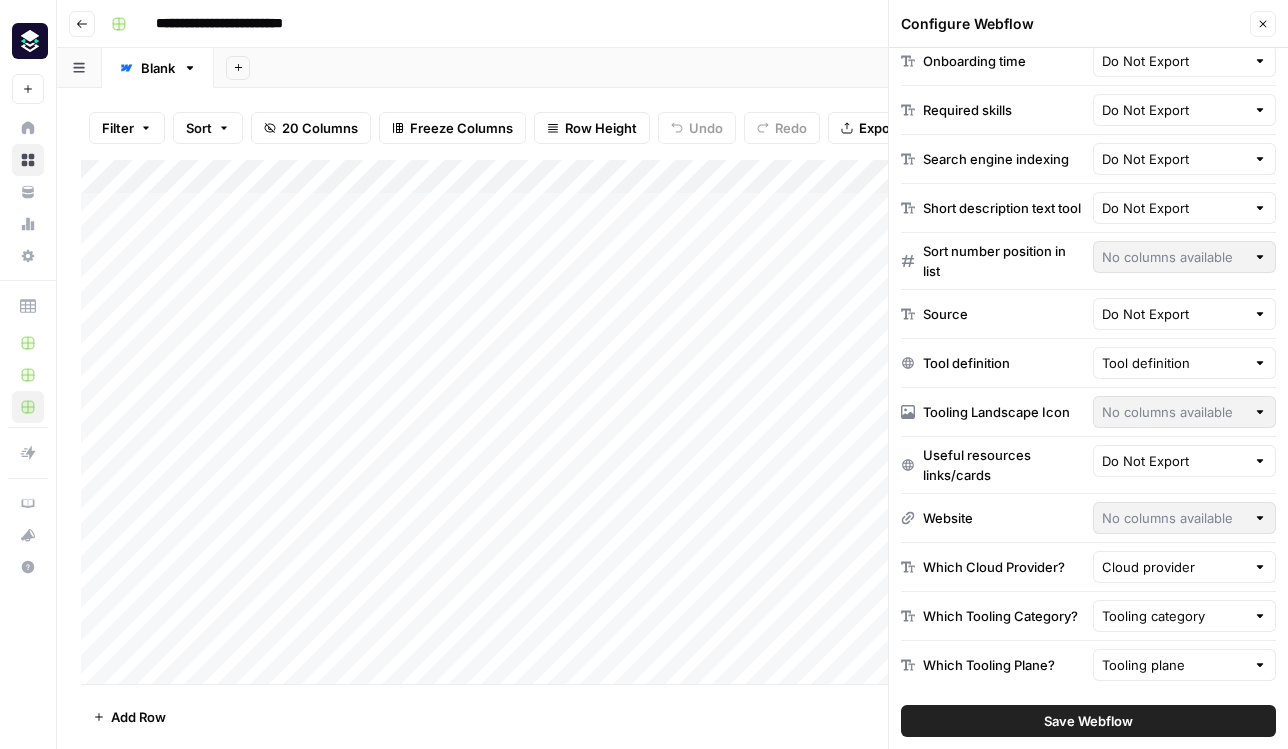 click 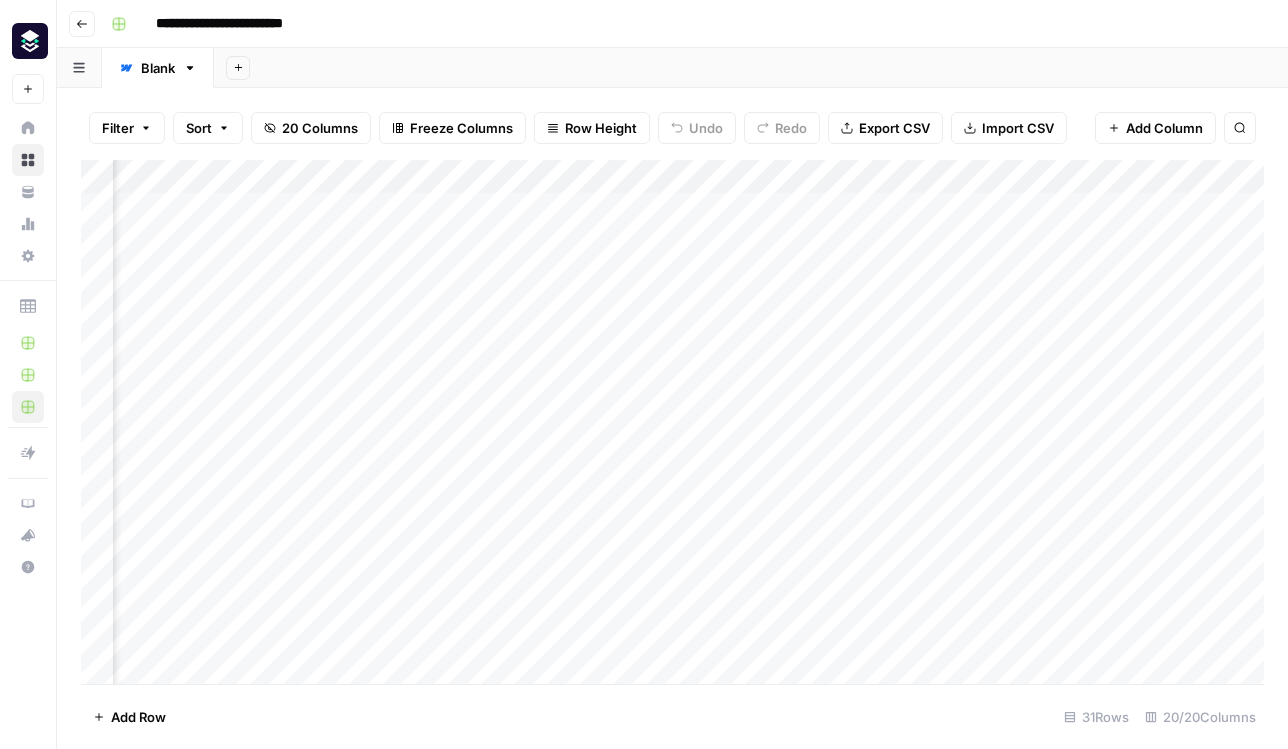 scroll, scrollTop: 0, scrollLeft: 2451, axis: horizontal 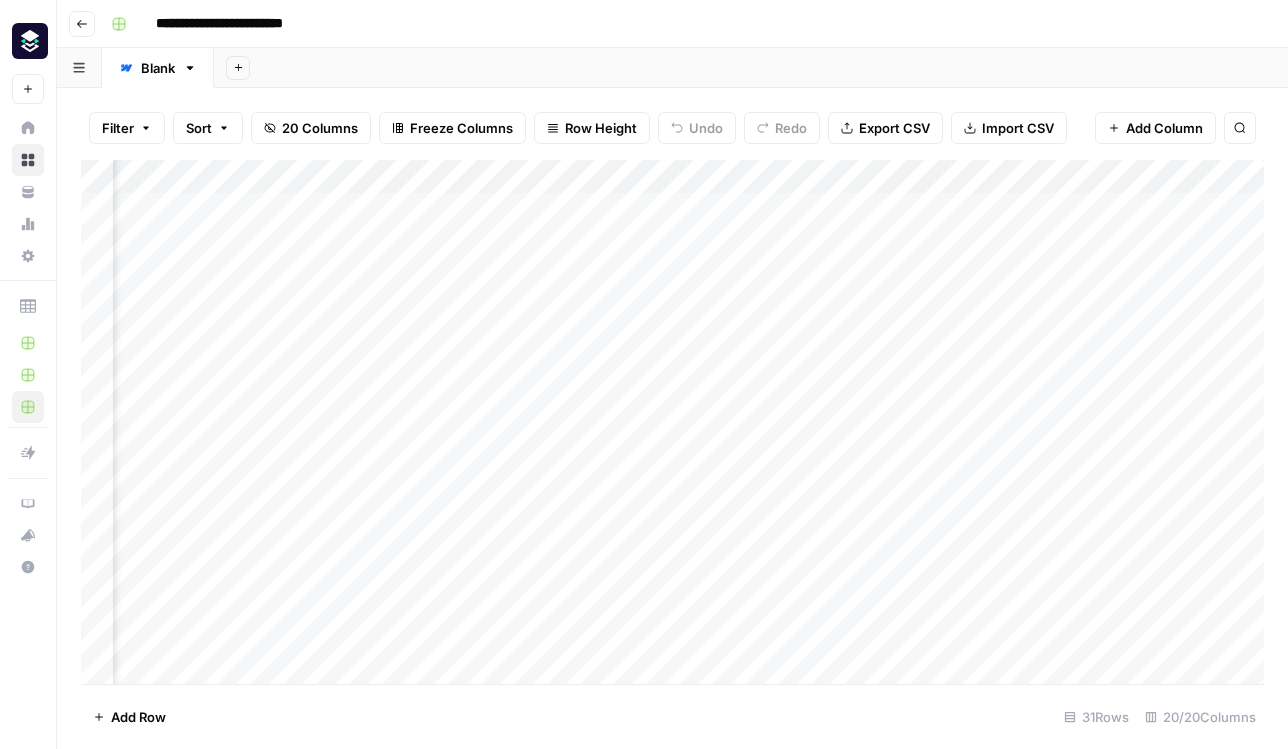 click on "Add Column" at bounding box center (672, 422) 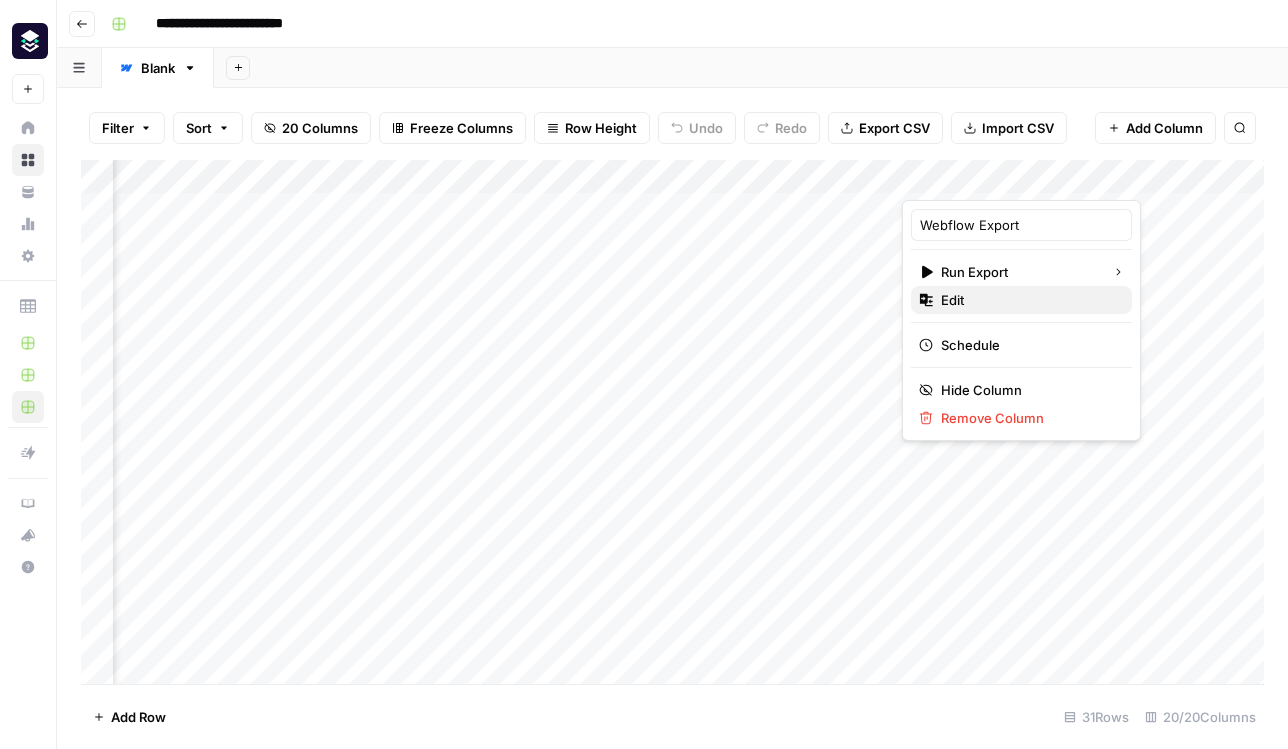 click on "Edit" at bounding box center (1028, 300) 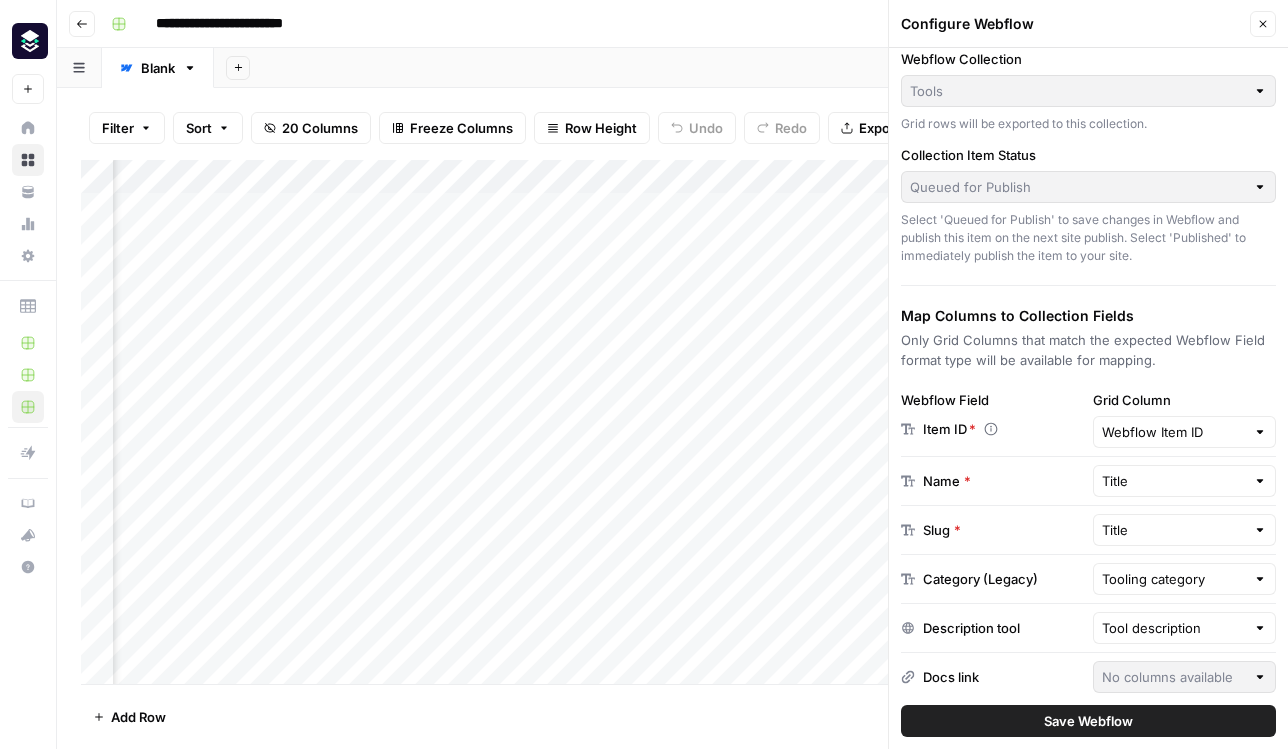 scroll, scrollTop: 59, scrollLeft: 0, axis: vertical 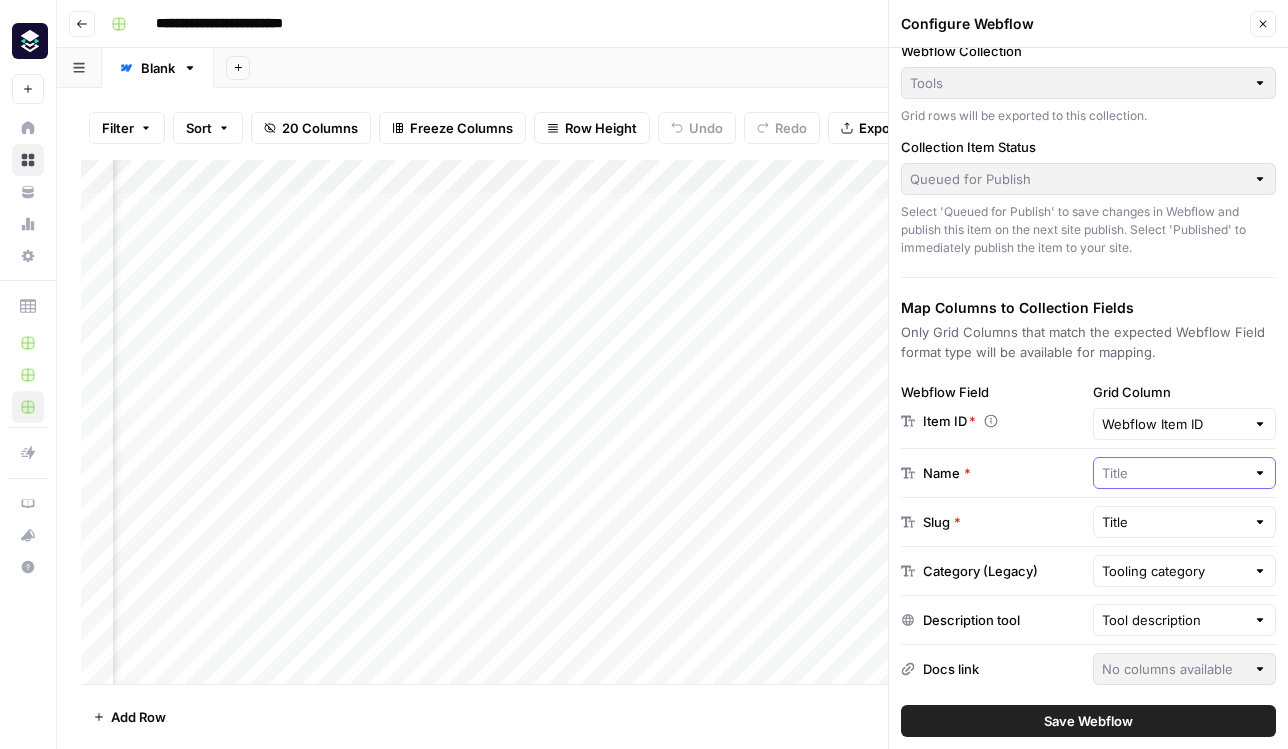 click at bounding box center (1174, 473) 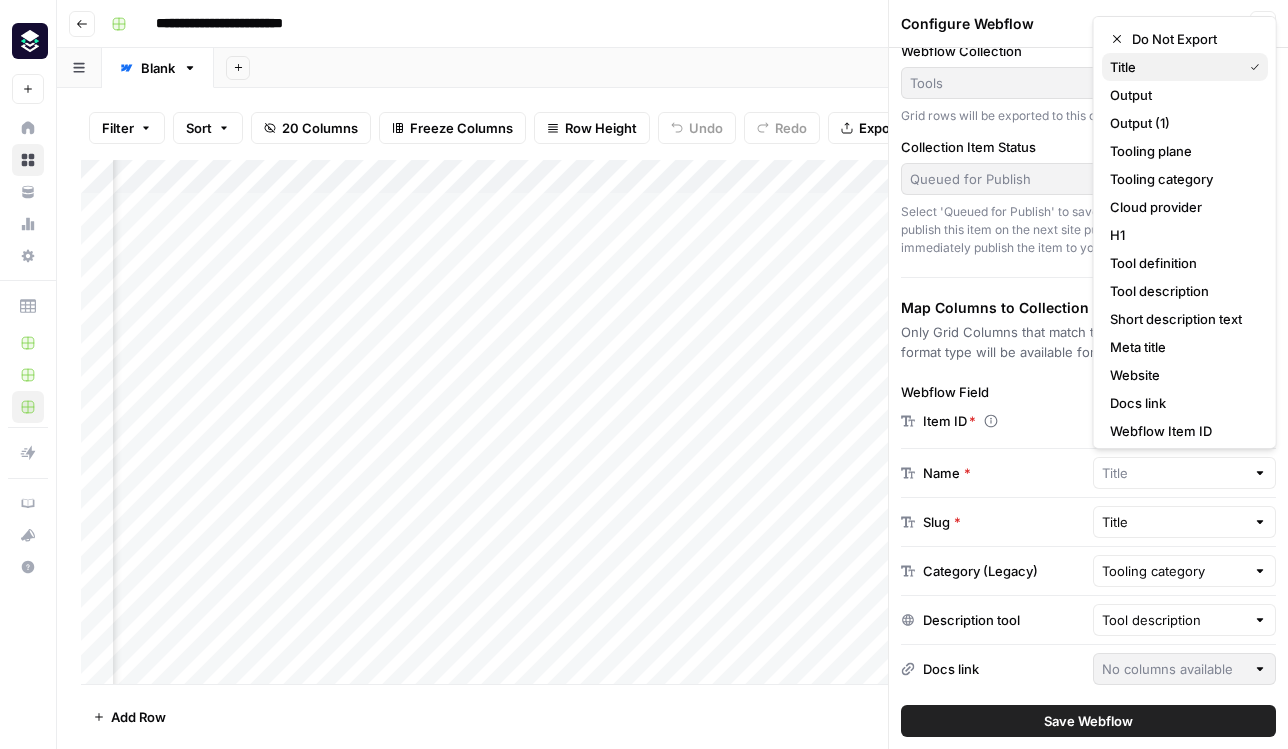 click on "Title" at bounding box center [1172, 67] 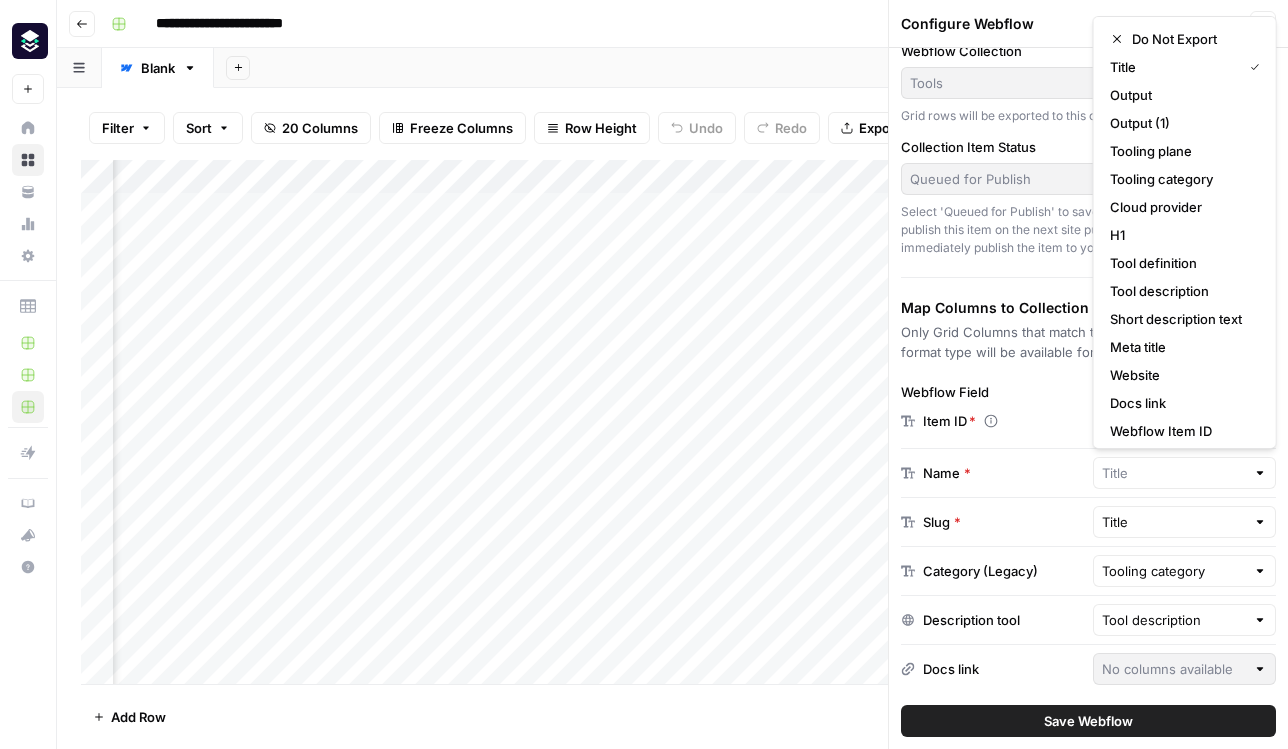 type on "Title" 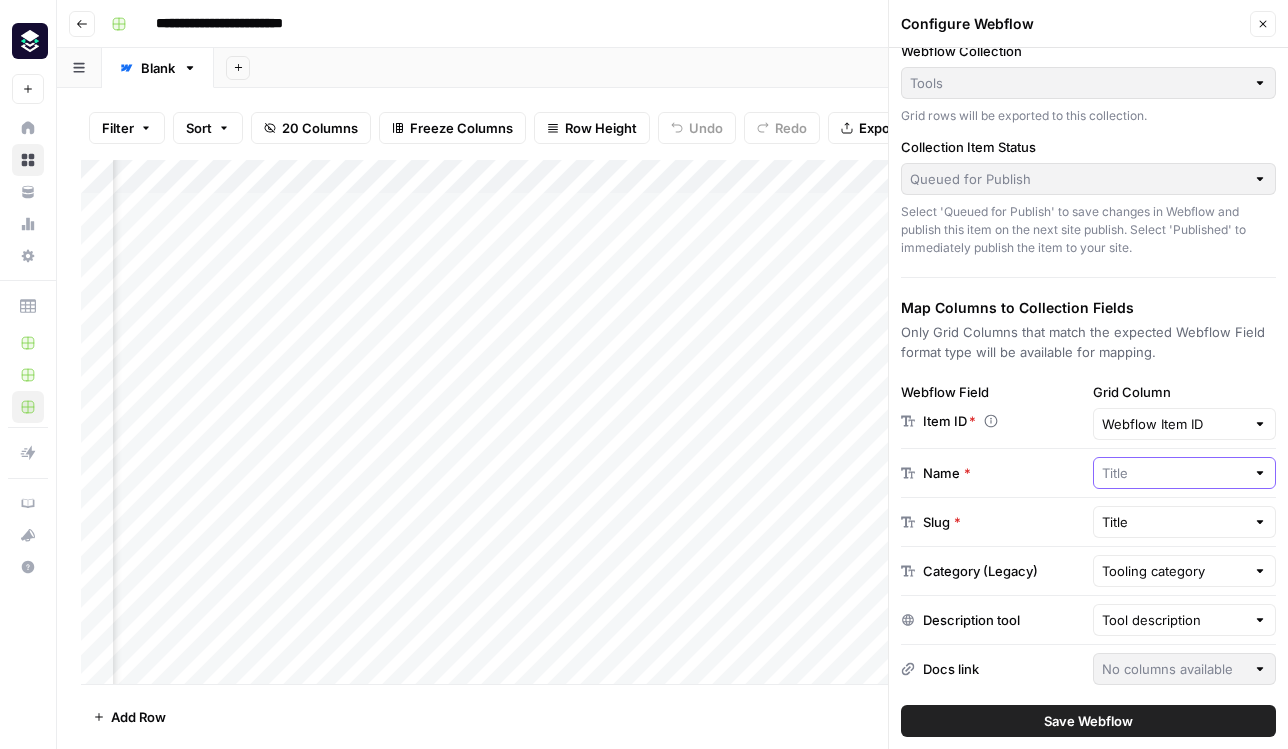 click at bounding box center (1174, 473) 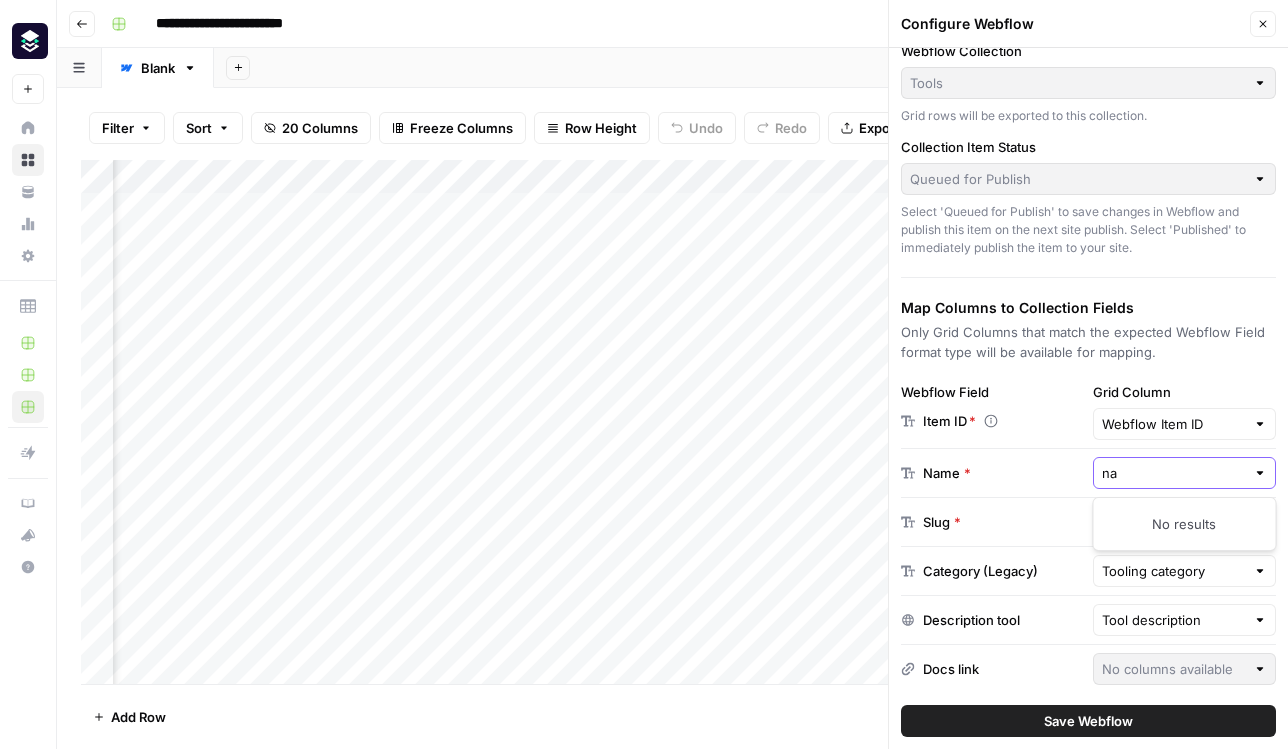 type on "n" 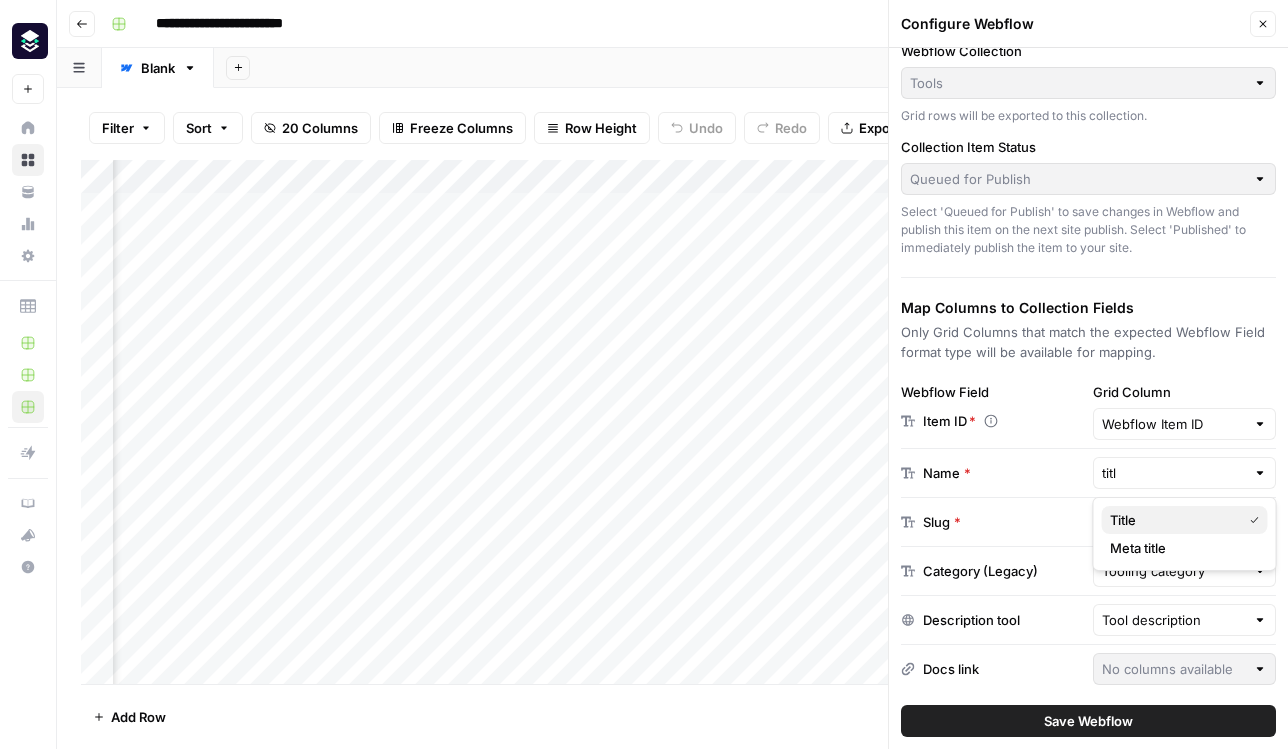 click on "Title" at bounding box center [1172, 520] 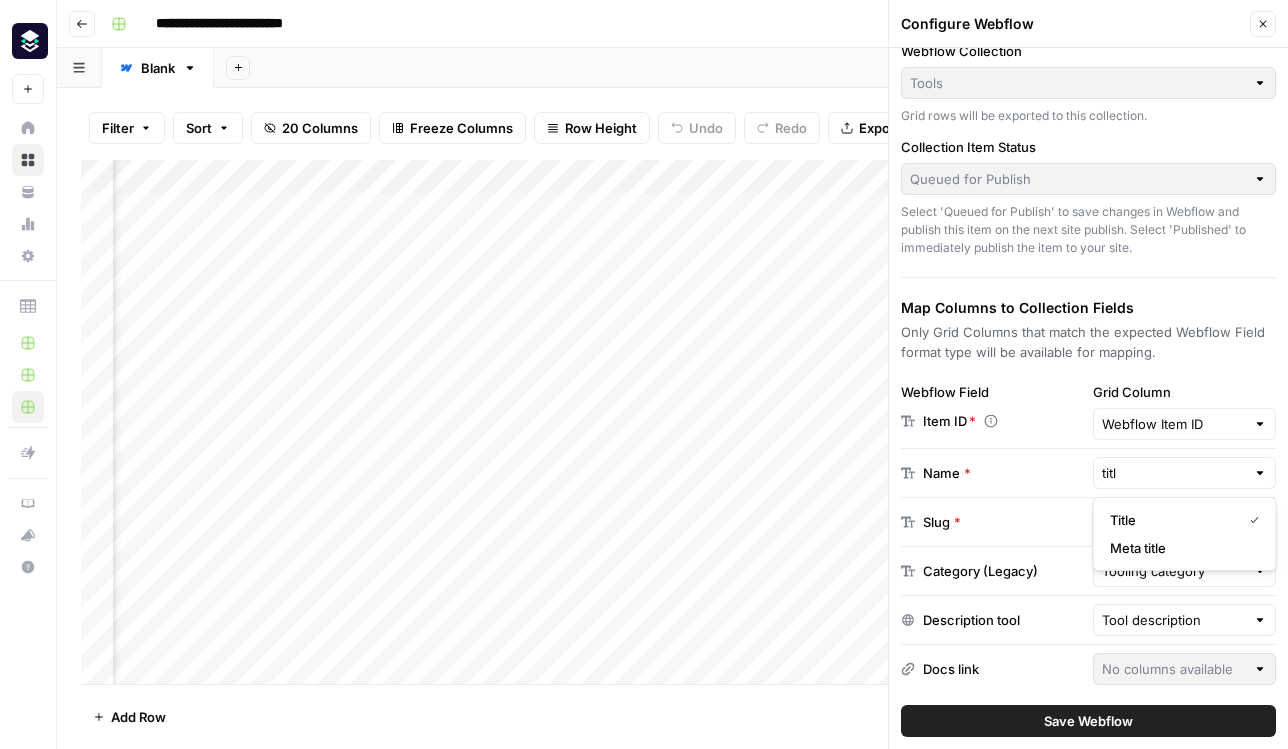 type on "Title" 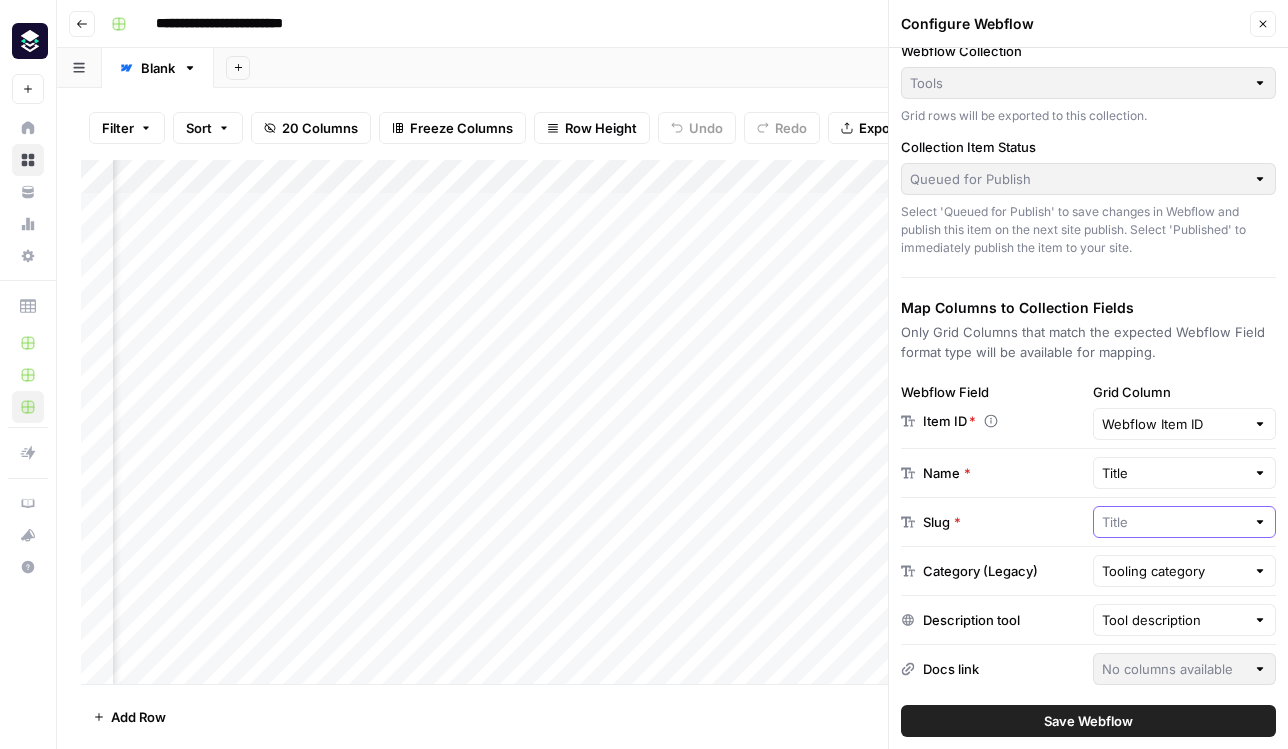 click at bounding box center [1174, 522] 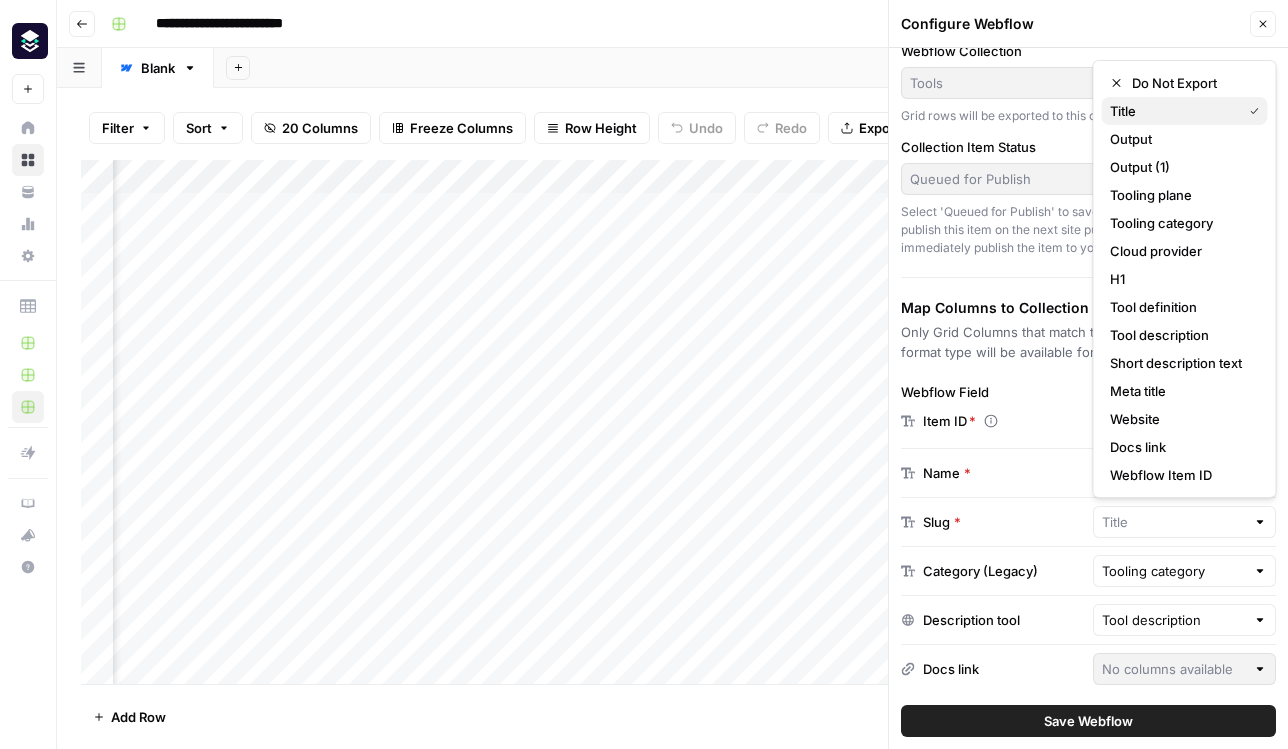 click on "Title" at bounding box center (1185, 111) 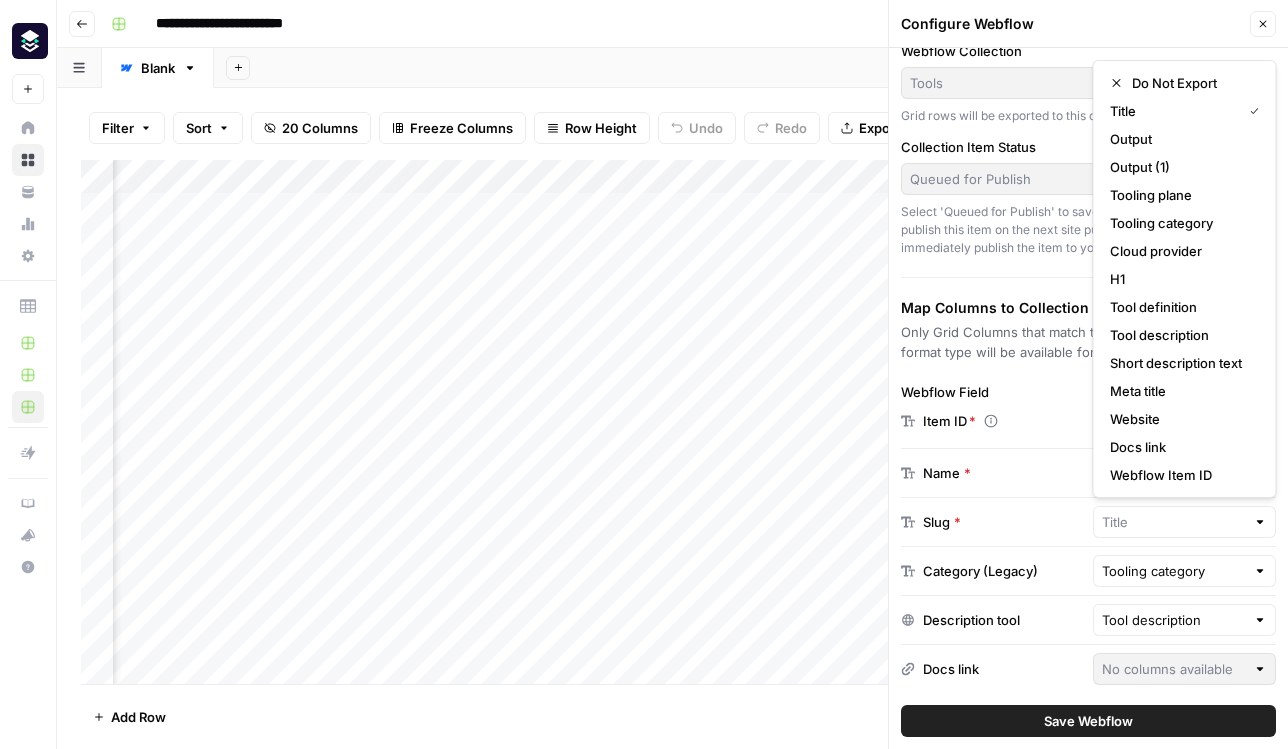 type on "Title" 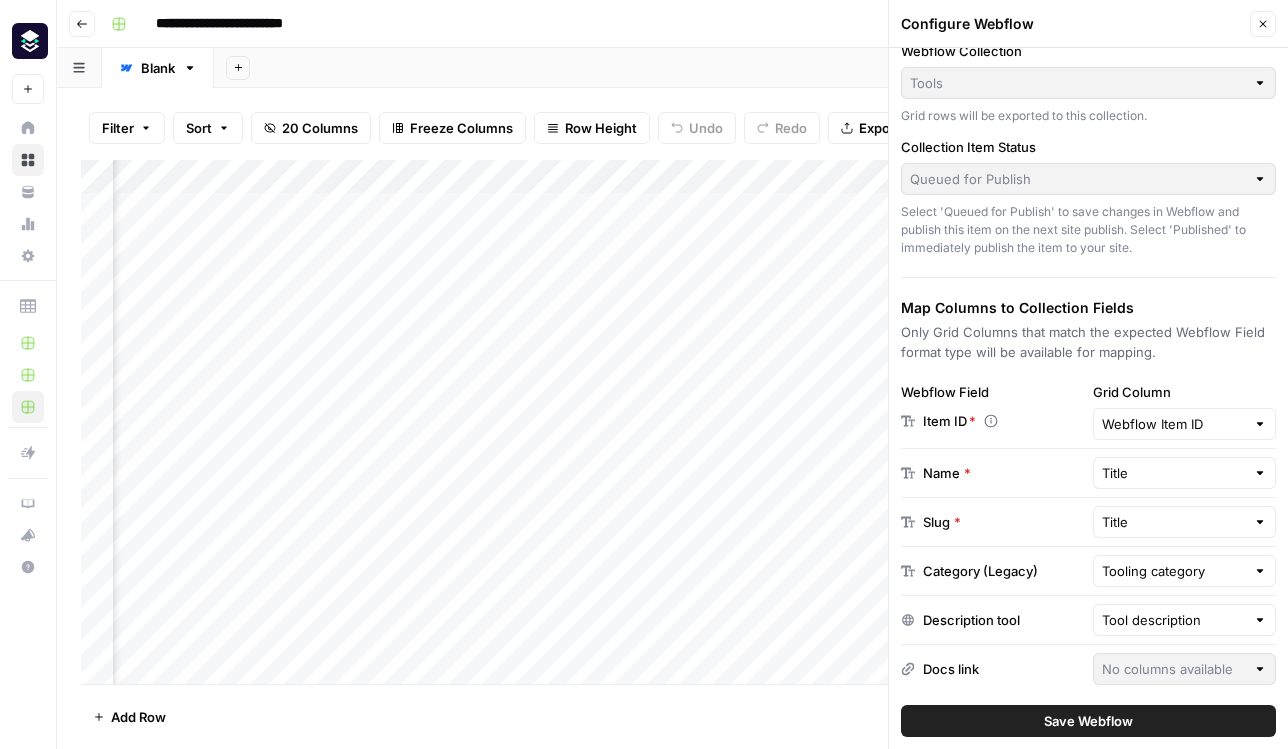 click on "Save Webflow" at bounding box center (1088, 721) 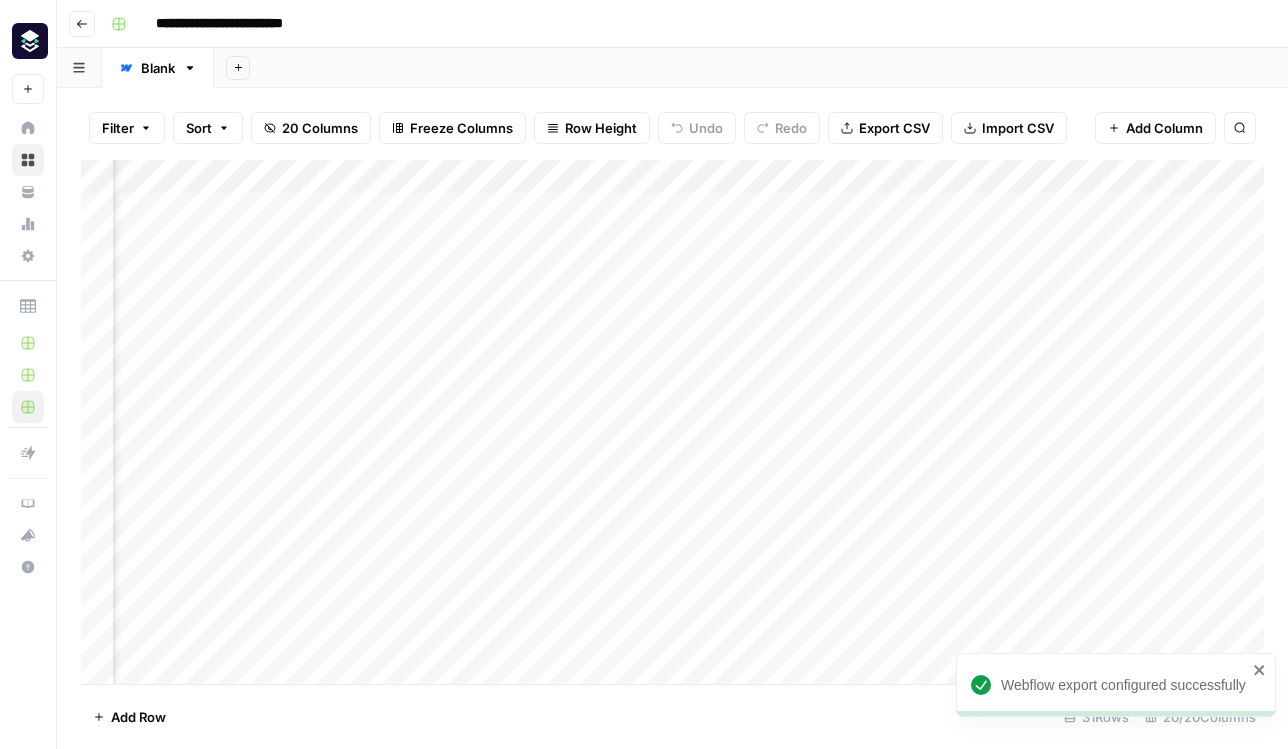 scroll, scrollTop: 1, scrollLeft: 0, axis: vertical 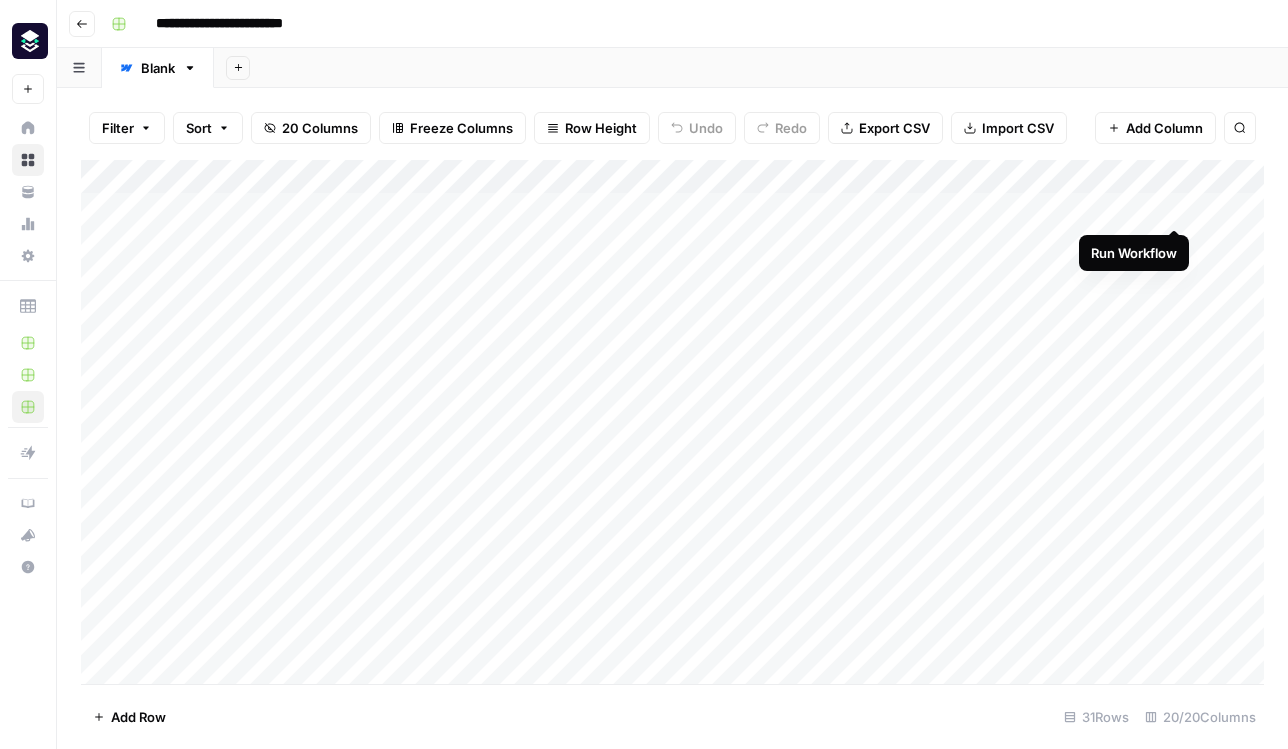 click on "Add Column" at bounding box center (672, 422) 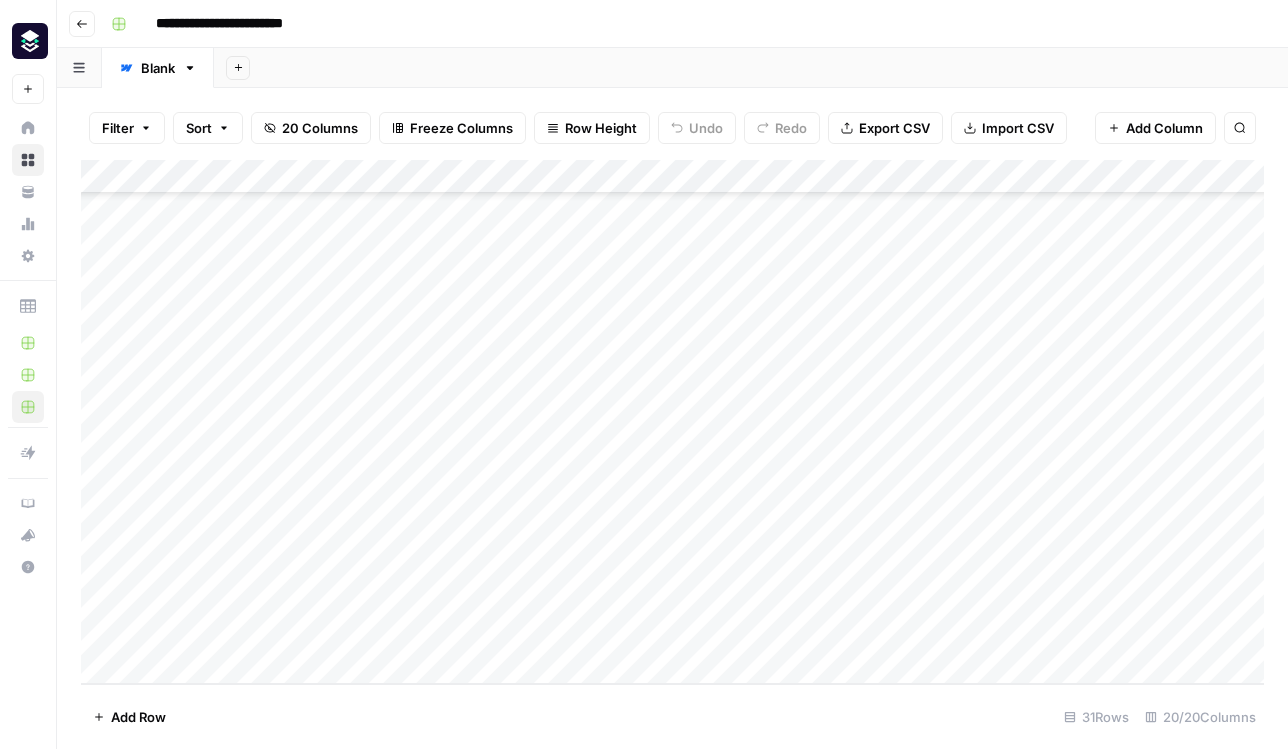 scroll, scrollTop: 596, scrollLeft: 0, axis: vertical 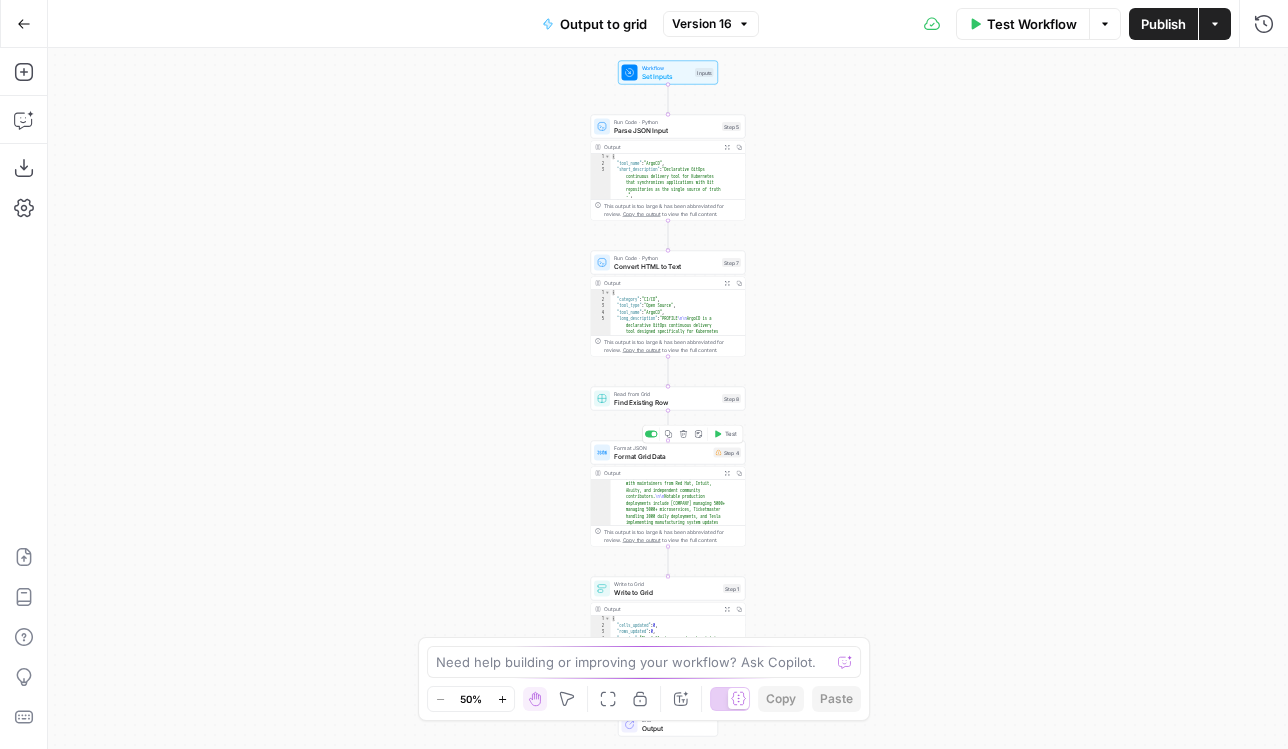 type 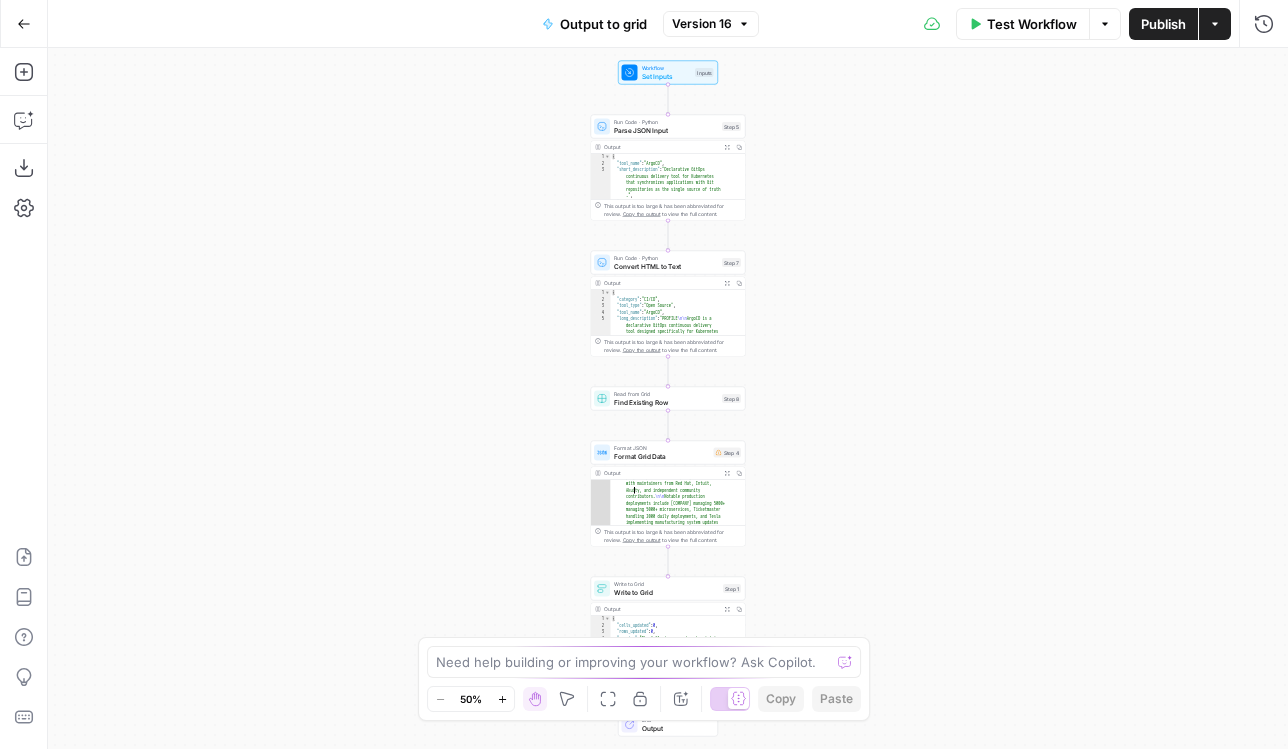 click on ""tool_definition" :  "PROFILE \n\n ArgoCD is a         declarative GitOps continuous delivery         tool designed specifically for Kubernetes         environments. It implements GitOps         principles by treating Git repositories as         the single source of truth for application         configurations, automatically         synchronizing desired states with live         cluster deployments. \n\n As a Cloud Native         Computing Foundation (CNCF) graduated         project, ArgoCD addresses critical         challenges in modern cloud-native         environments by providing automated drift         detection, multi-cluster management, and         robust synchronization capabilities. The         tool leverages Kubernetes controllers to         continuously monitor live states against         declared configurations, enabling teams to         maintain consistent application         \n\n" at bounding box center (678, 966) 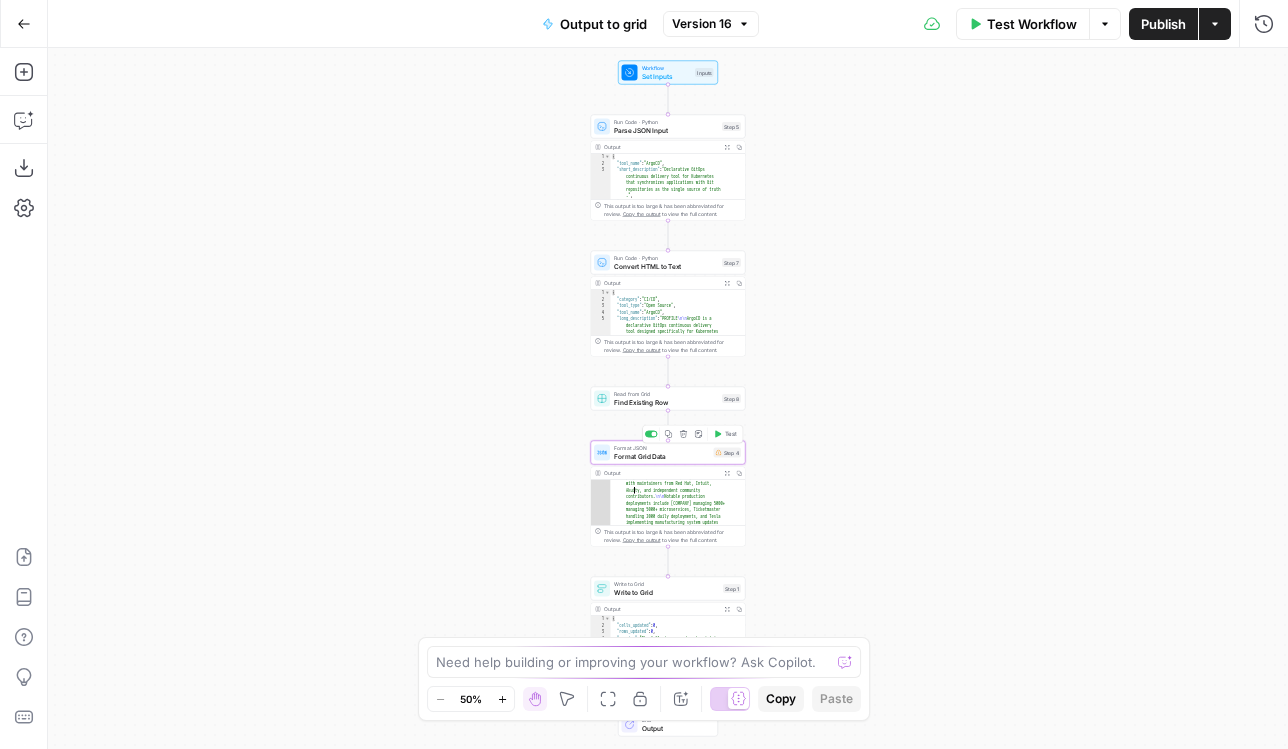click on "Format Grid Data" at bounding box center [662, 456] 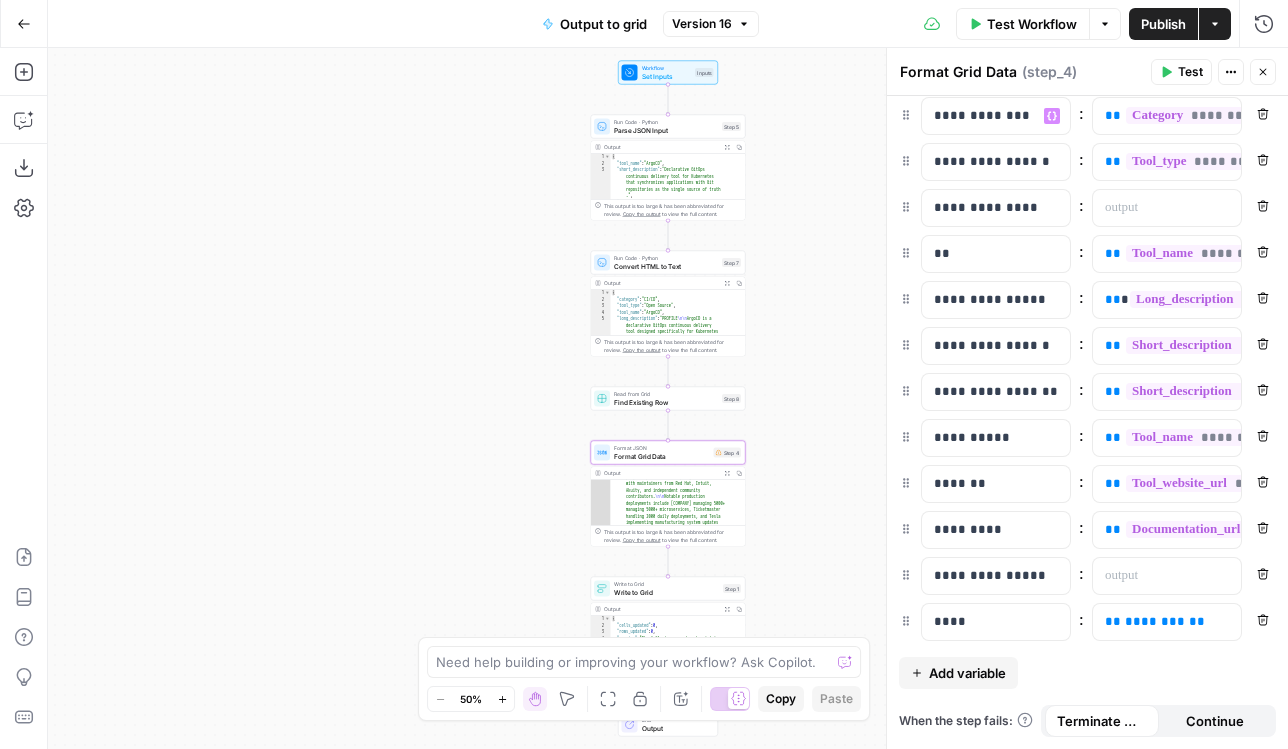 scroll, scrollTop: 0, scrollLeft: 0, axis: both 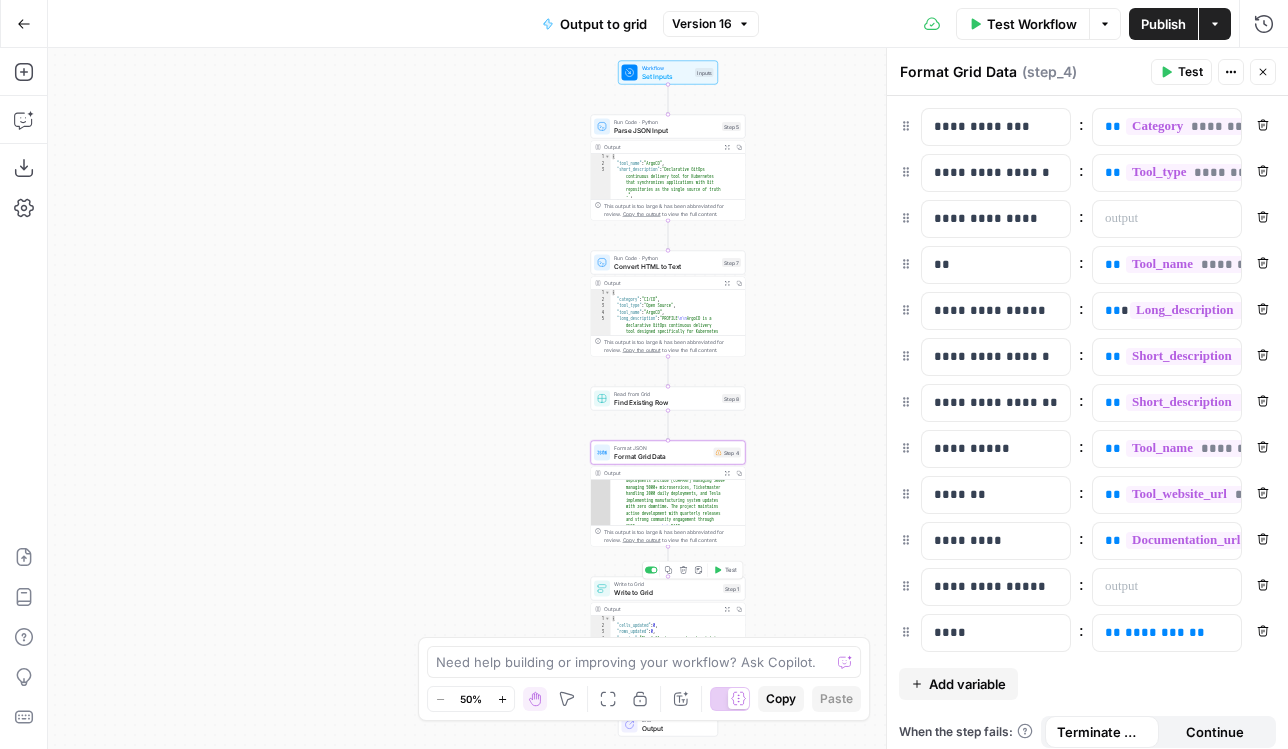 click on "Write to Grid" at bounding box center [666, 592] 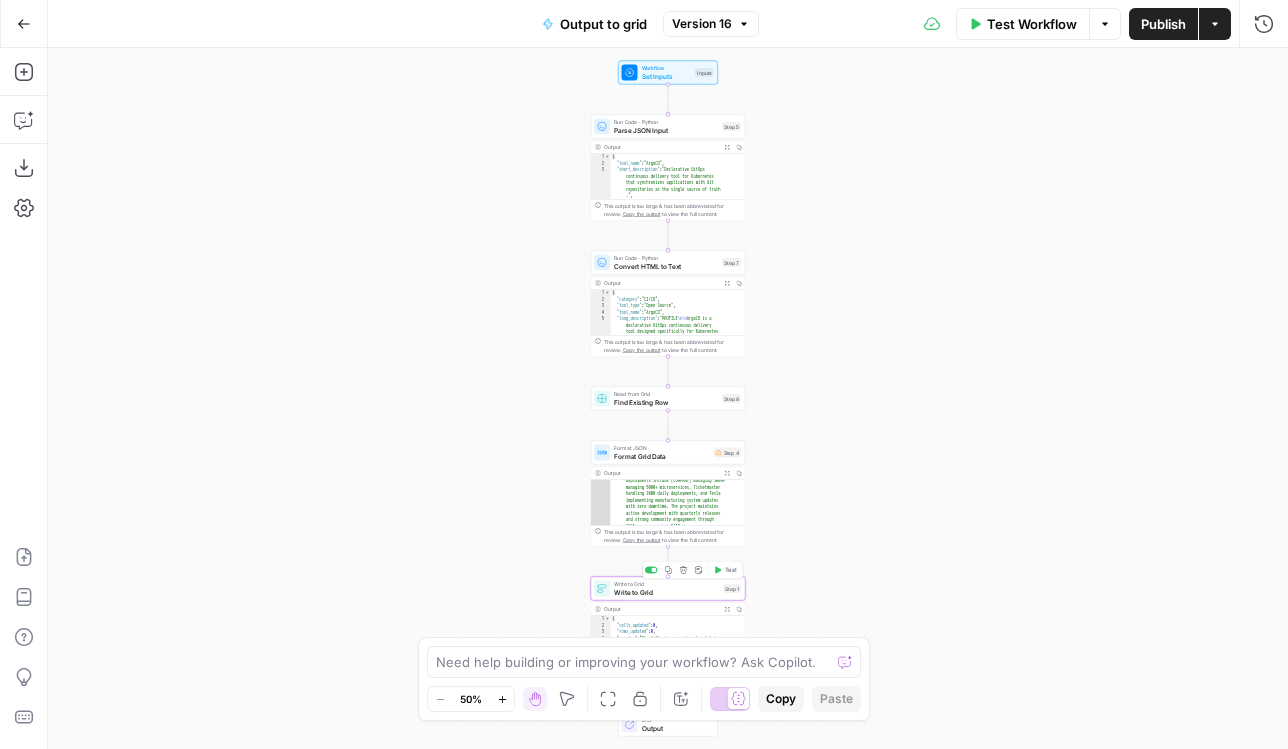 type on "Write to Grid" 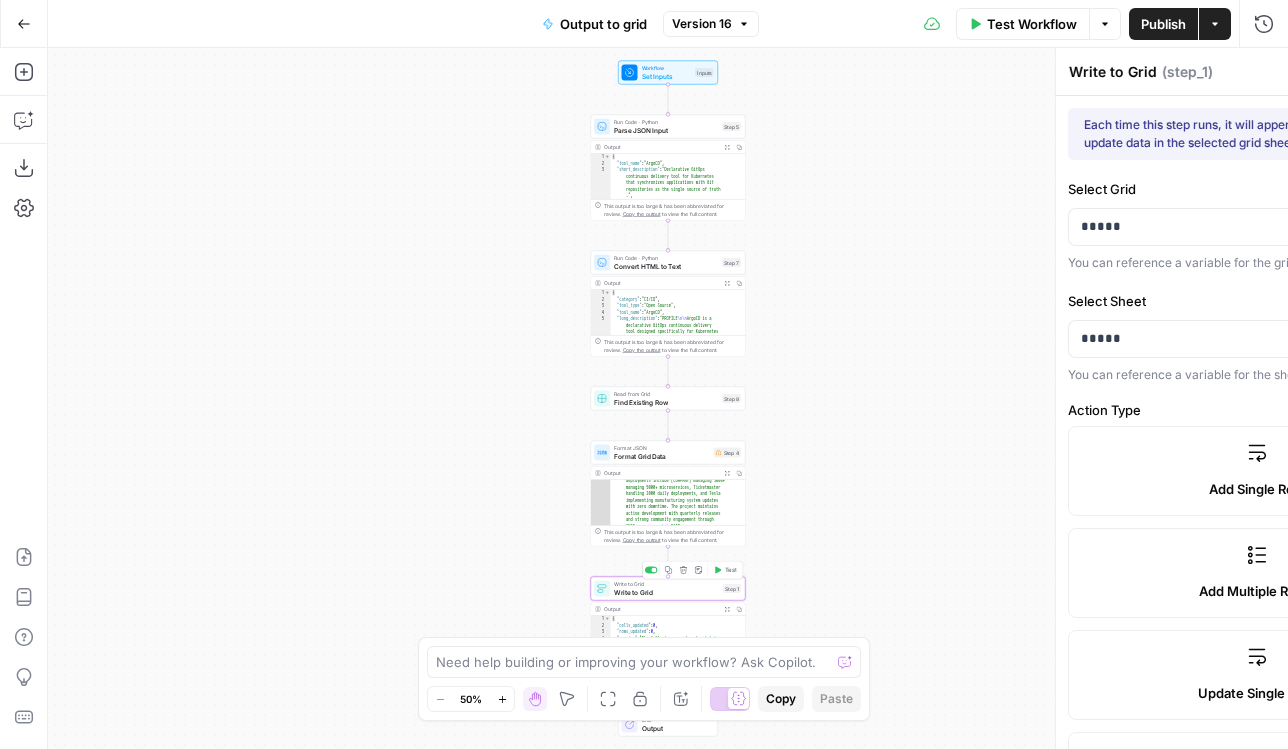 type on "Tooling plane" 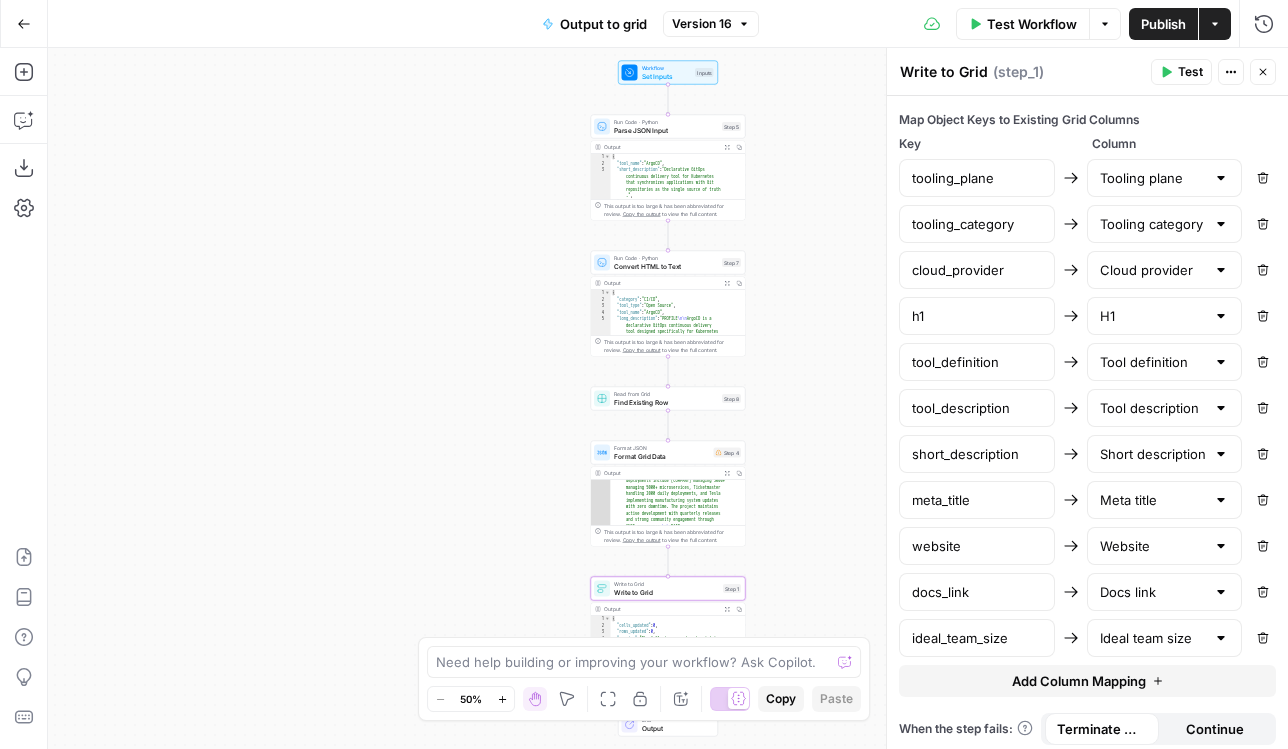 scroll, scrollTop: 969, scrollLeft: 0, axis: vertical 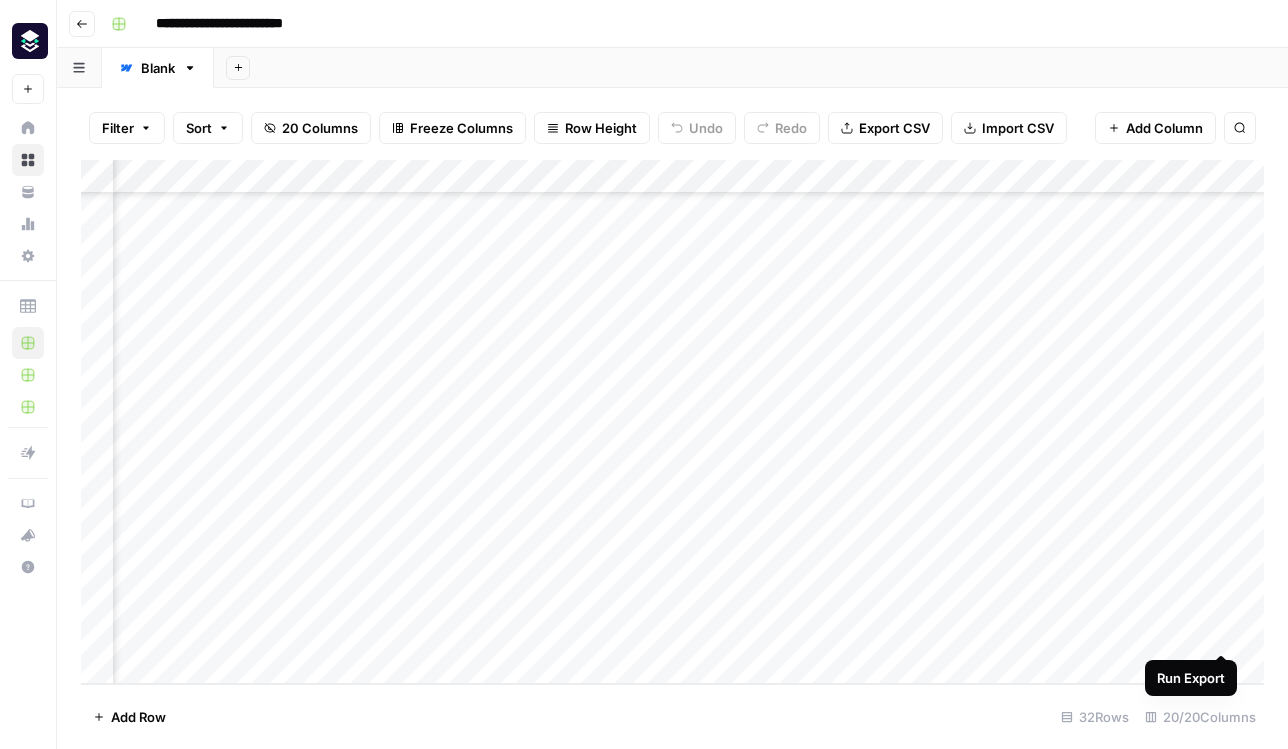 click on "Add Column" at bounding box center [672, 422] 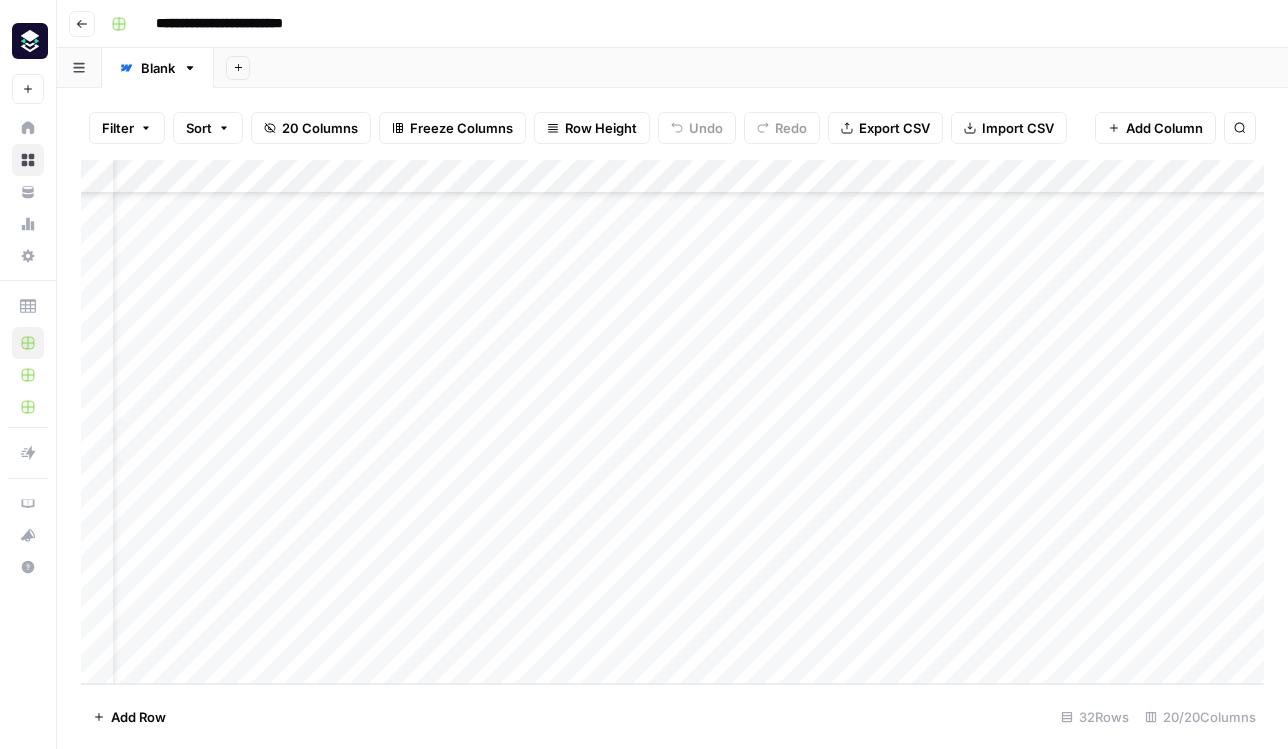 scroll, scrollTop: 630, scrollLeft: 0, axis: vertical 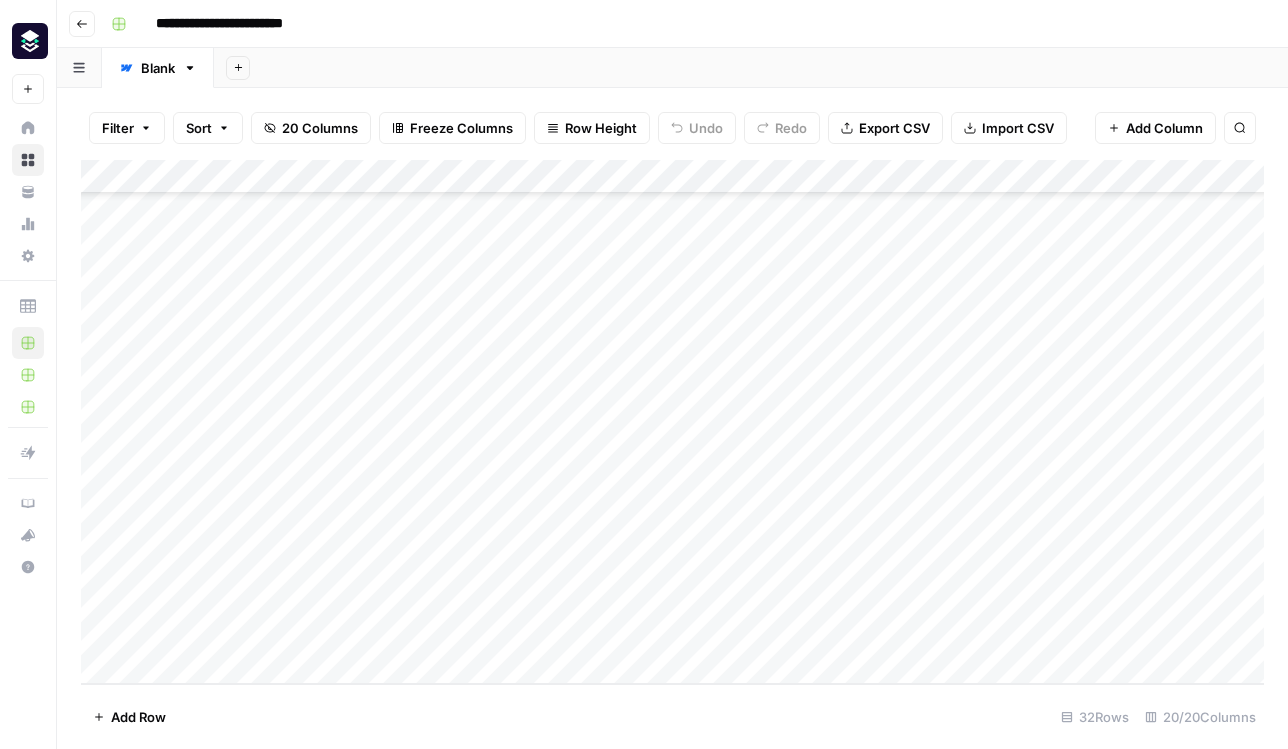 click on "Add Column" at bounding box center (672, 422) 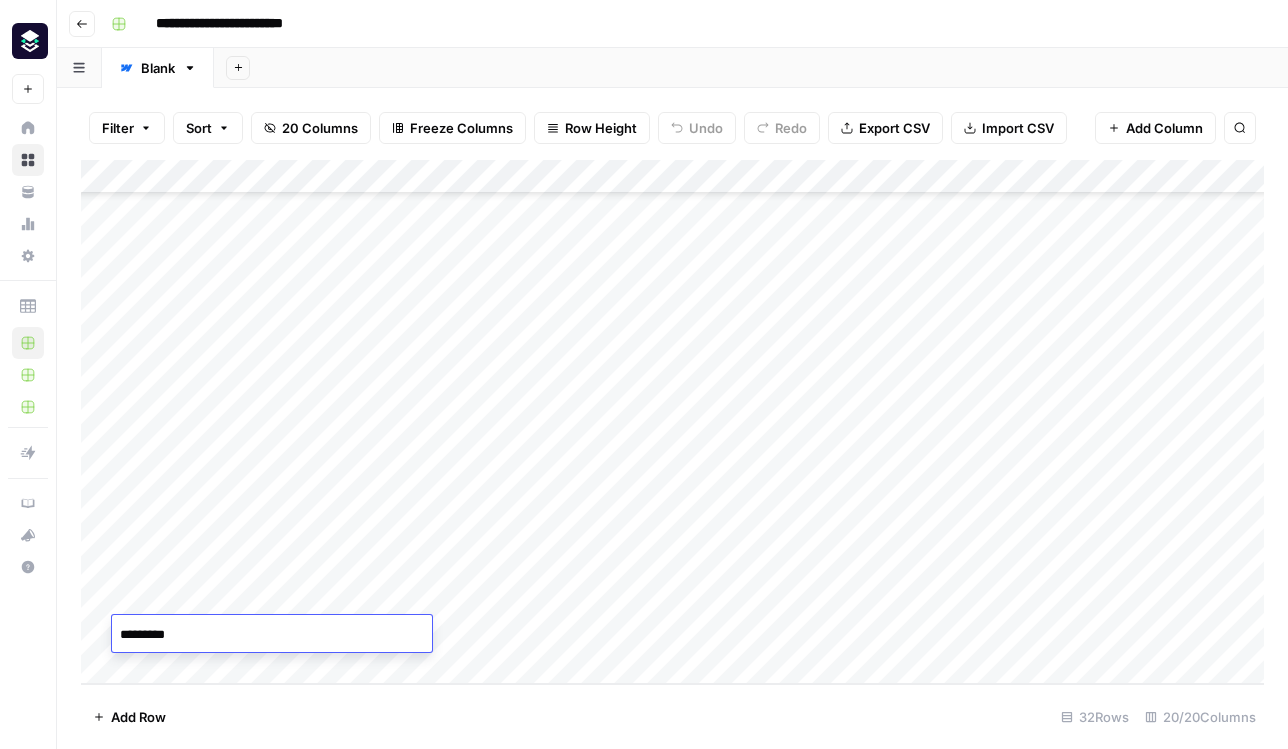 type on "*********" 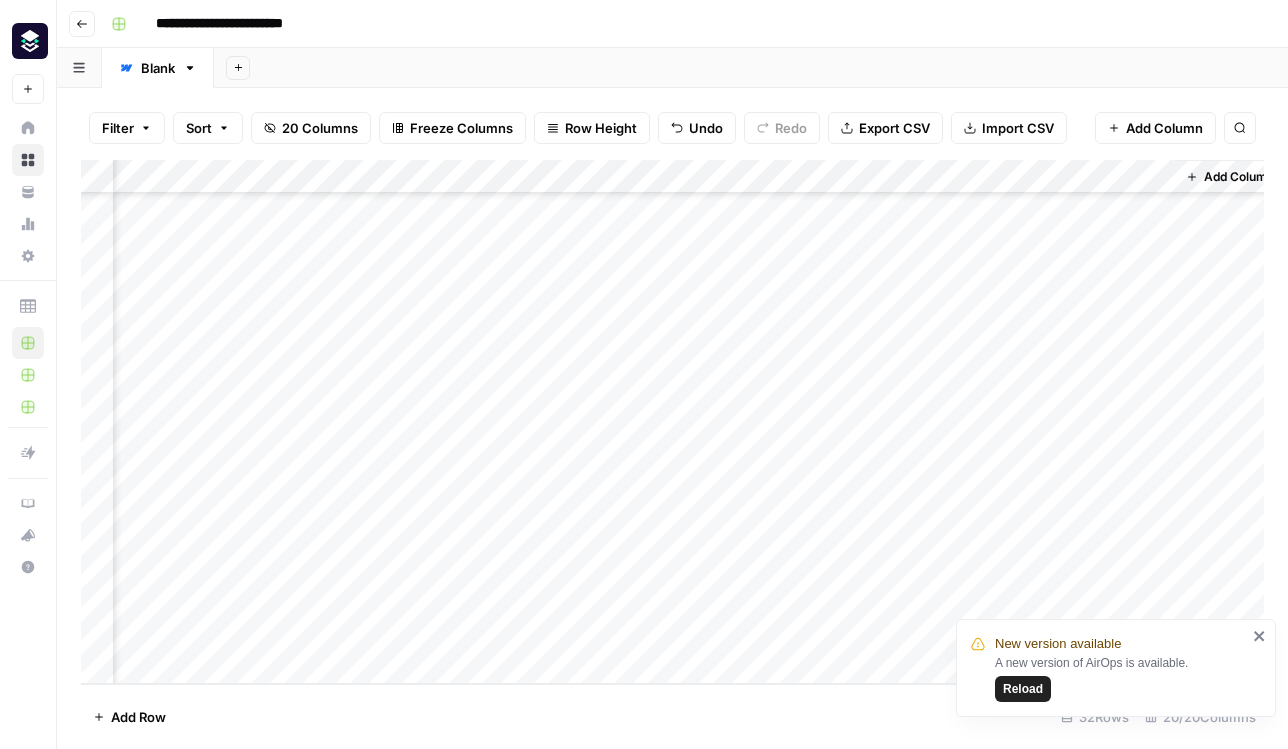 scroll, scrollTop: 630, scrollLeft: 2561, axis: both 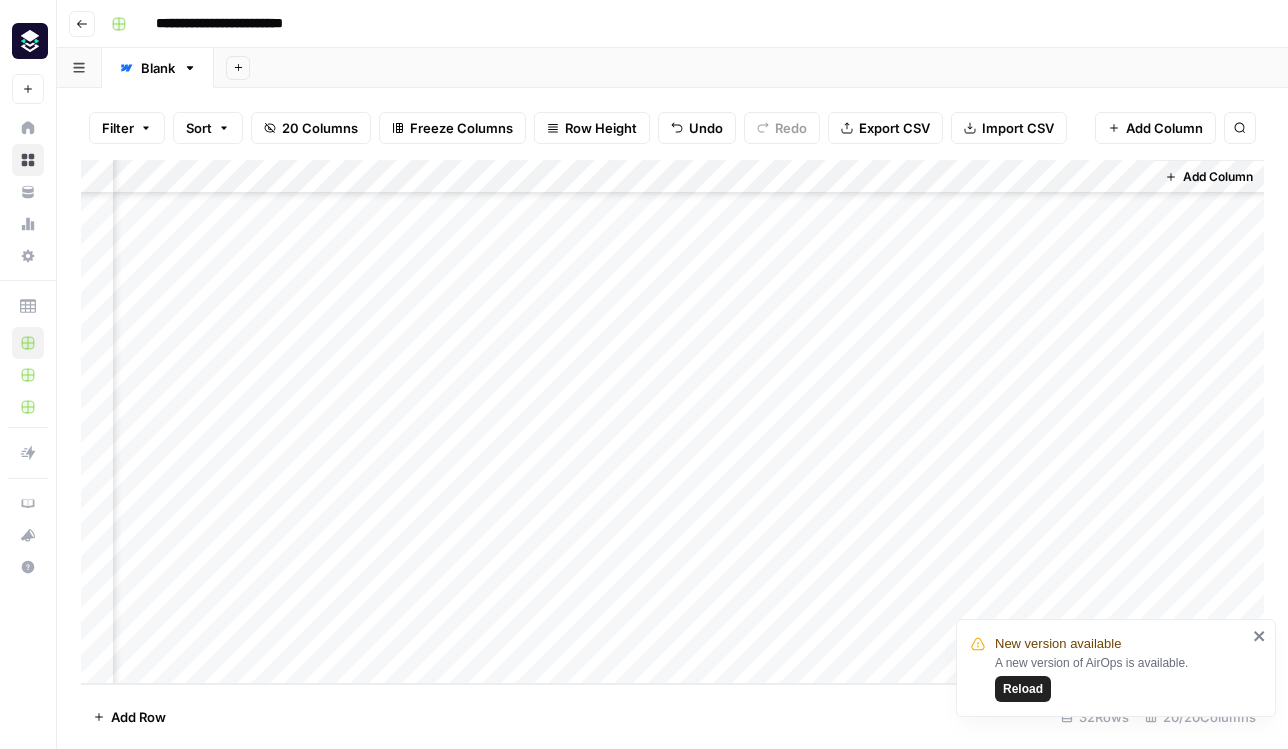 click on "Add Column" at bounding box center (672, 422) 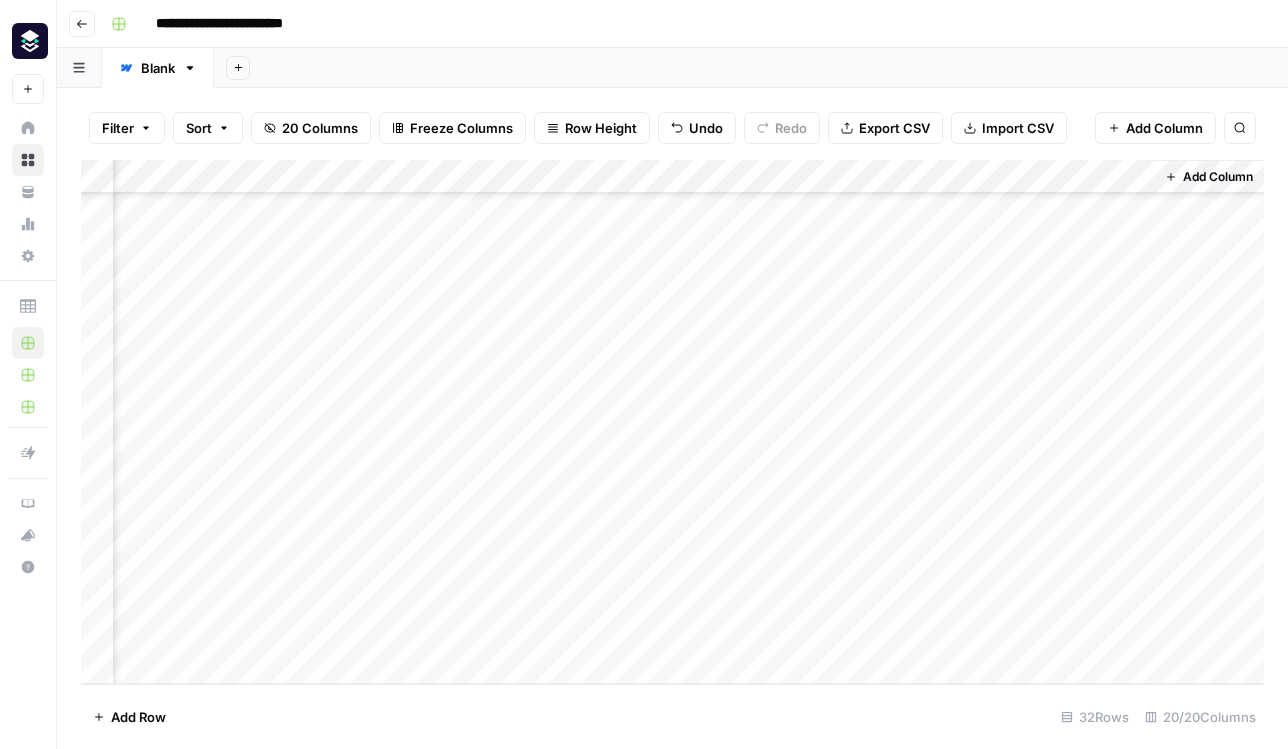 click on "Add Column" at bounding box center (672, 422) 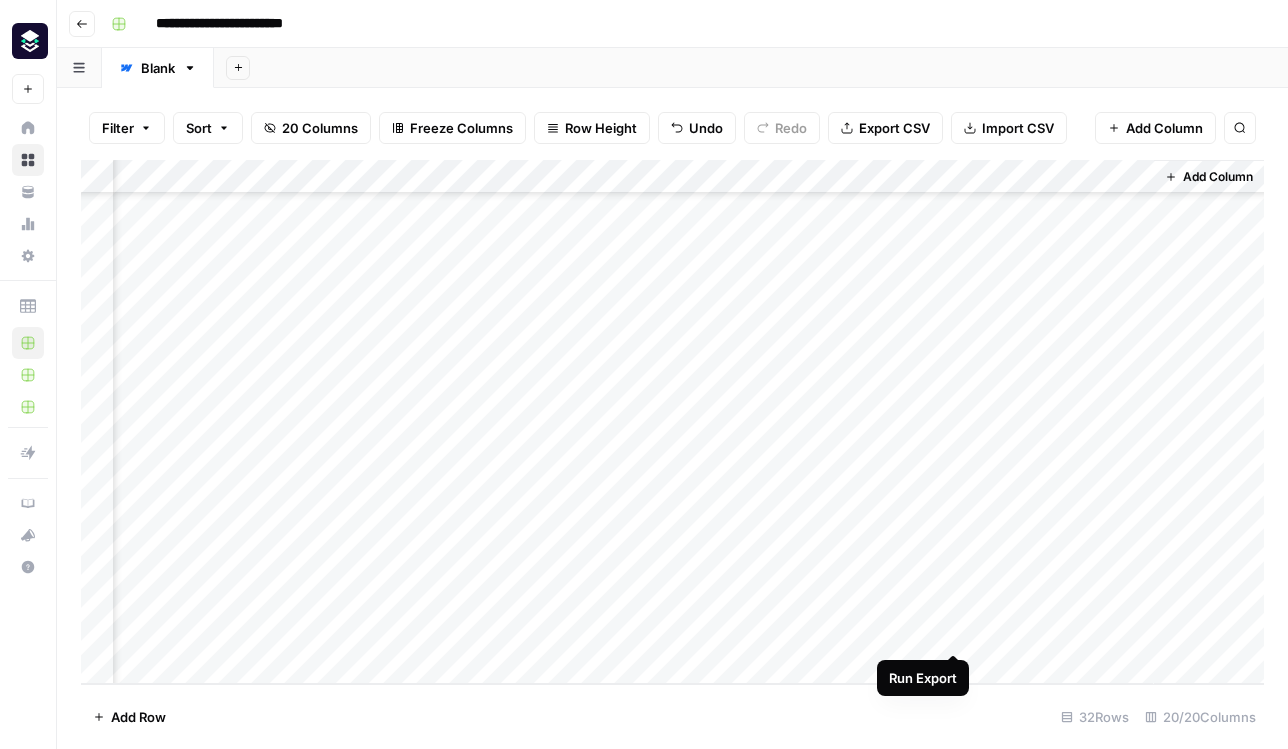 click on "Add Column" at bounding box center [672, 422] 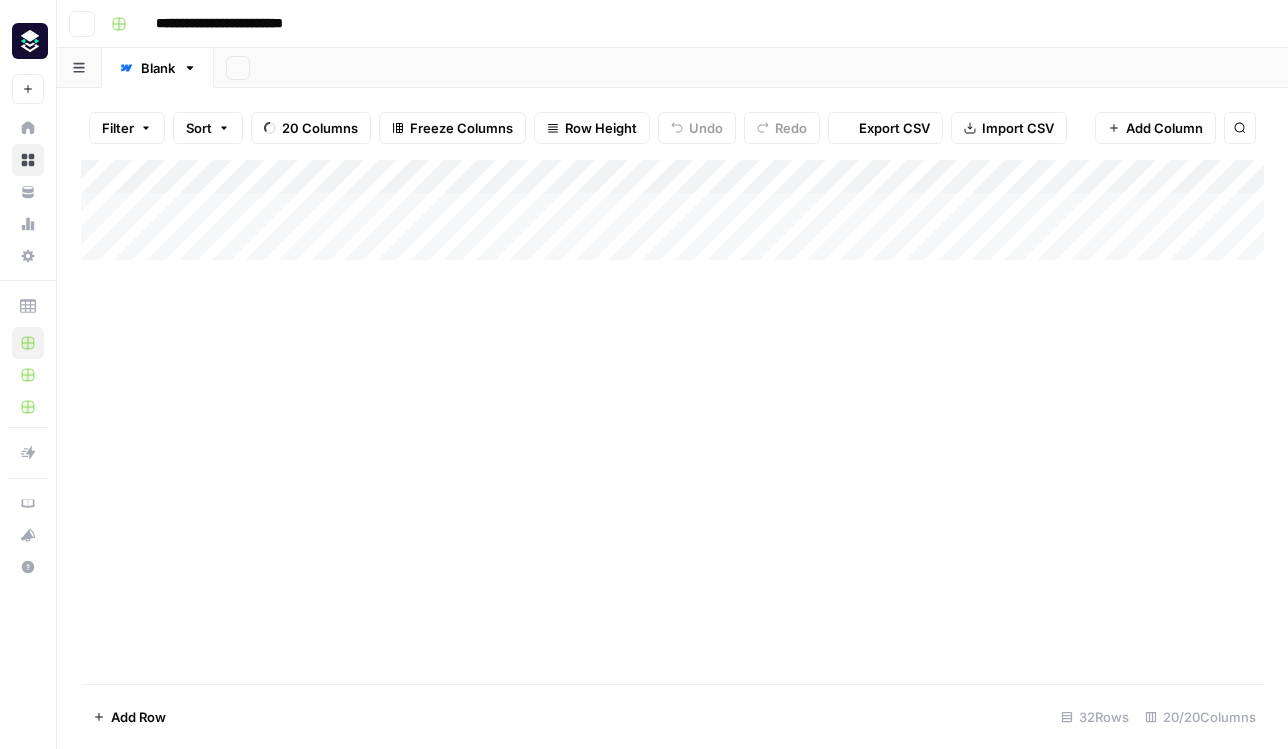 scroll, scrollTop: 0, scrollLeft: 0, axis: both 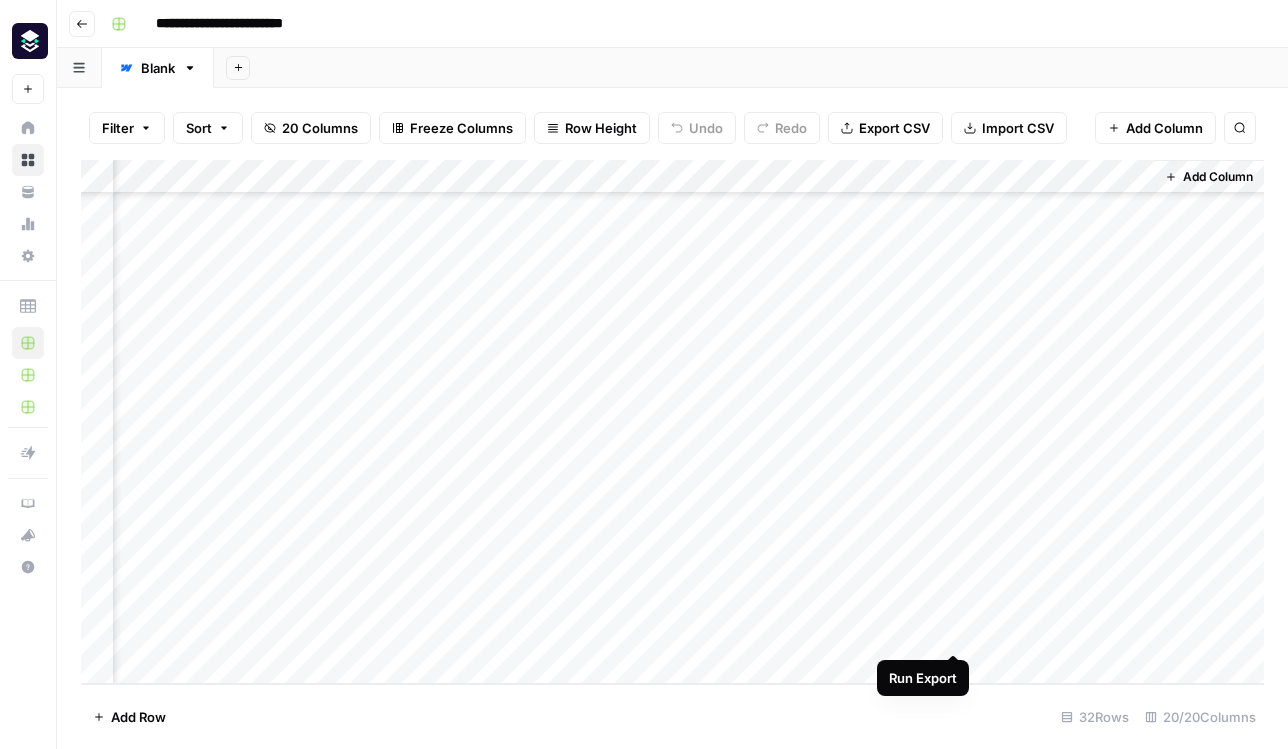 click on "Add Column" at bounding box center (672, 422) 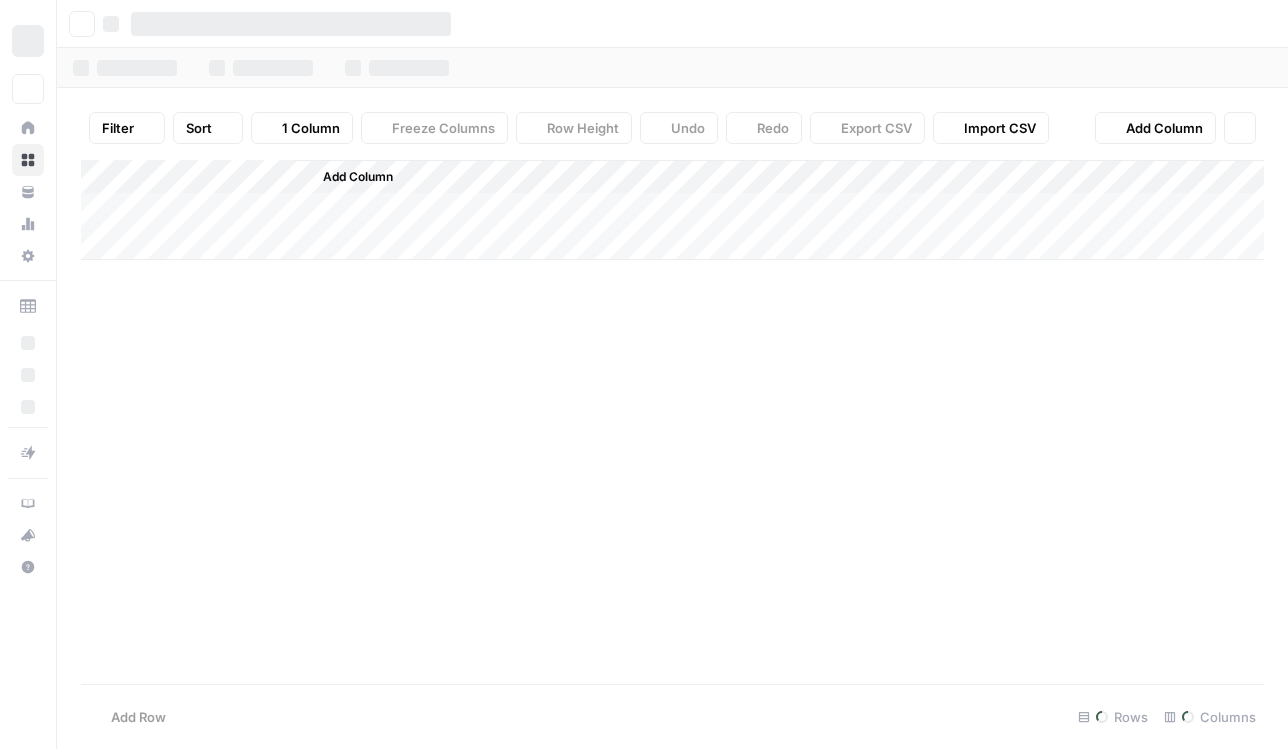 scroll, scrollTop: 0, scrollLeft: 0, axis: both 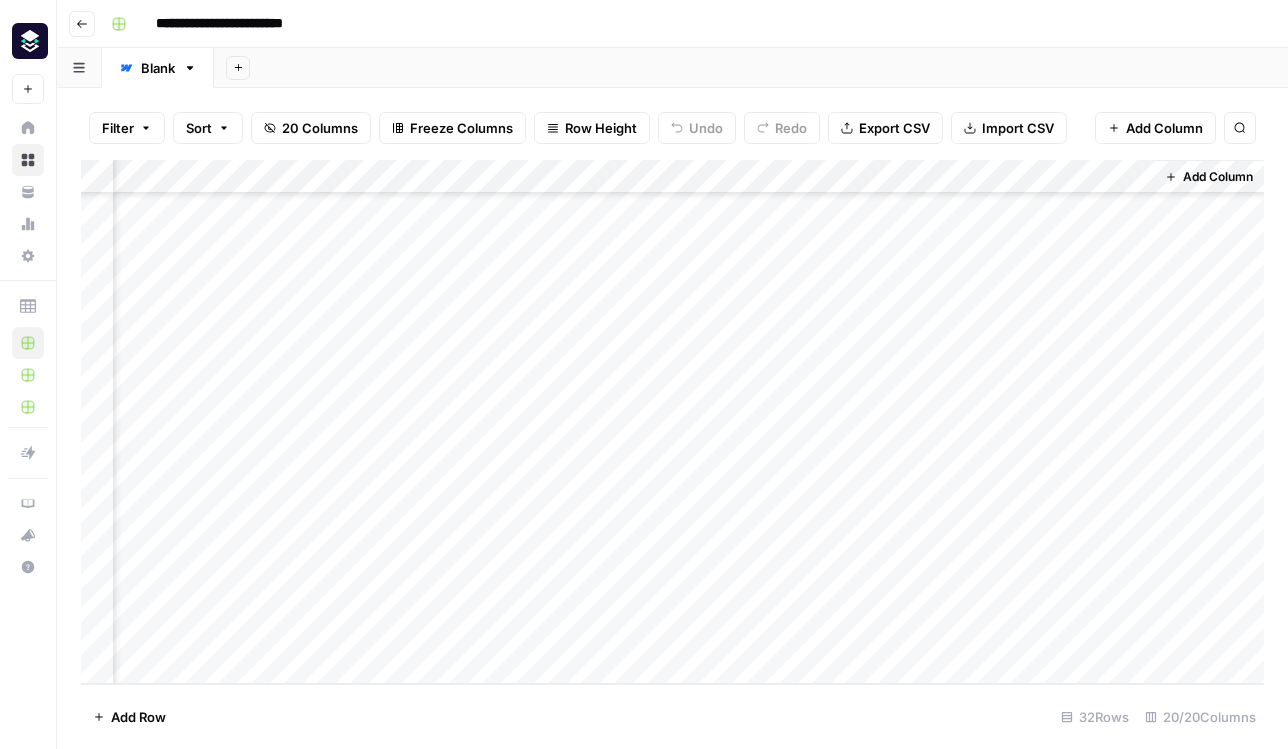 click on "Add Column" at bounding box center (672, 422) 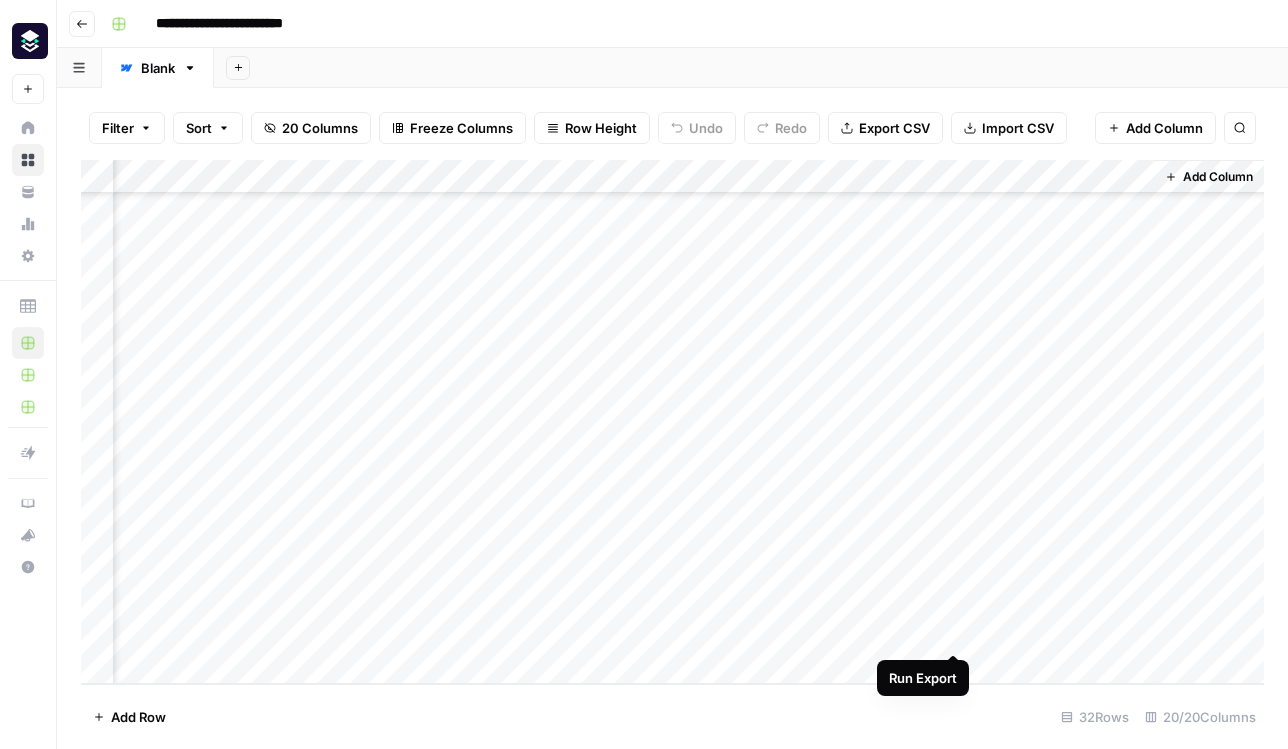 click on "Add Column" at bounding box center [672, 422] 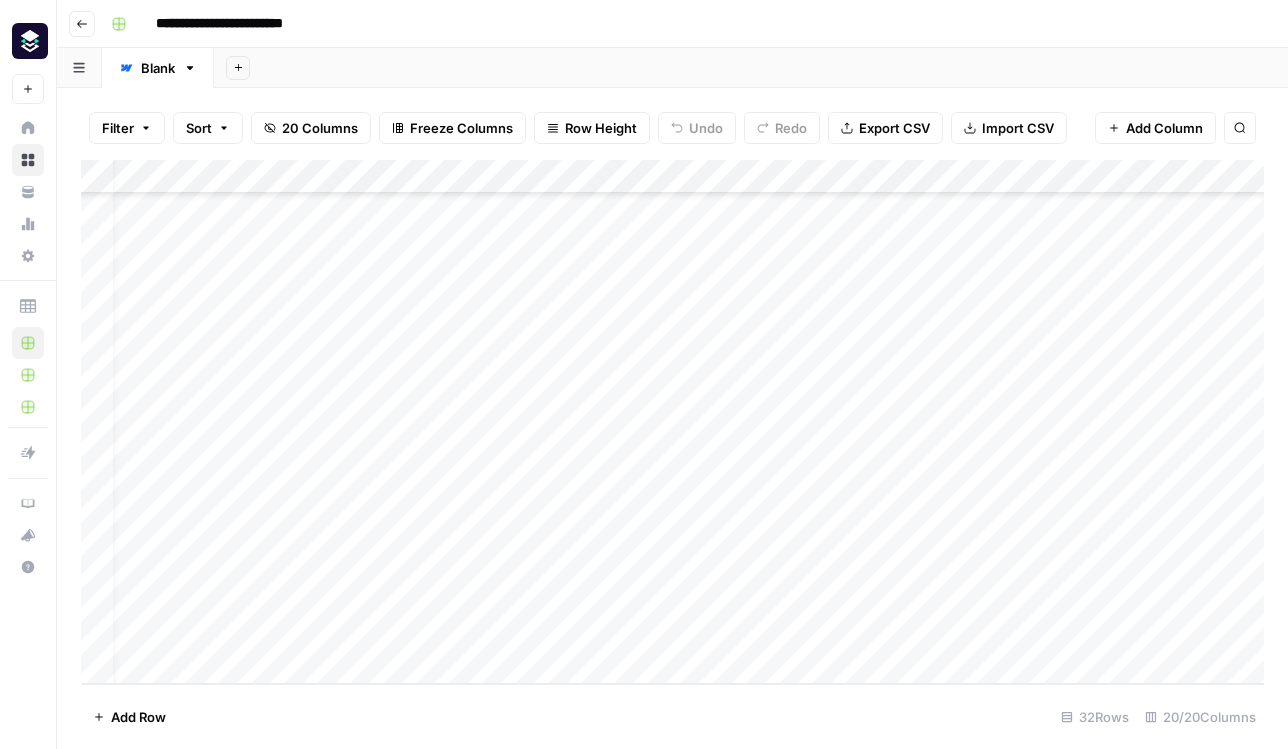 scroll, scrollTop: 630, scrollLeft: 22, axis: both 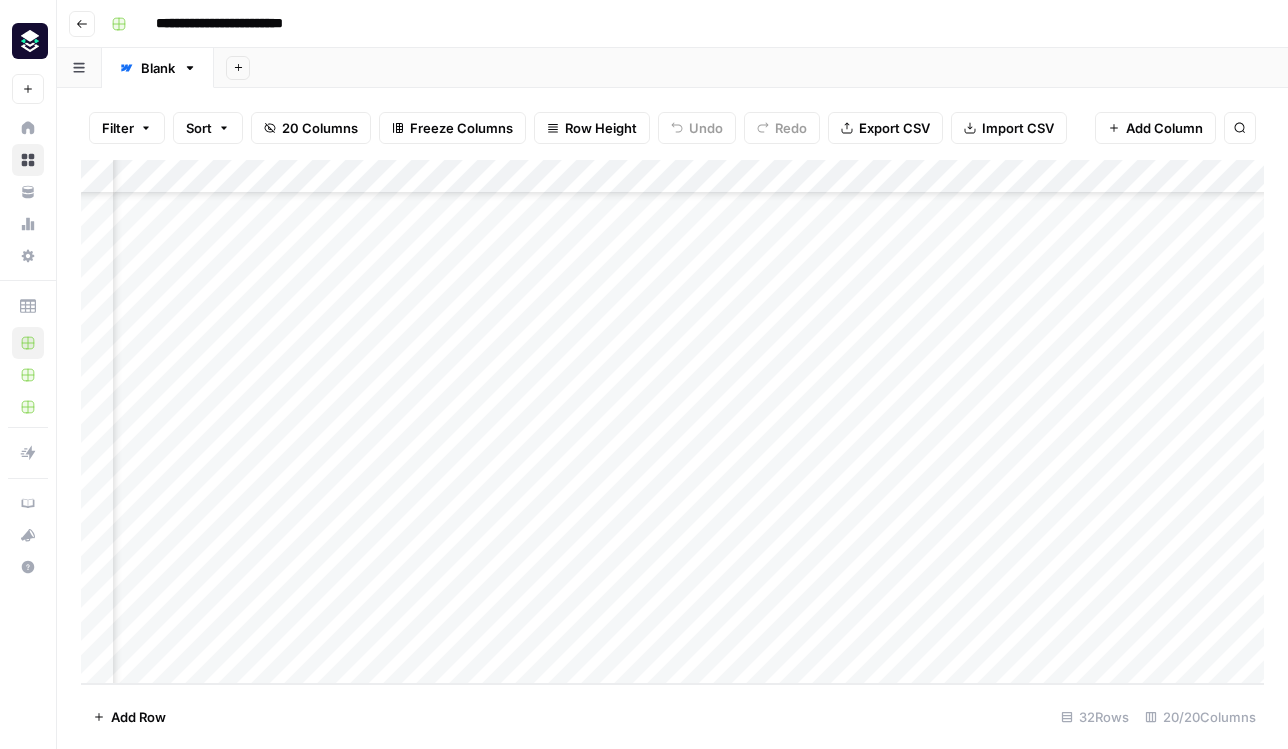 click on "Add Column" at bounding box center (672, 422) 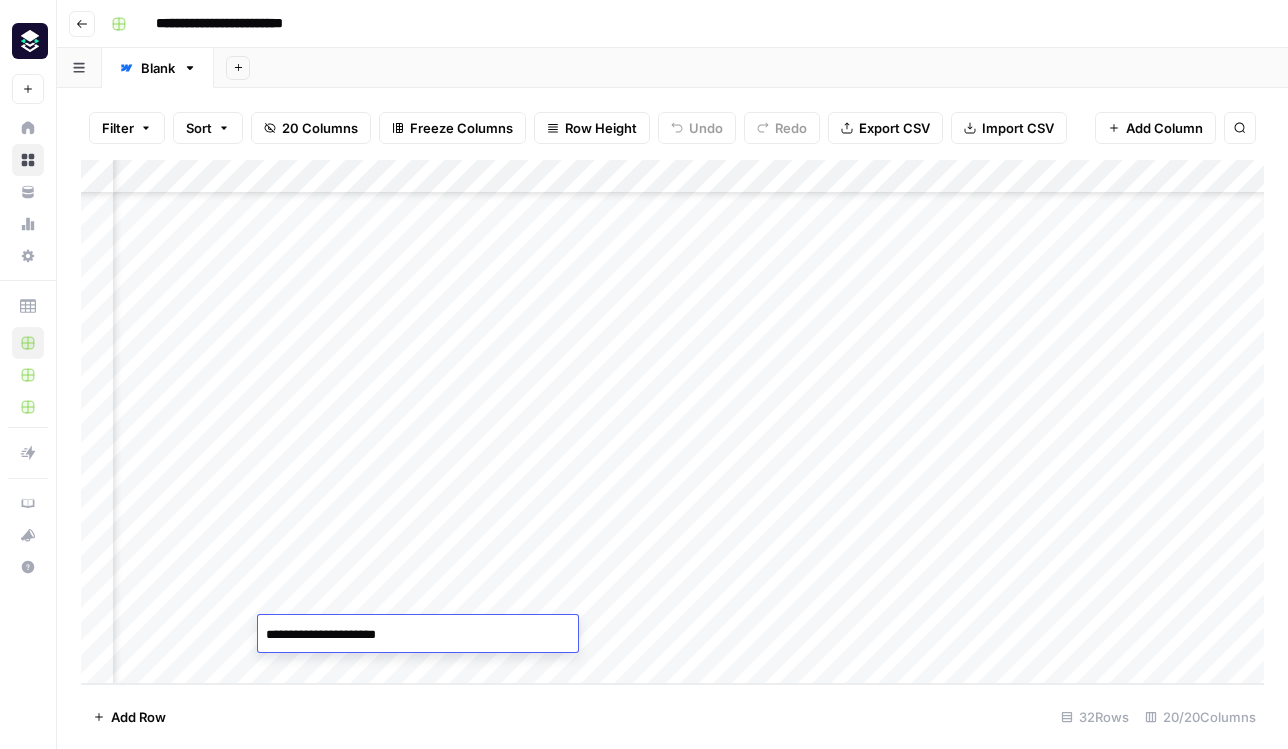 click on "**********" at bounding box center [418, 635] 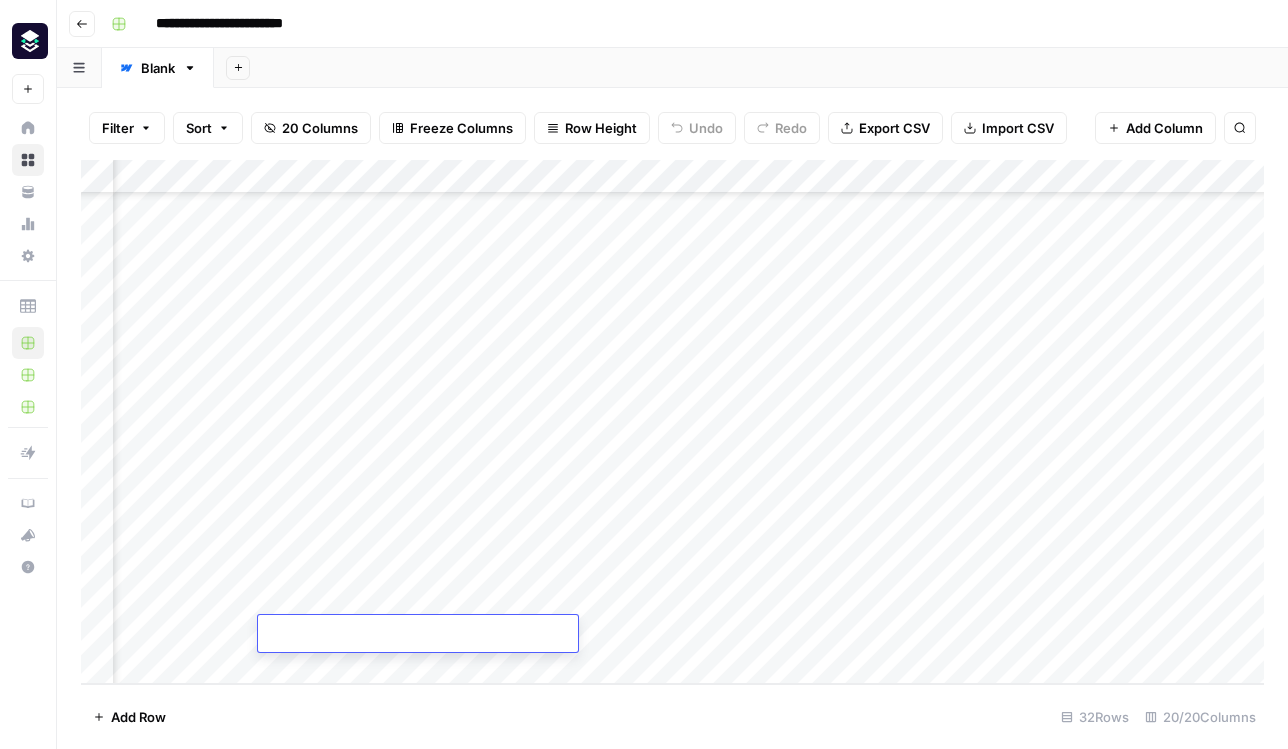click on "Add Column" at bounding box center [672, 422] 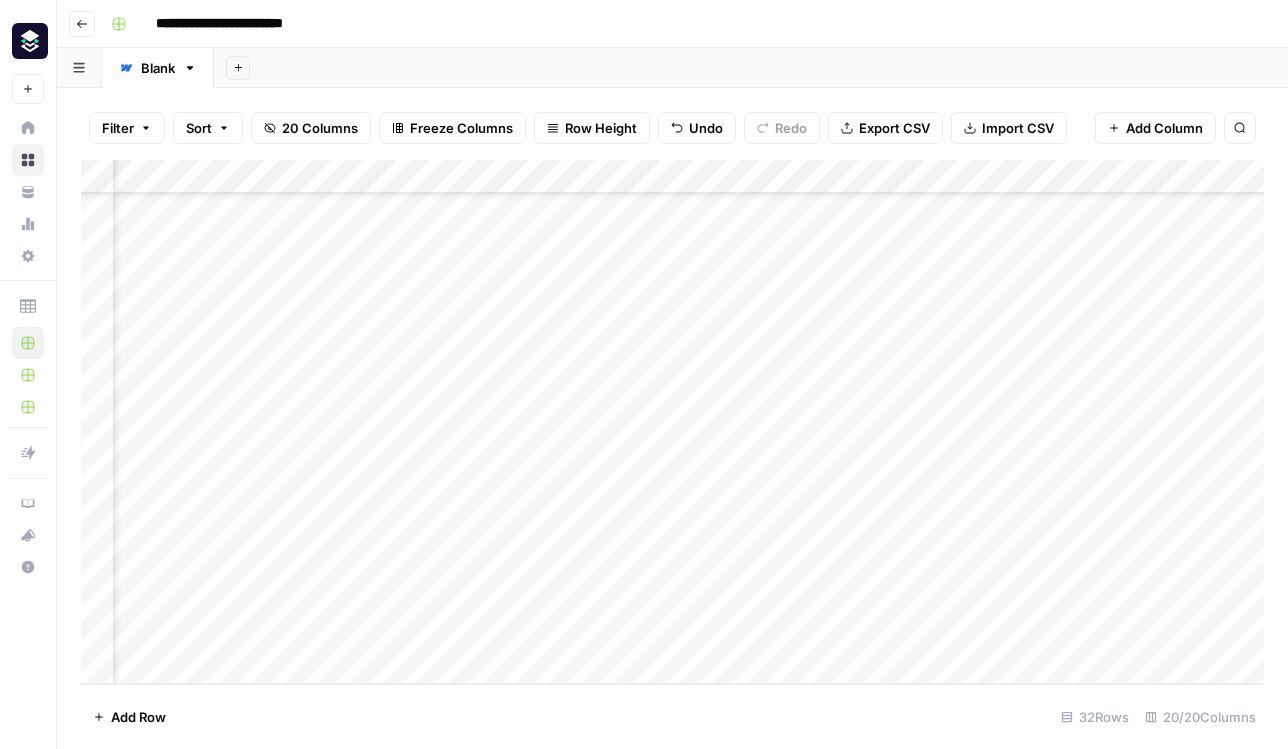 scroll, scrollTop: 664, scrollLeft: 934, axis: both 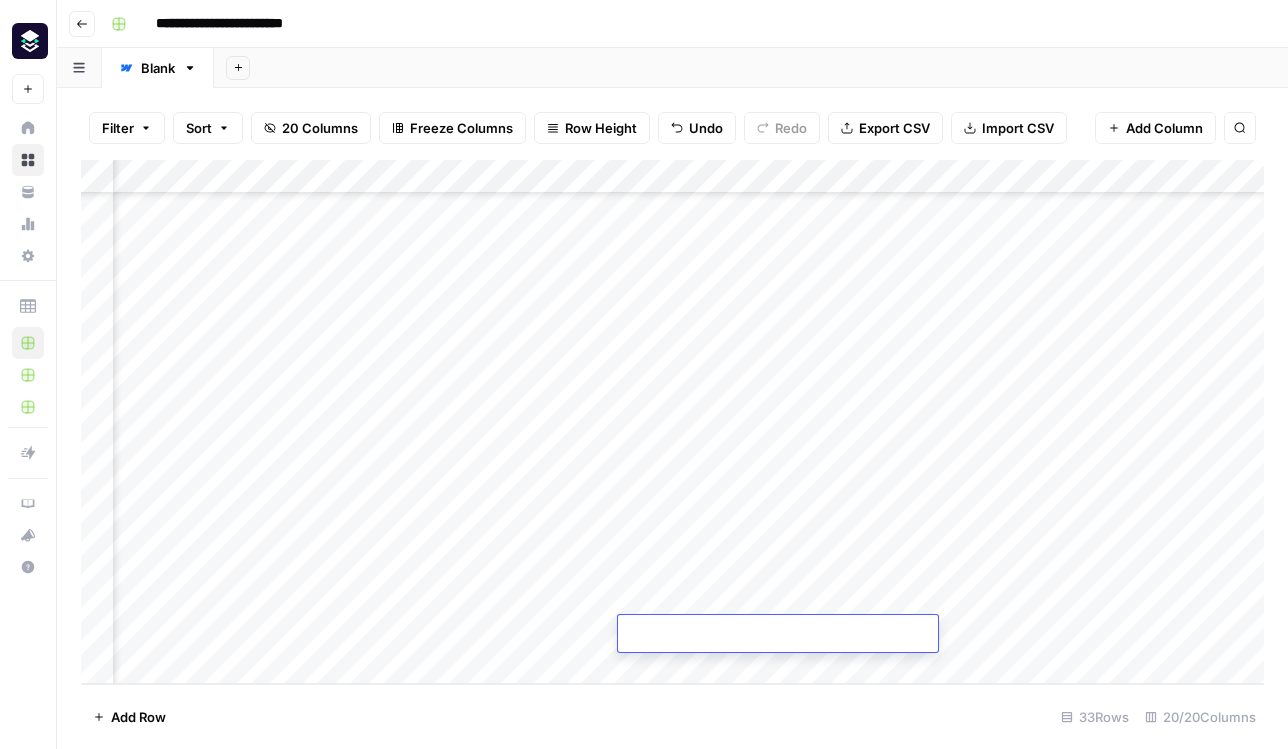 click on "Add Column" at bounding box center [672, 422] 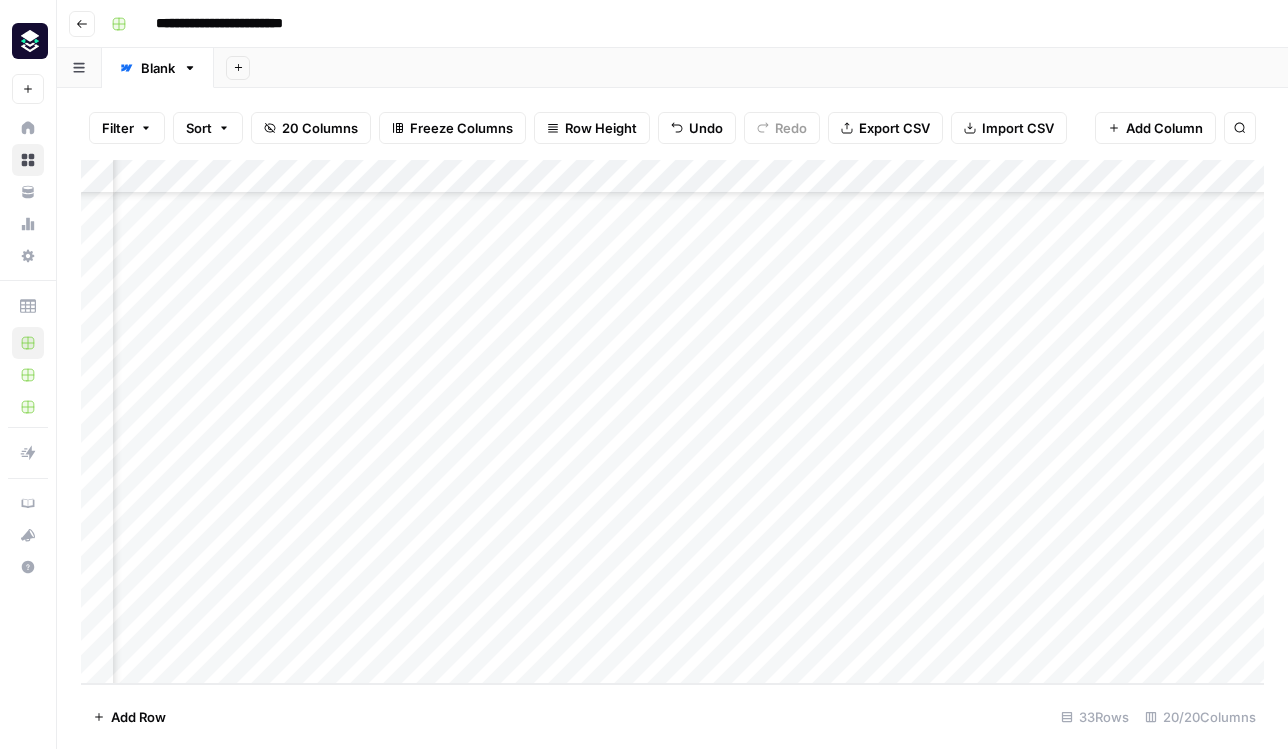 scroll, scrollTop: 664, scrollLeft: 2008, axis: both 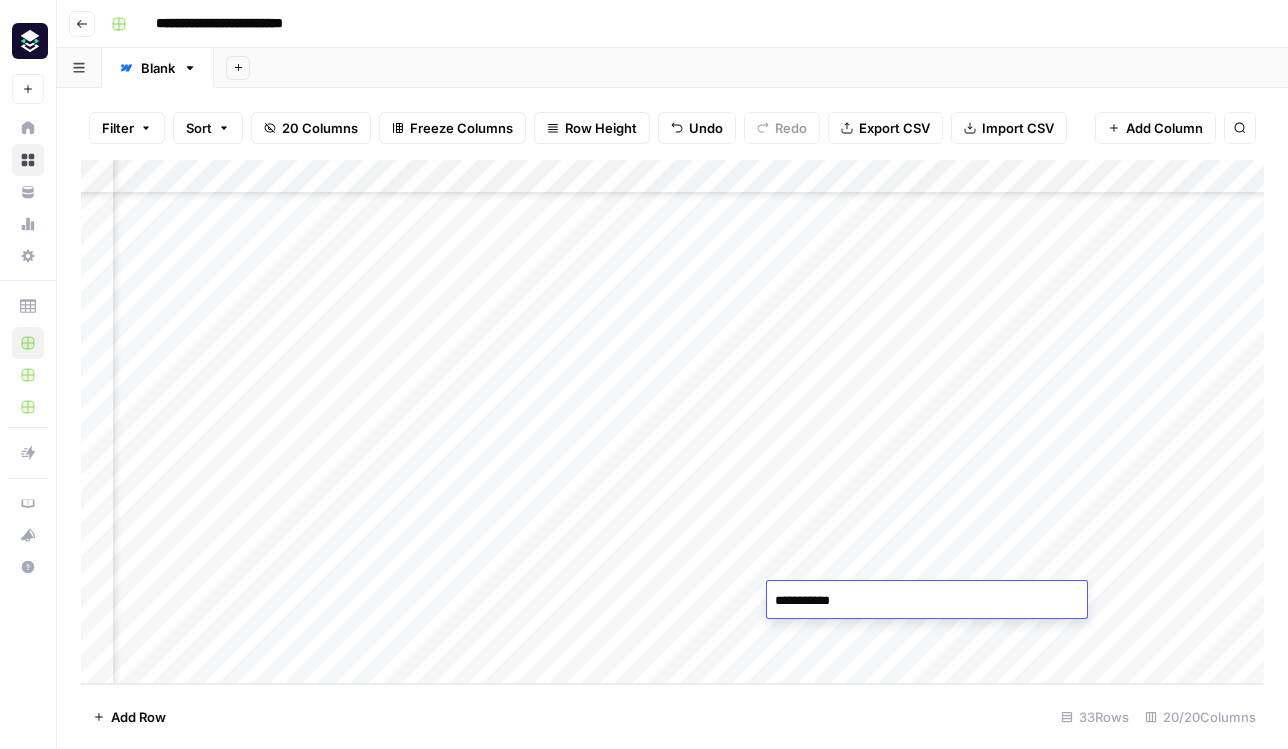 click on "**********" at bounding box center (927, 601) 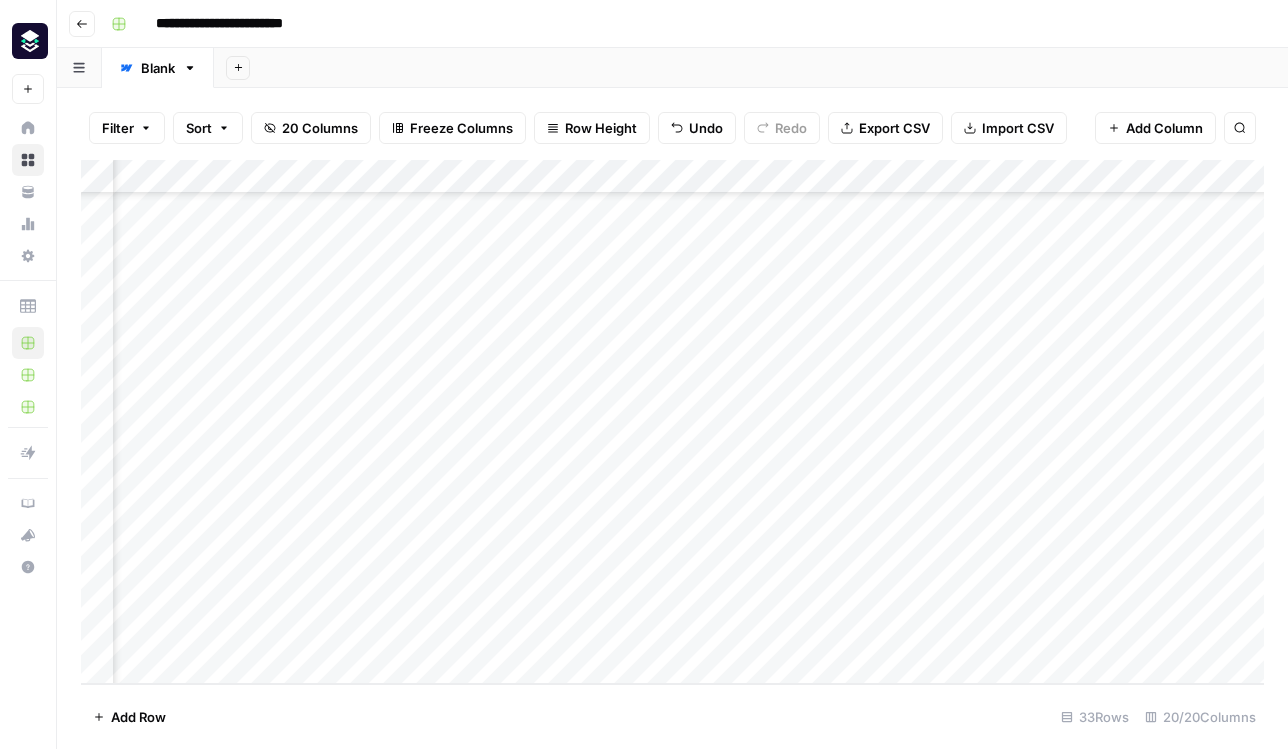 click on "Add Column" at bounding box center (672, 422) 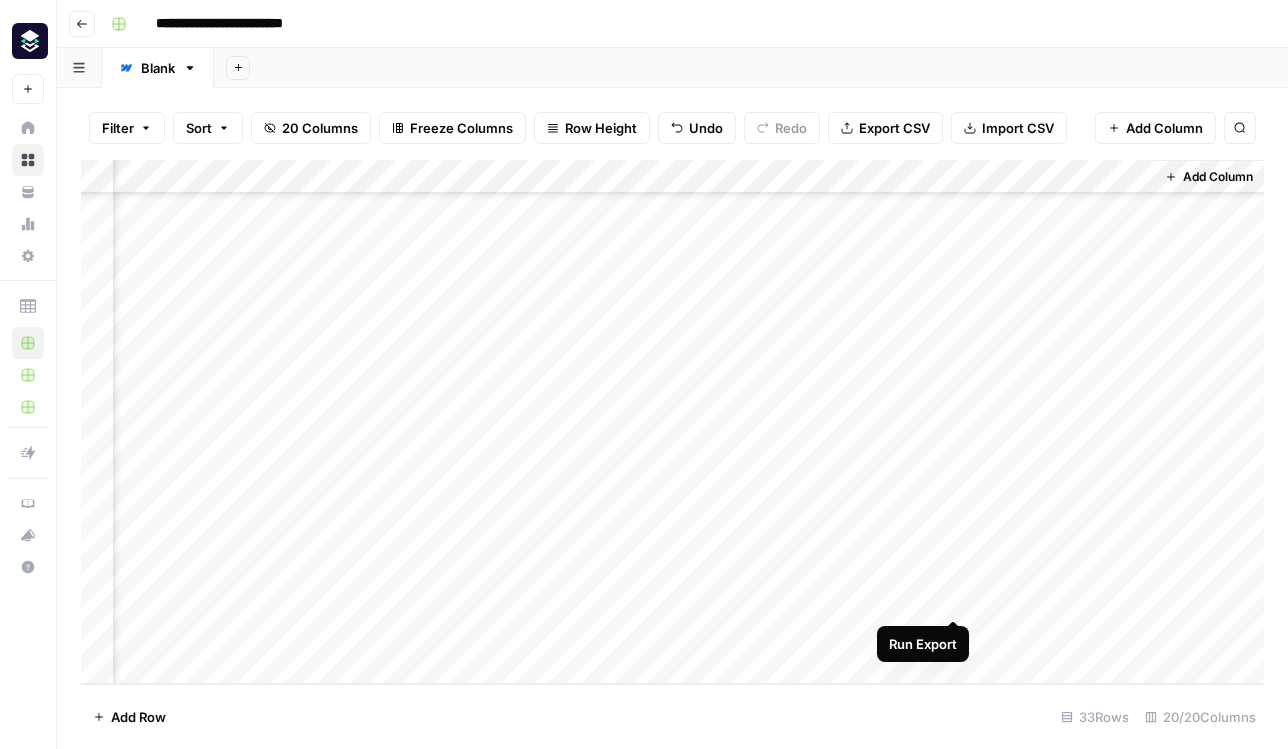 click on "Add Column" at bounding box center (672, 422) 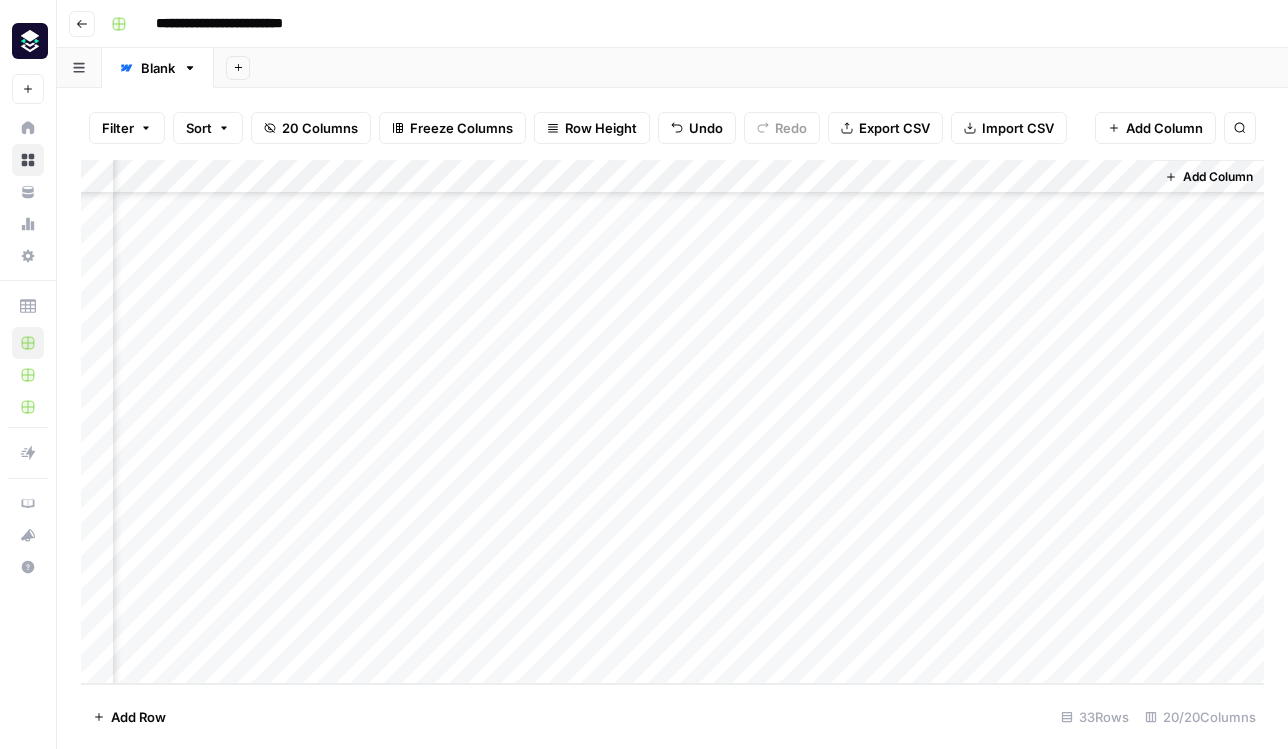 click on "Add Column" at bounding box center [672, 422] 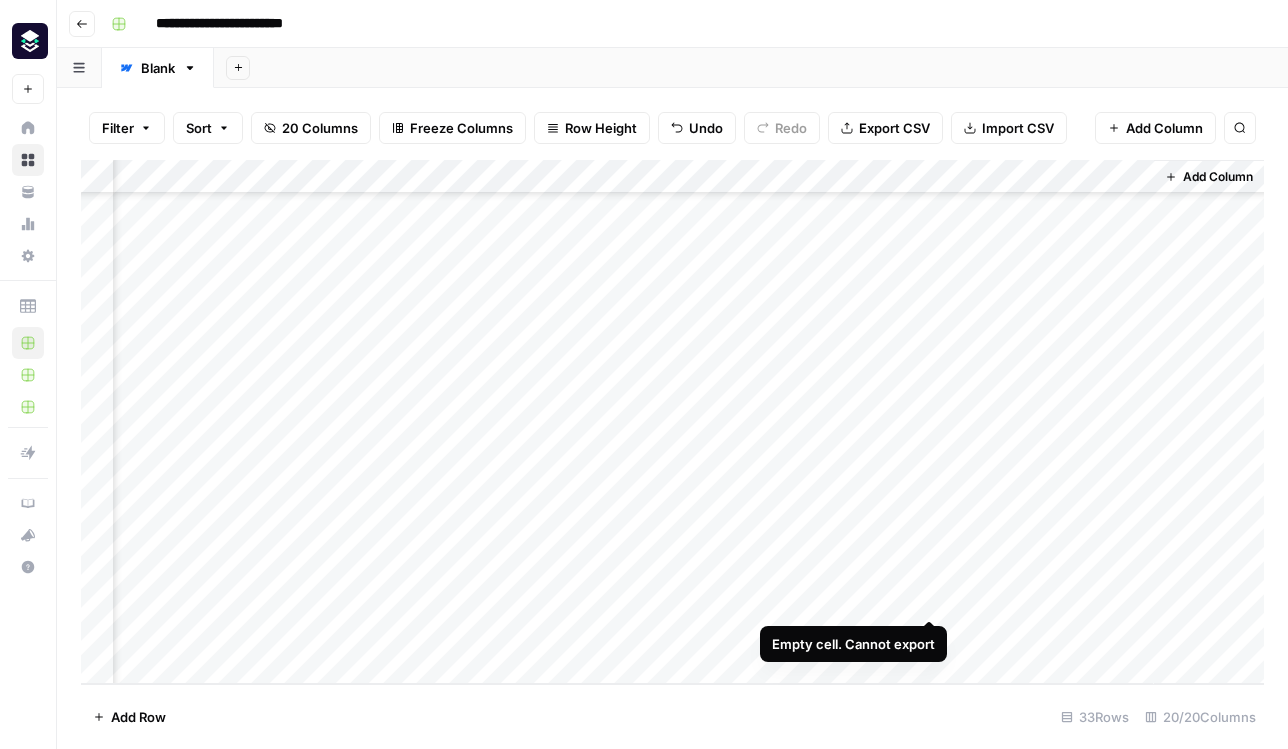 click on "Add Column" at bounding box center [672, 422] 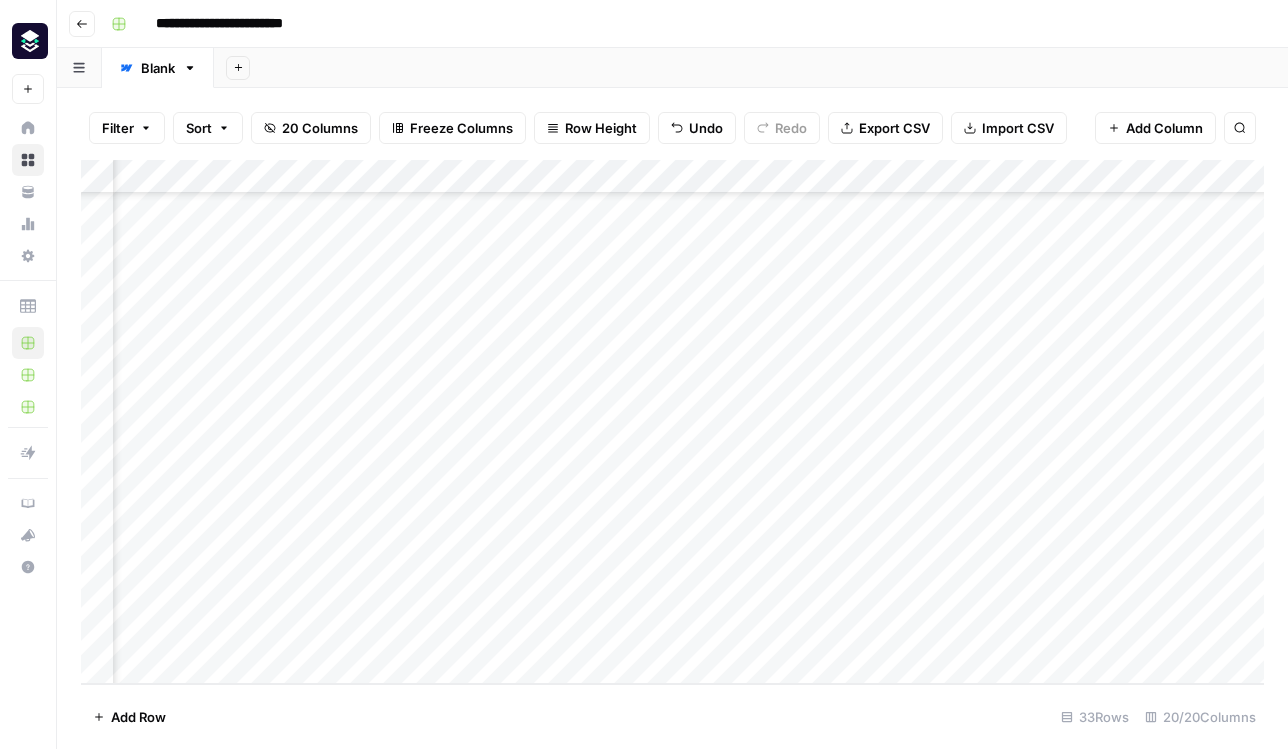 scroll, scrollTop: 664, scrollLeft: 2230, axis: both 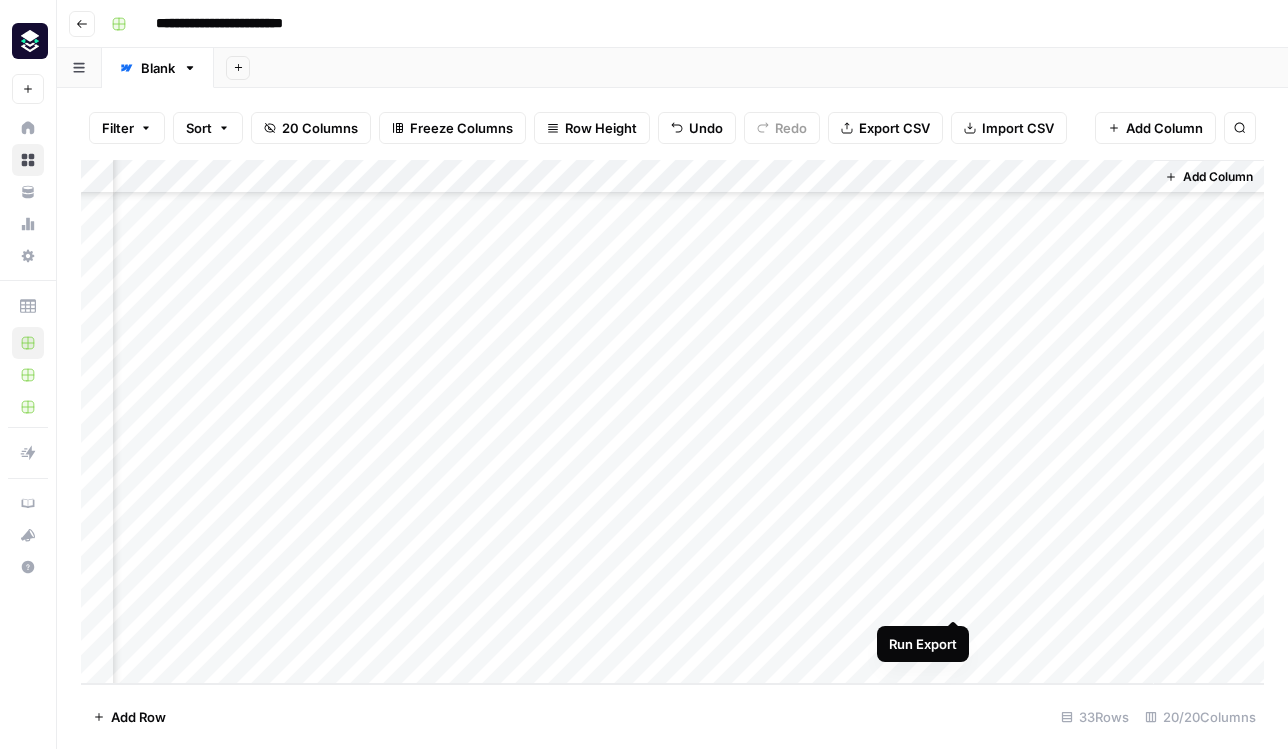 click on "Add Column" at bounding box center [672, 422] 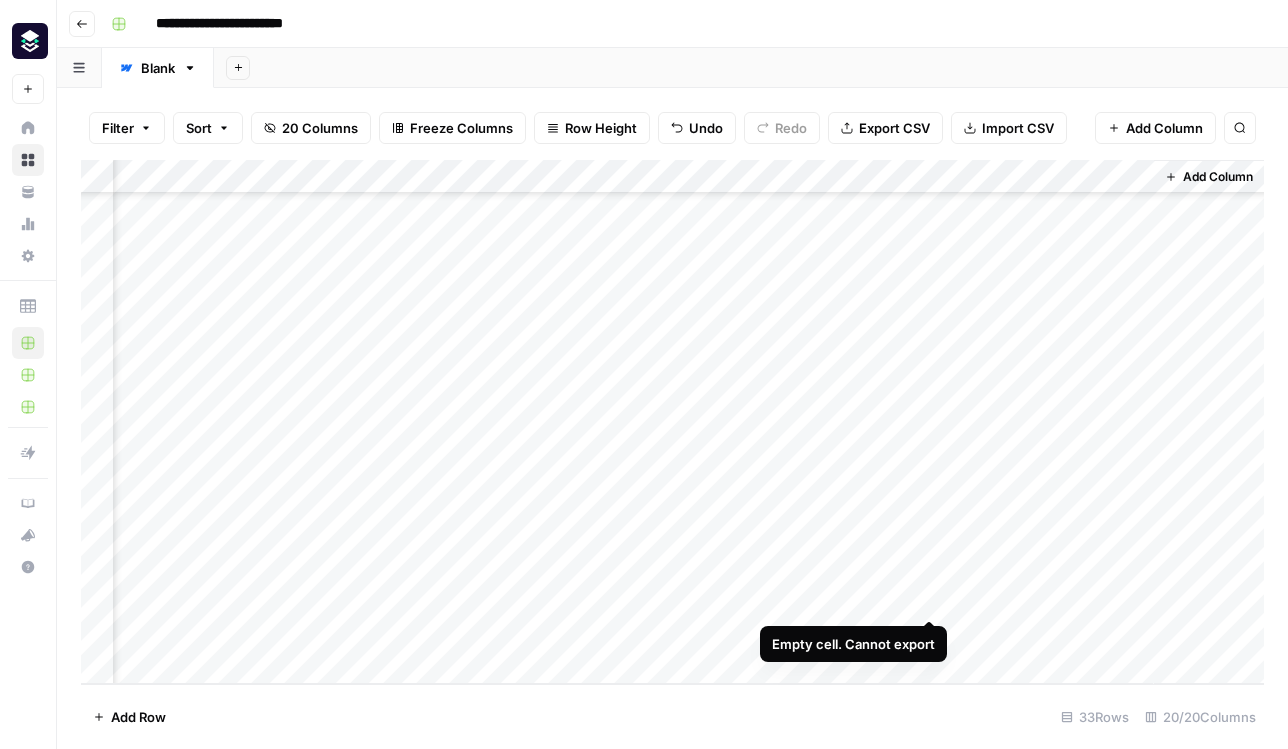 click on "Add Column" at bounding box center [672, 422] 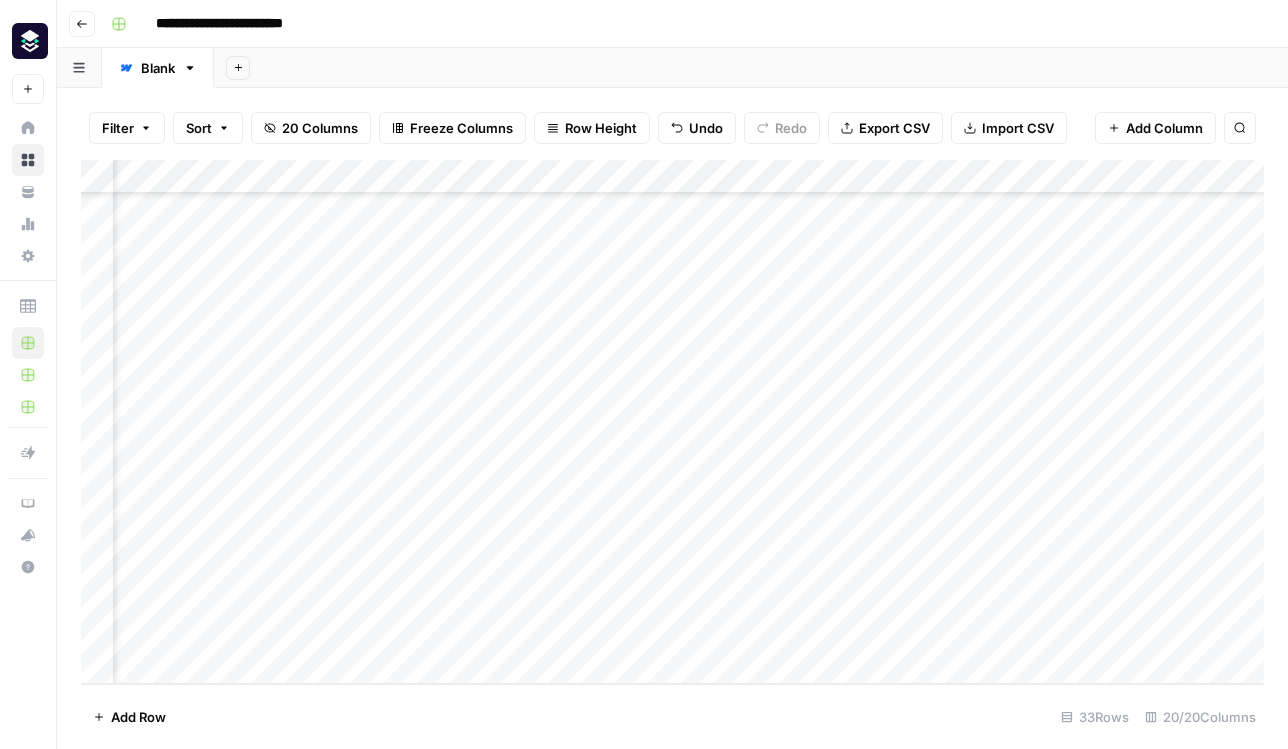 scroll, scrollTop: 664, scrollLeft: 780, axis: both 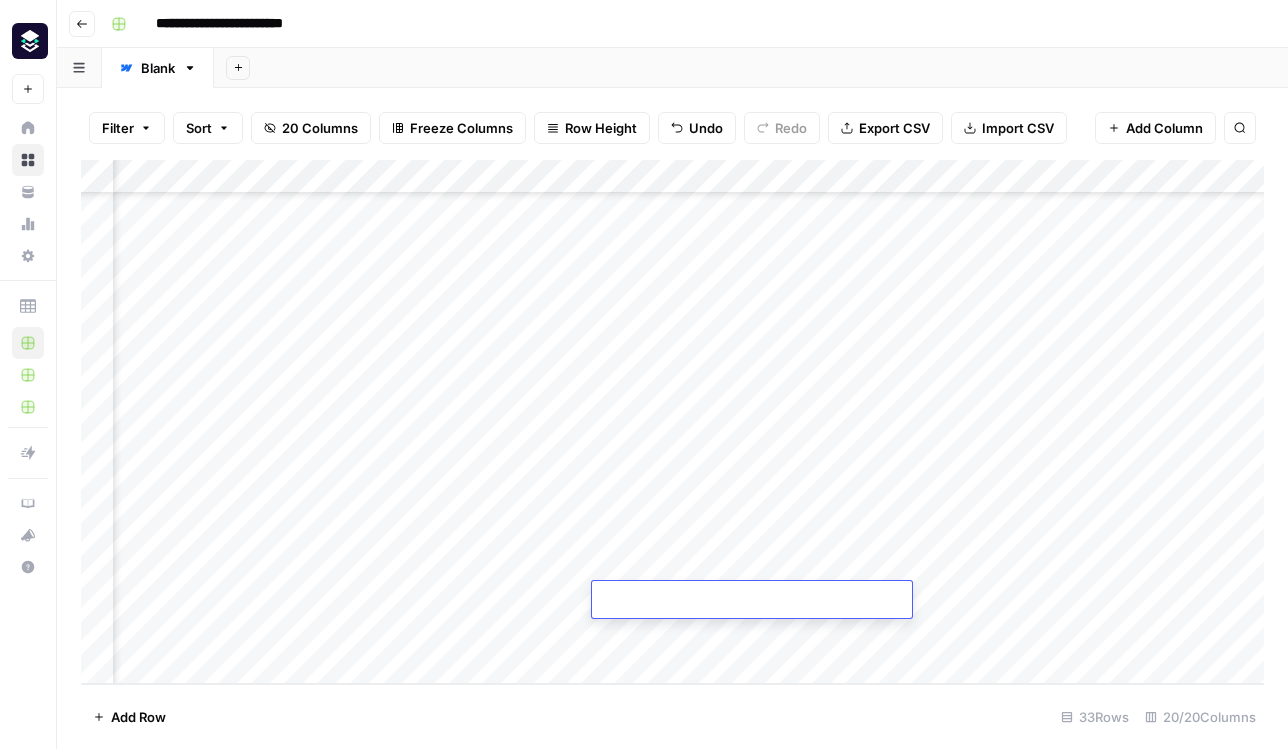 click at bounding box center [752, 601] 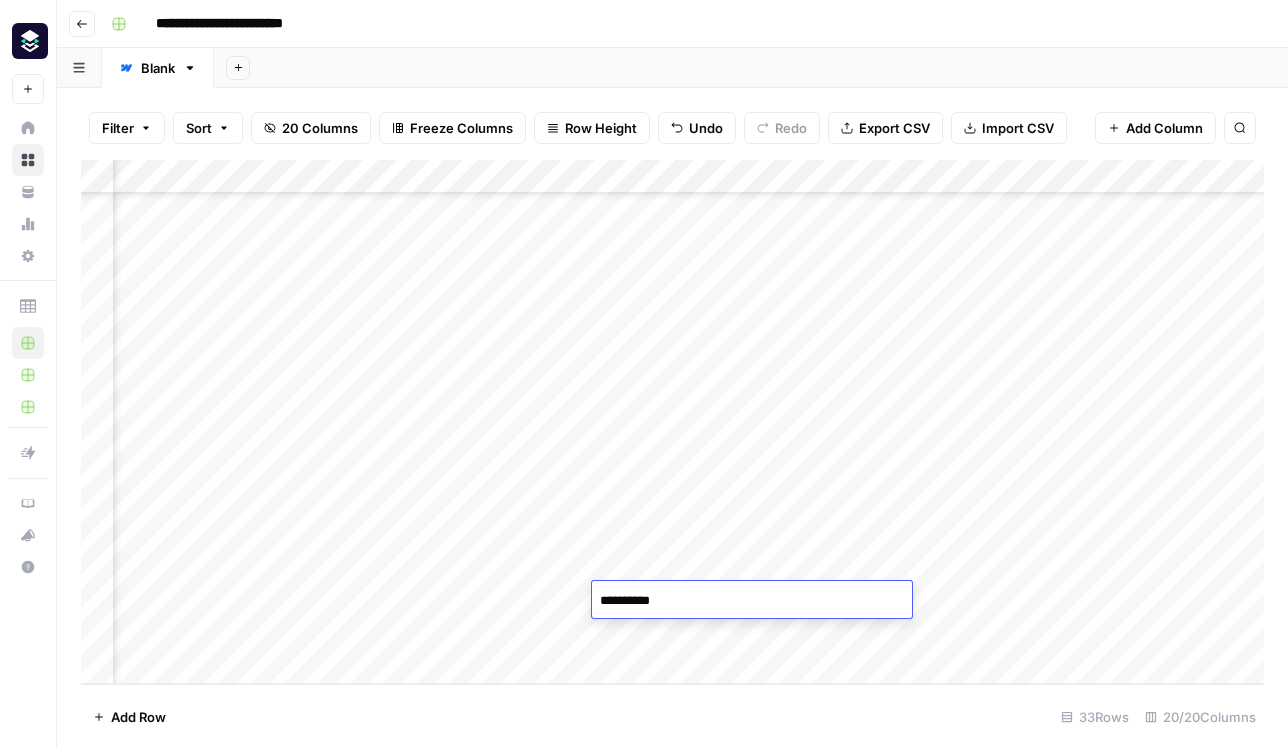 type on "**********" 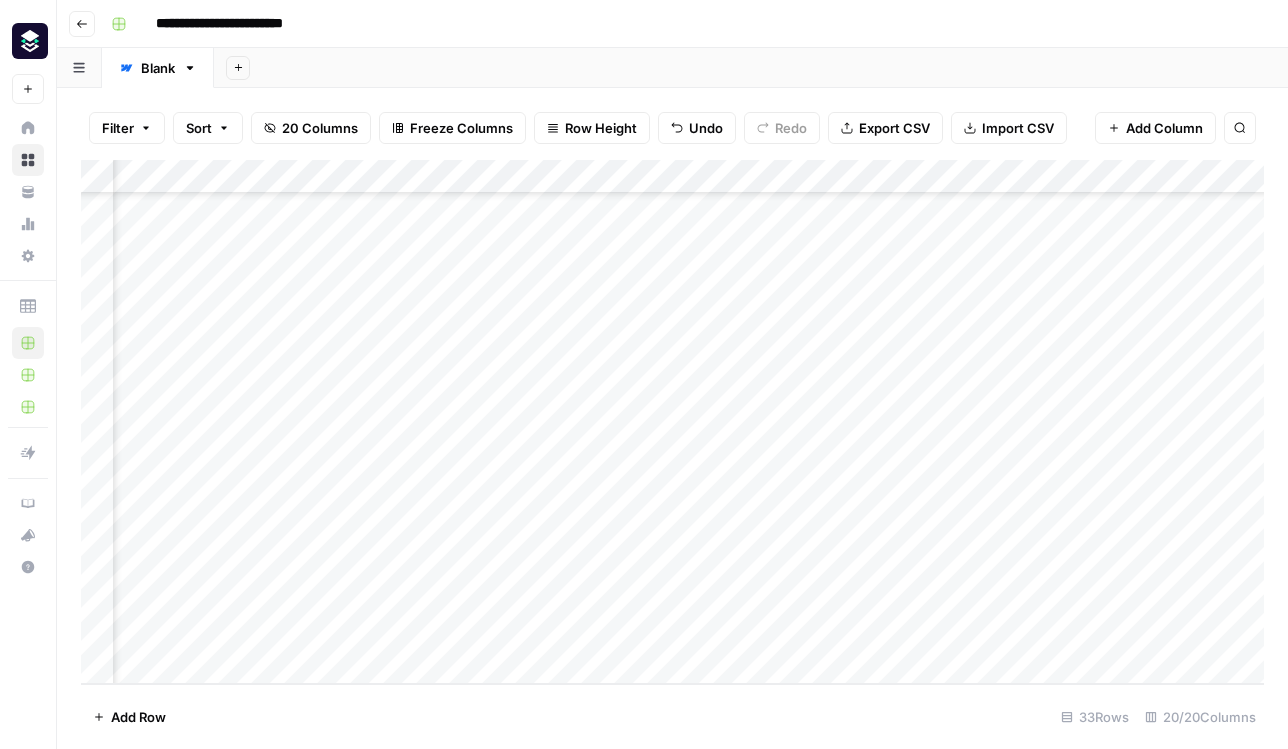 click on "Add Column" at bounding box center (672, 422) 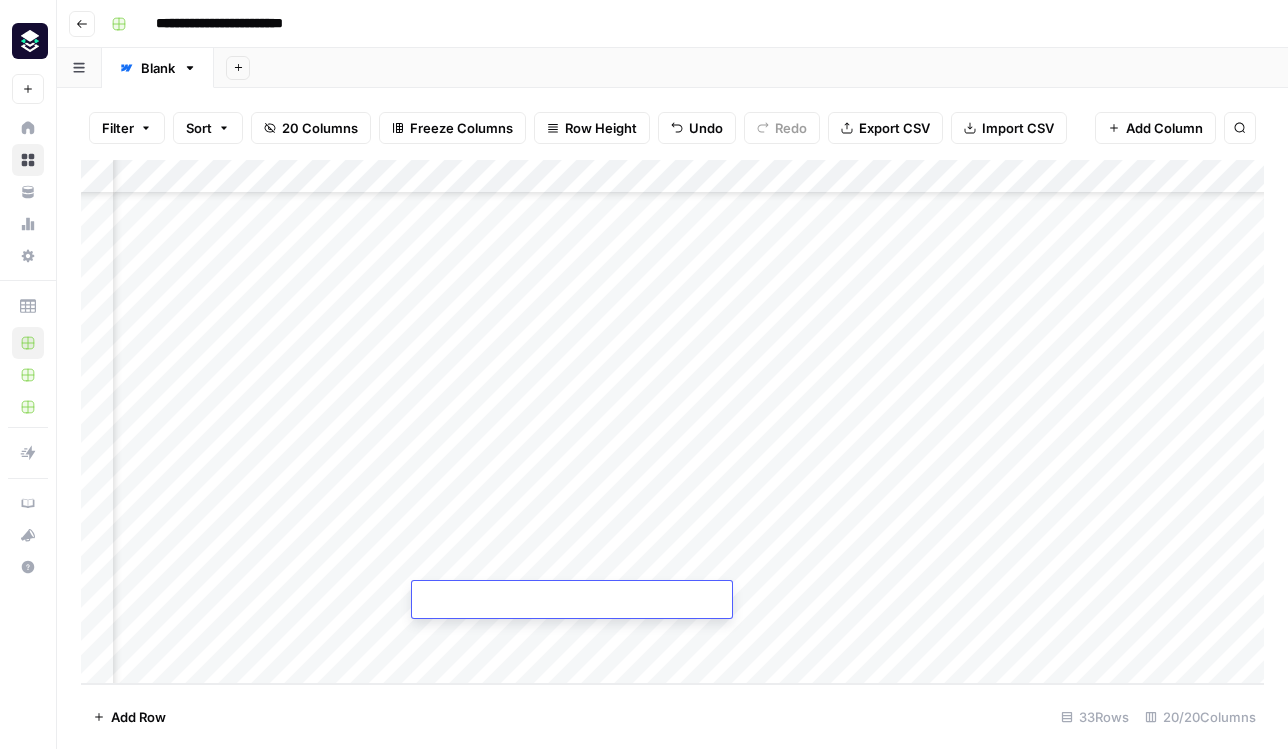 click at bounding box center [572, 601] 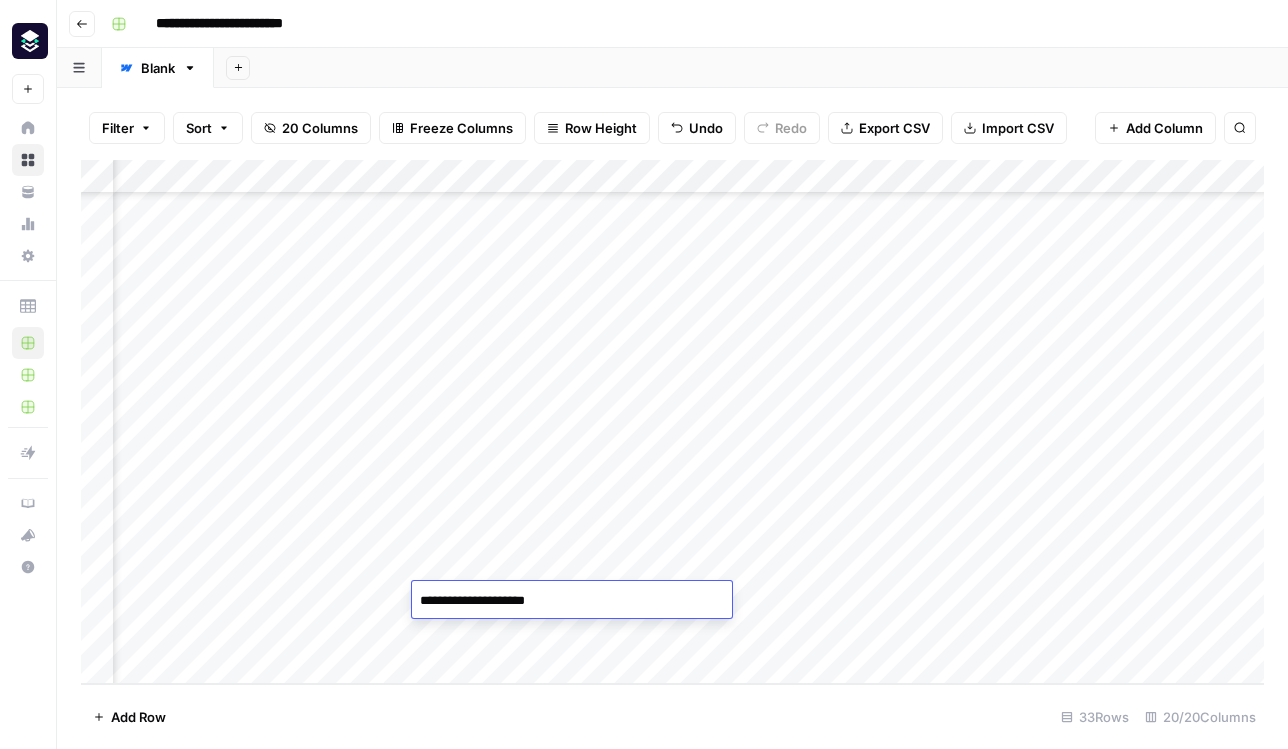 type on "**********" 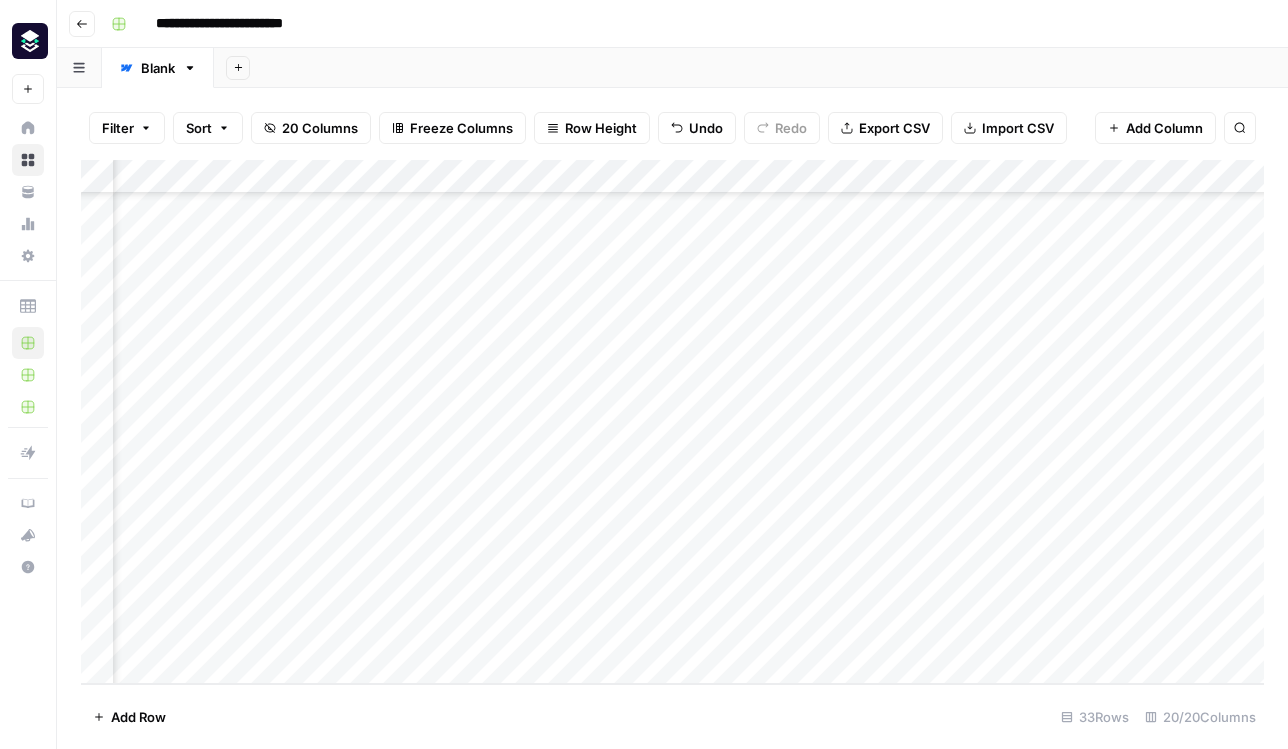 scroll, scrollTop: 664, scrollLeft: 2463, axis: both 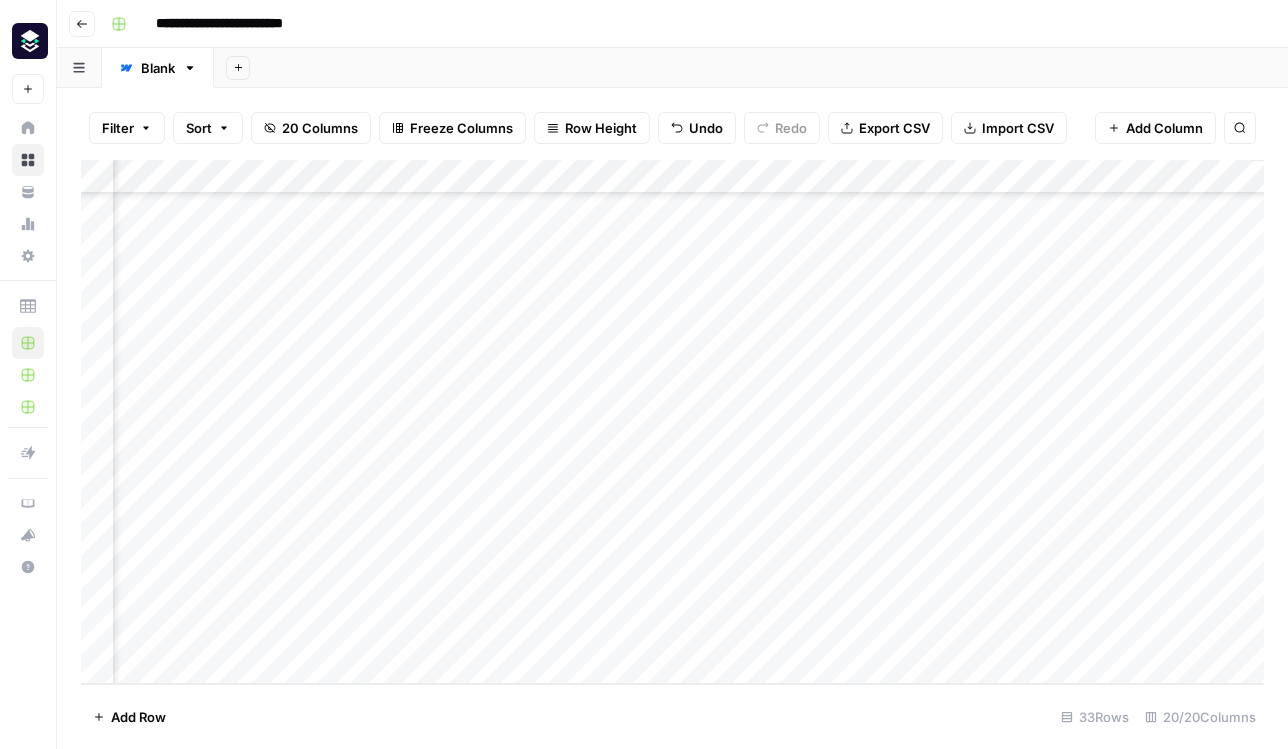 click on "Add Column" at bounding box center (672, 422) 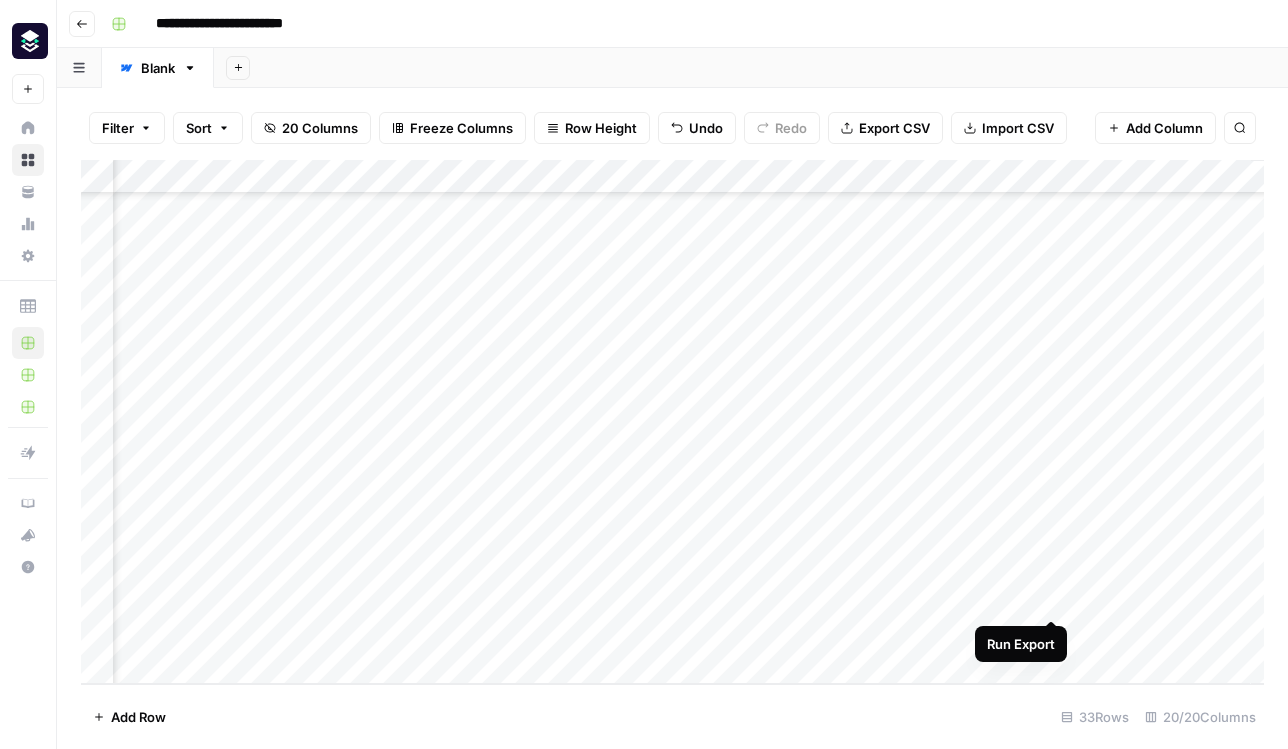 click on "Add Column" at bounding box center [672, 422] 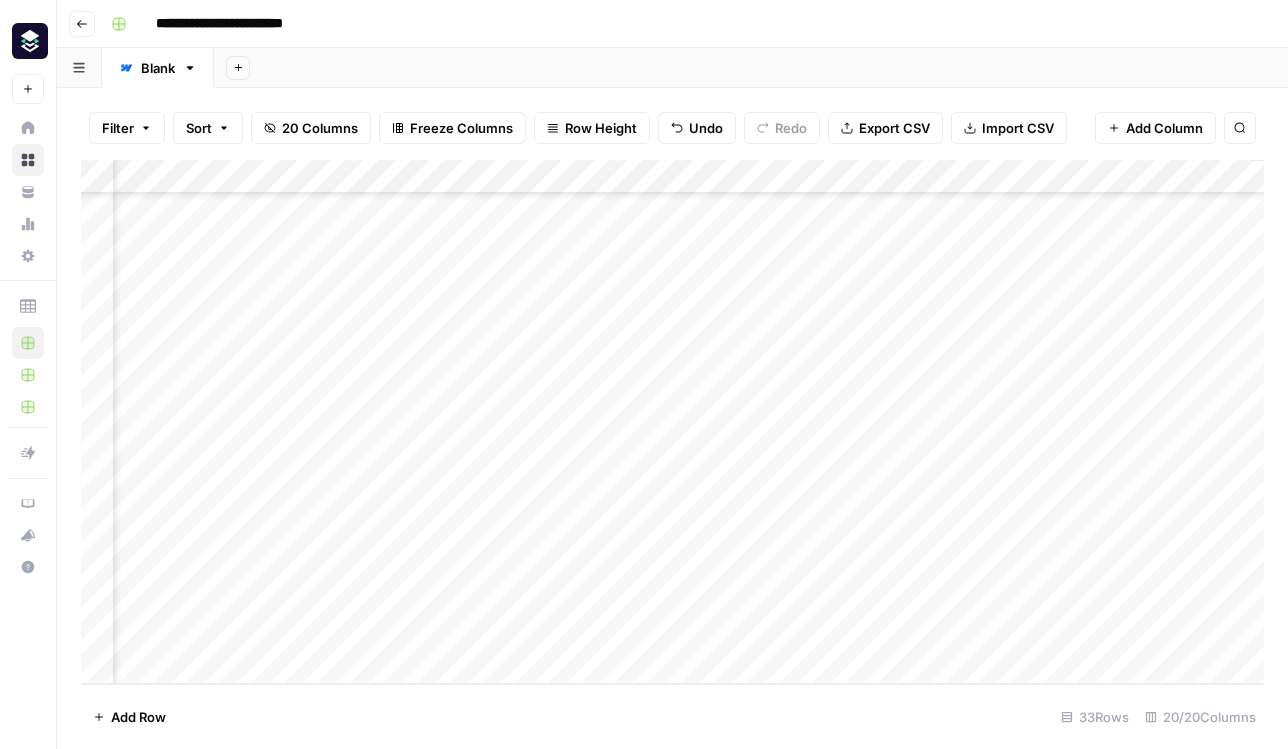 click on "Add Column" at bounding box center (672, 422) 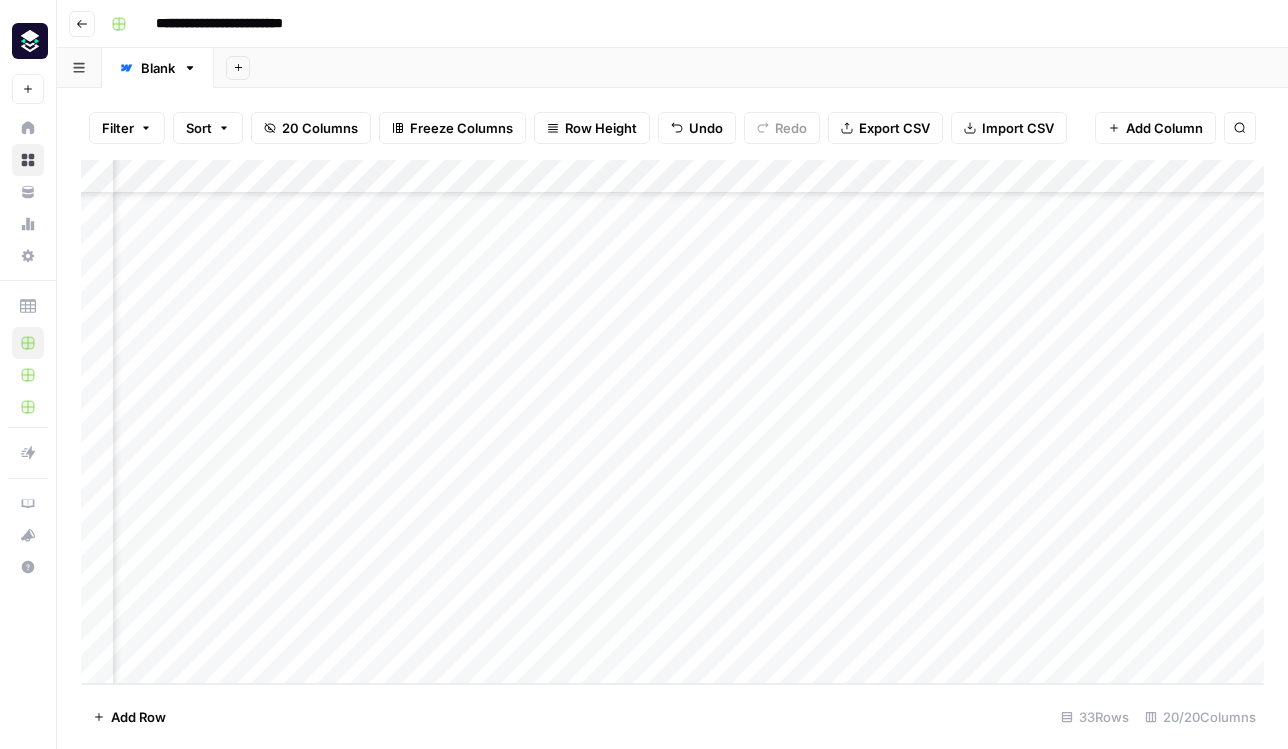 scroll, scrollTop: 664, scrollLeft: 426, axis: both 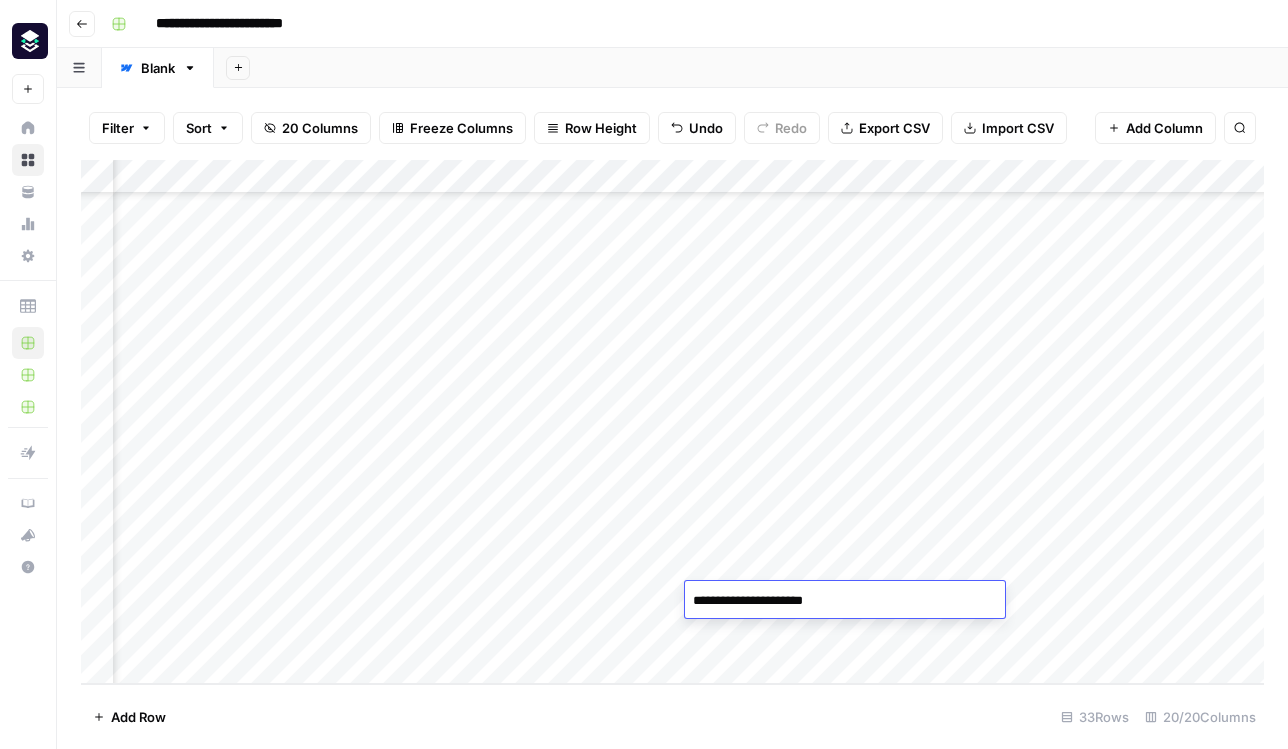 click on "**********" at bounding box center [845, 601] 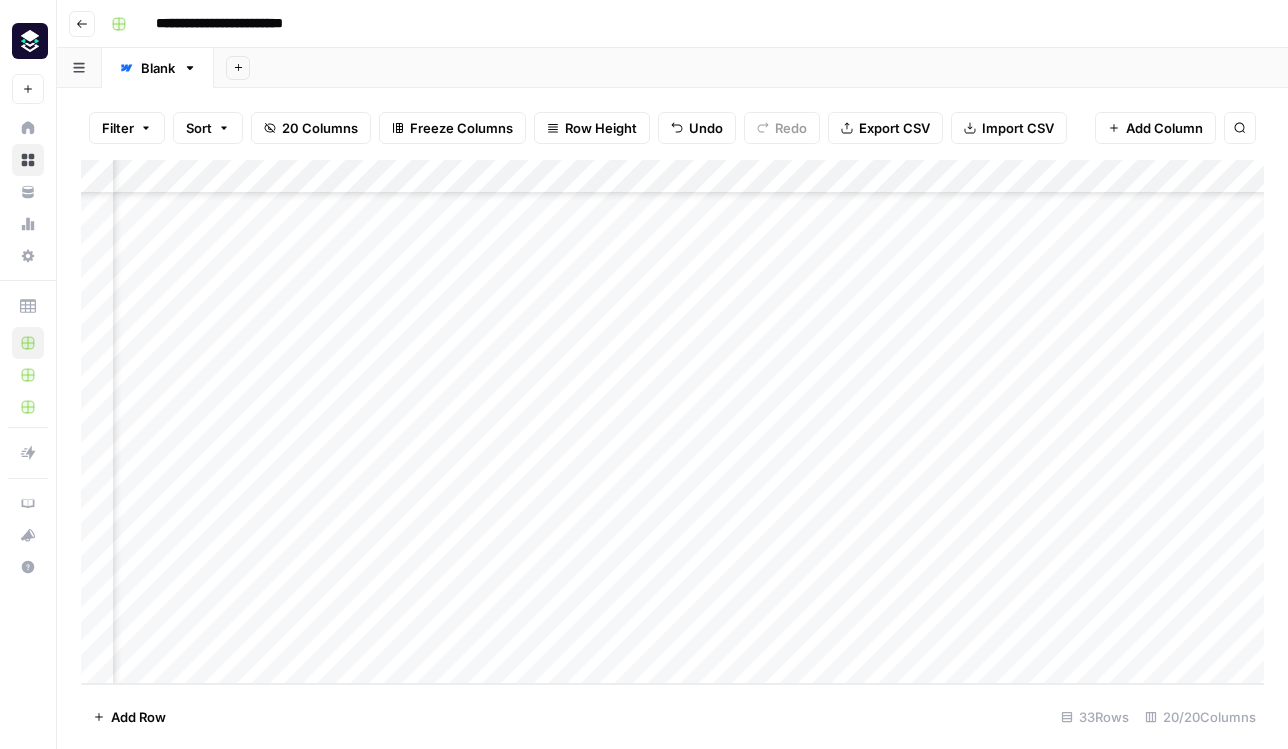 scroll, scrollTop: 664, scrollLeft: 2561, axis: both 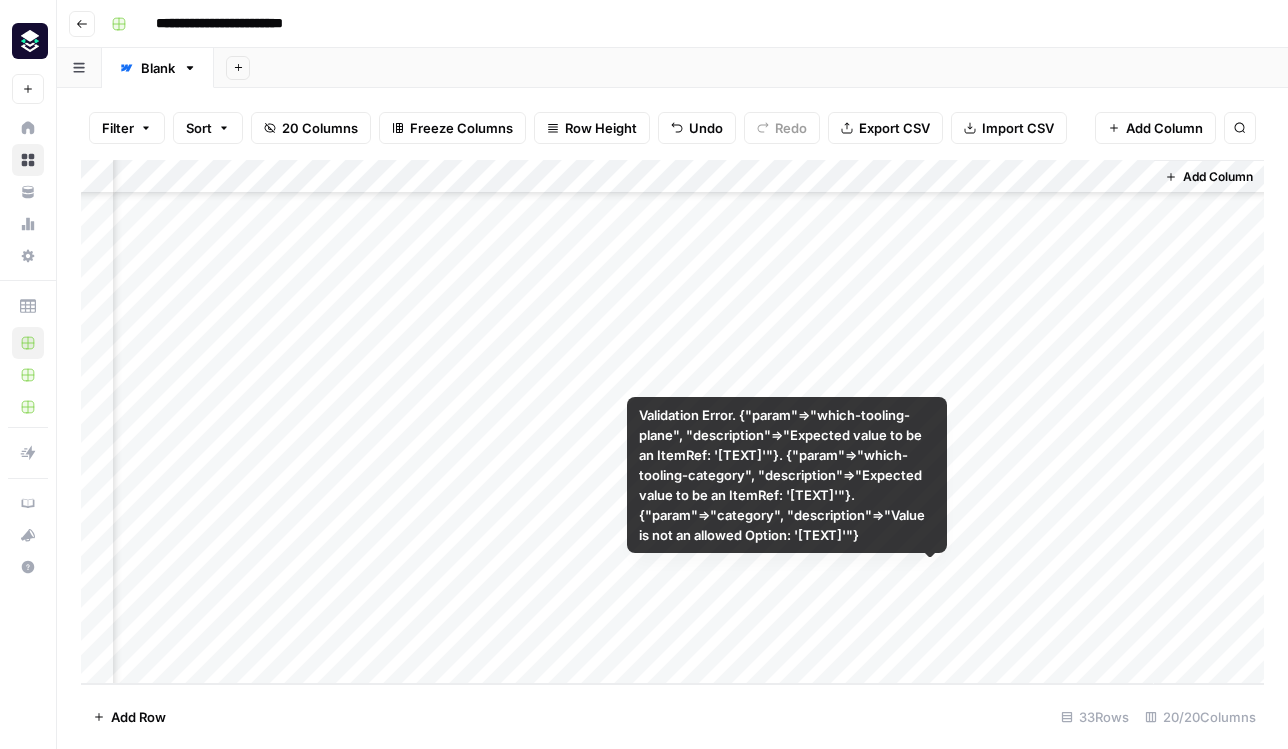 click on "Add Column" at bounding box center (672, 422) 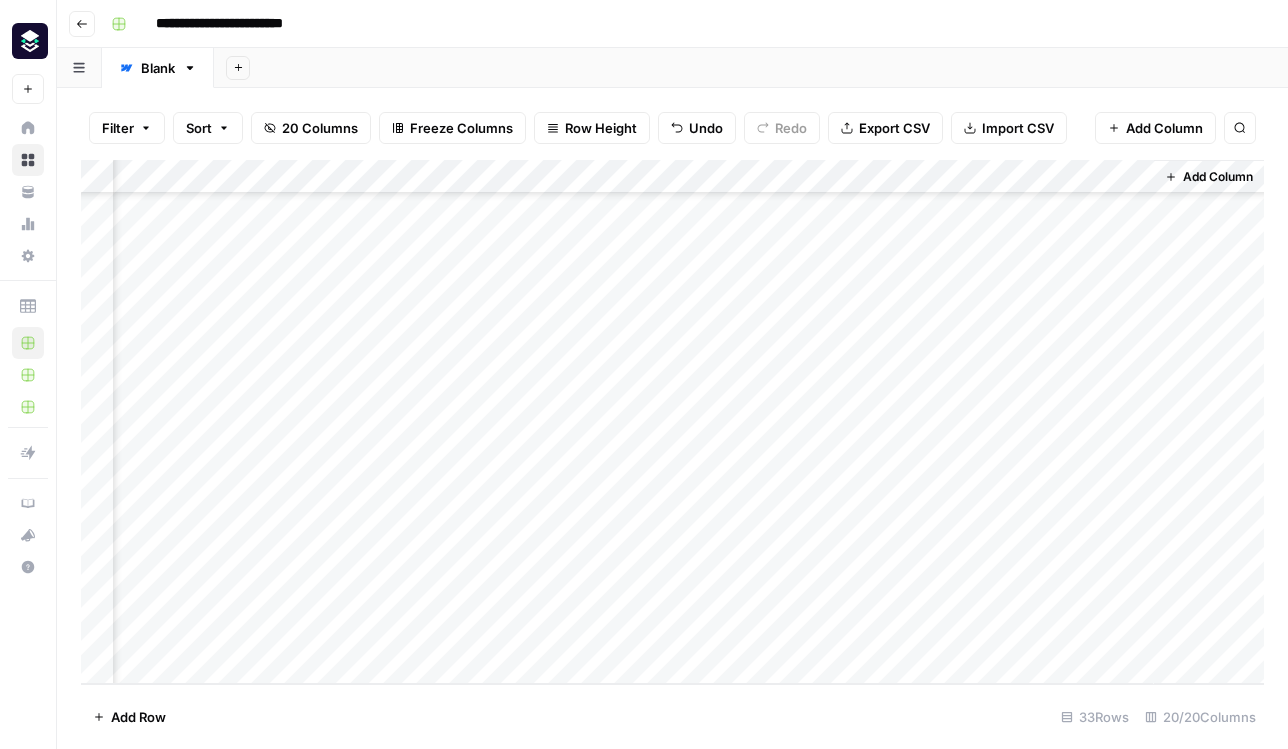 scroll, scrollTop: 664, scrollLeft: 2536, axis: both 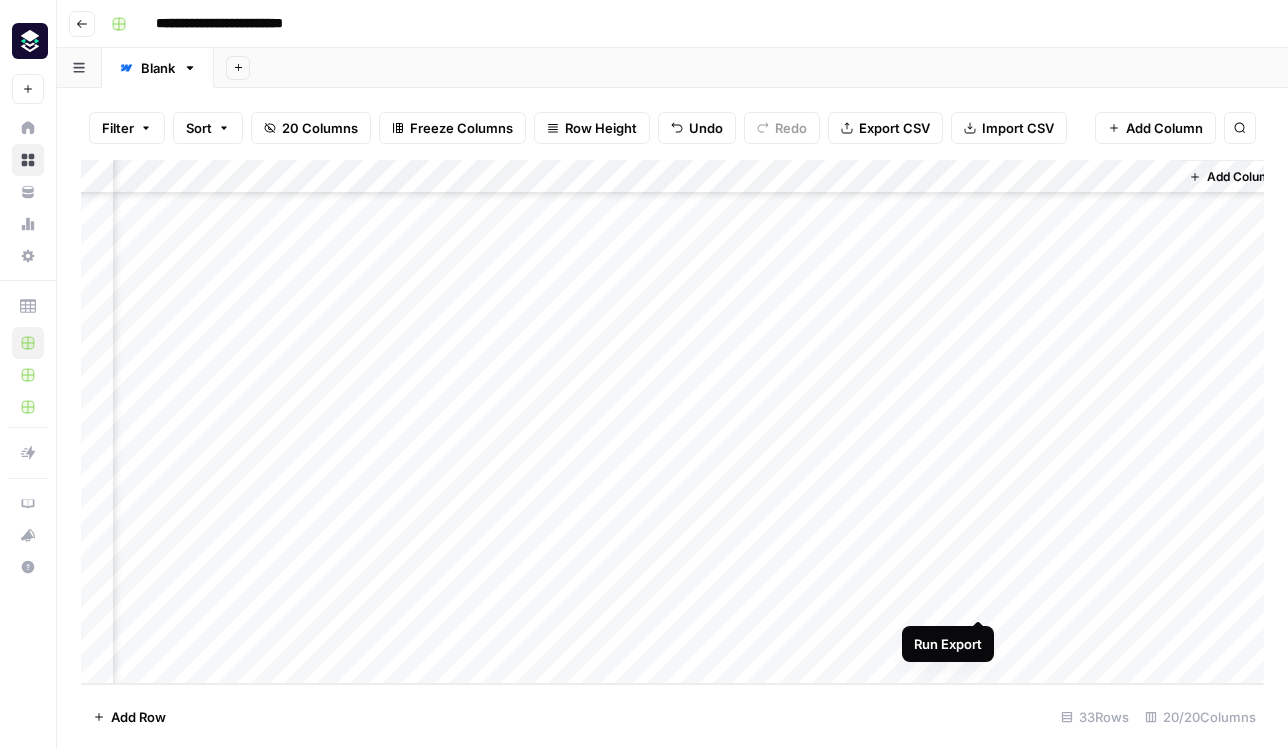click on "Add Column" at bounding box center [672, 422] 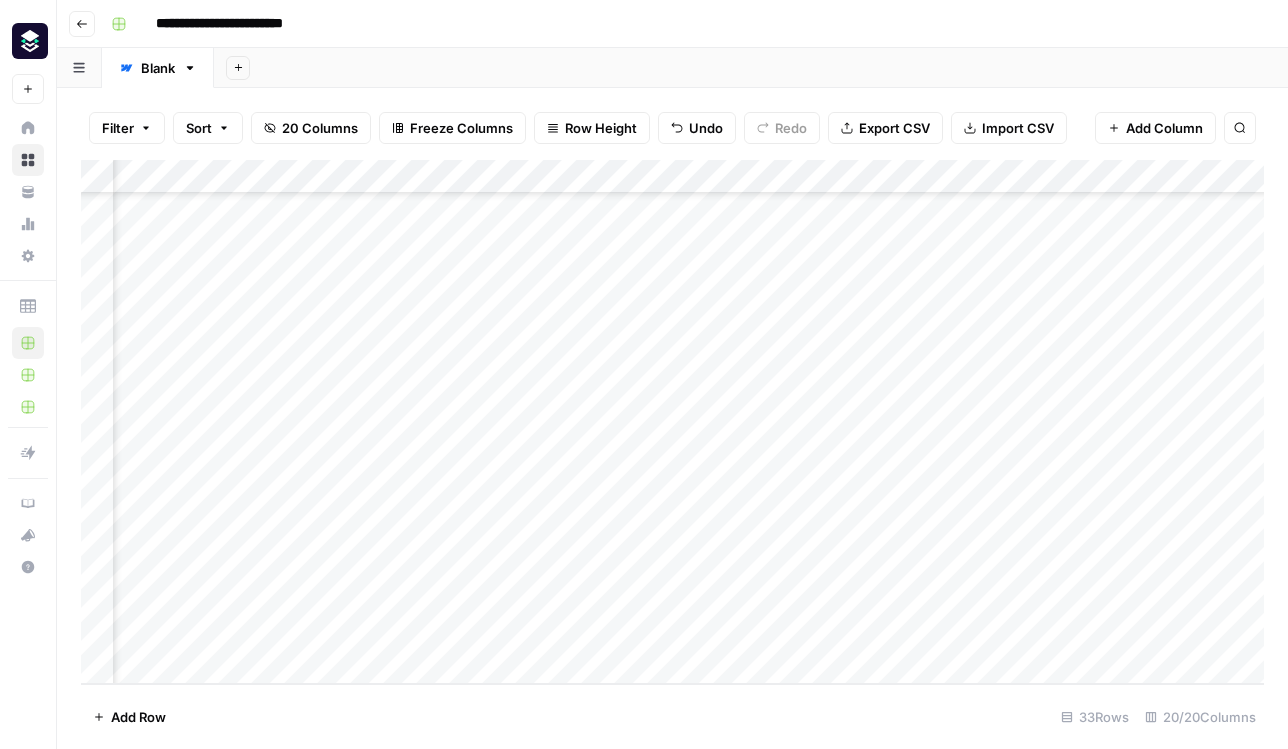 scroll, scrollTop: 664, scrollLeft: 652, axis: both 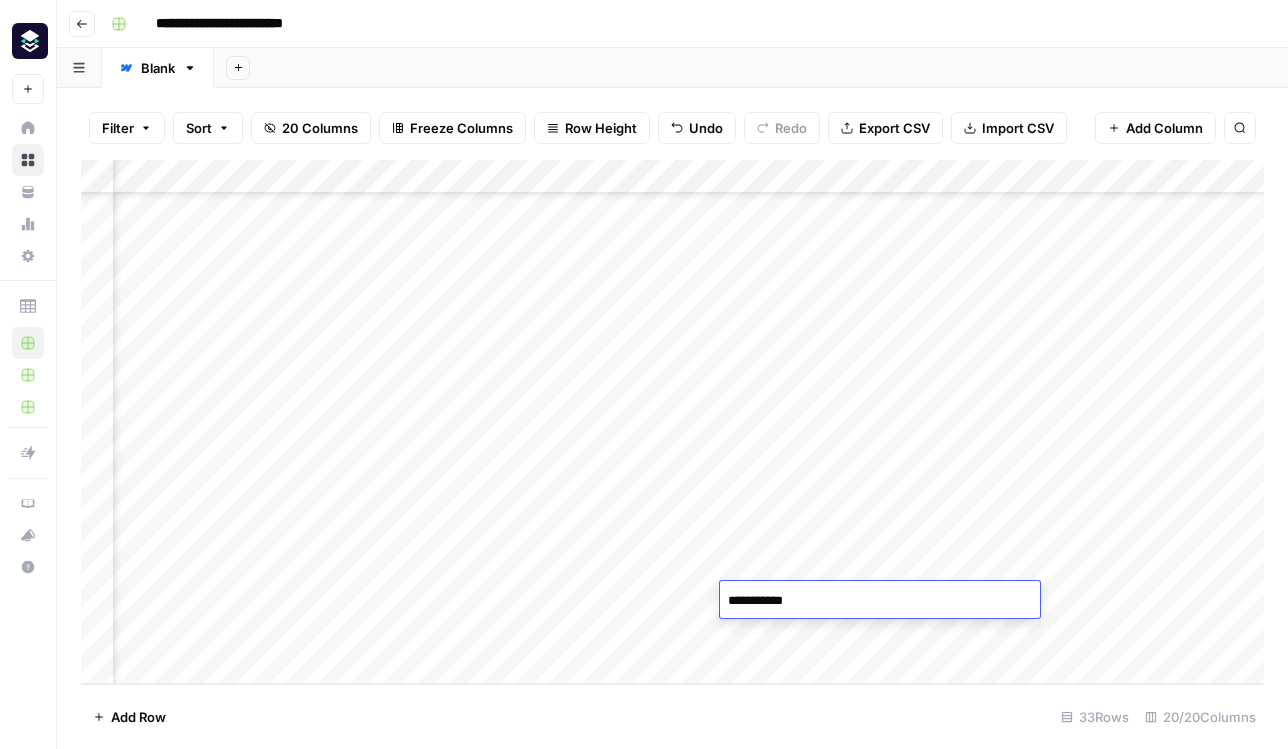 click on "**********" at bounding box center [880, 601] 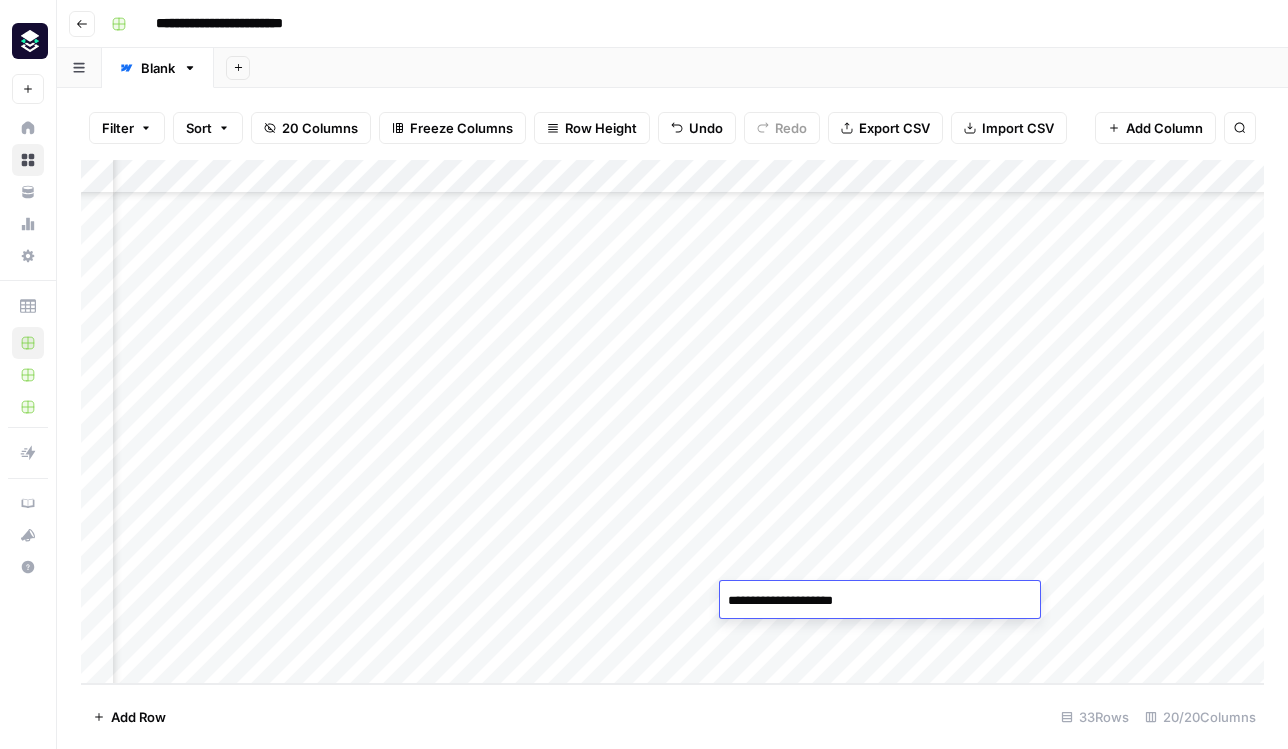 type on "**********" 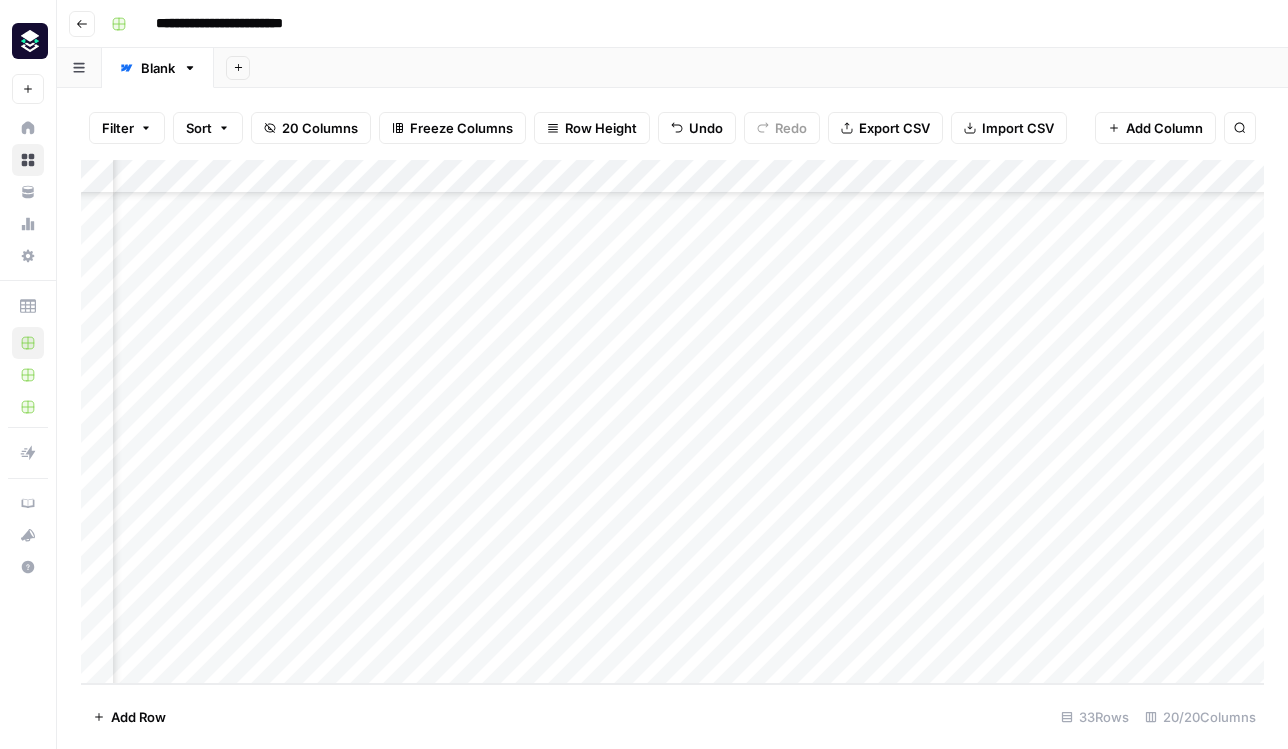 scroll, scrollTop: 664, scrollLeft: 2440, axis: both 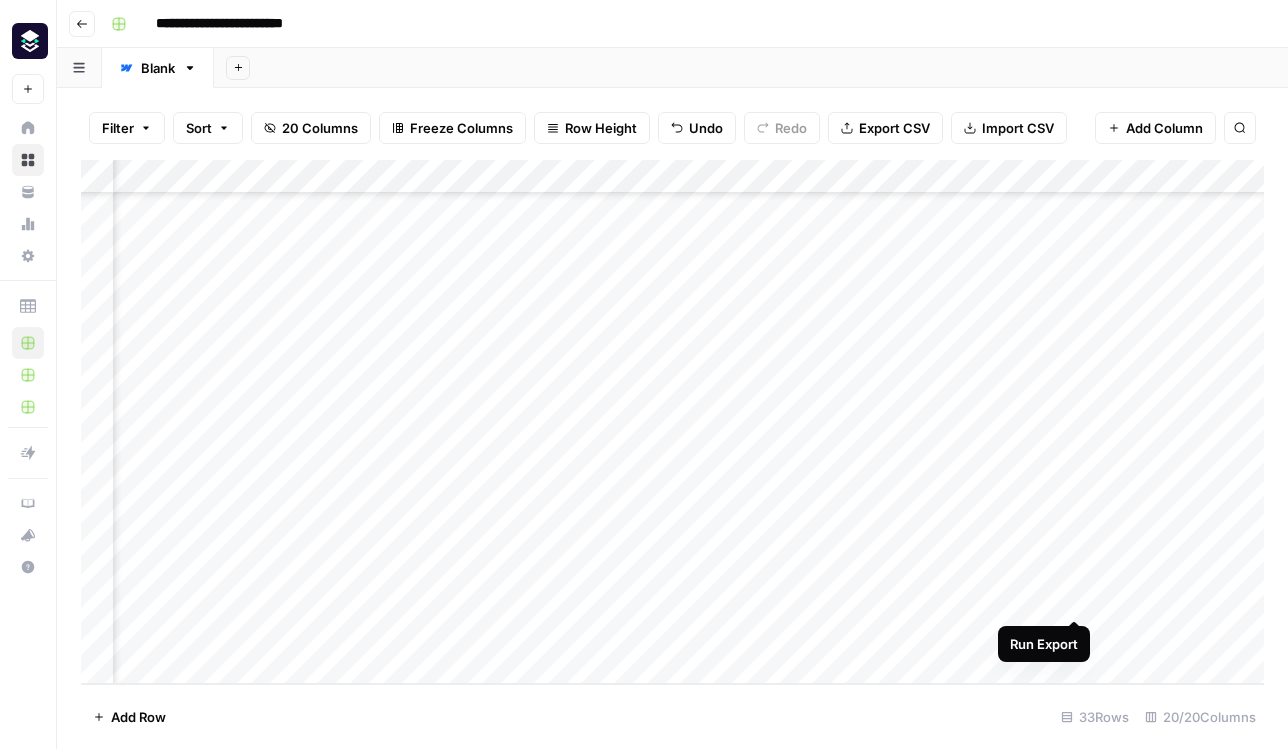 click on "Add Column" at bounding box center (672, 422) 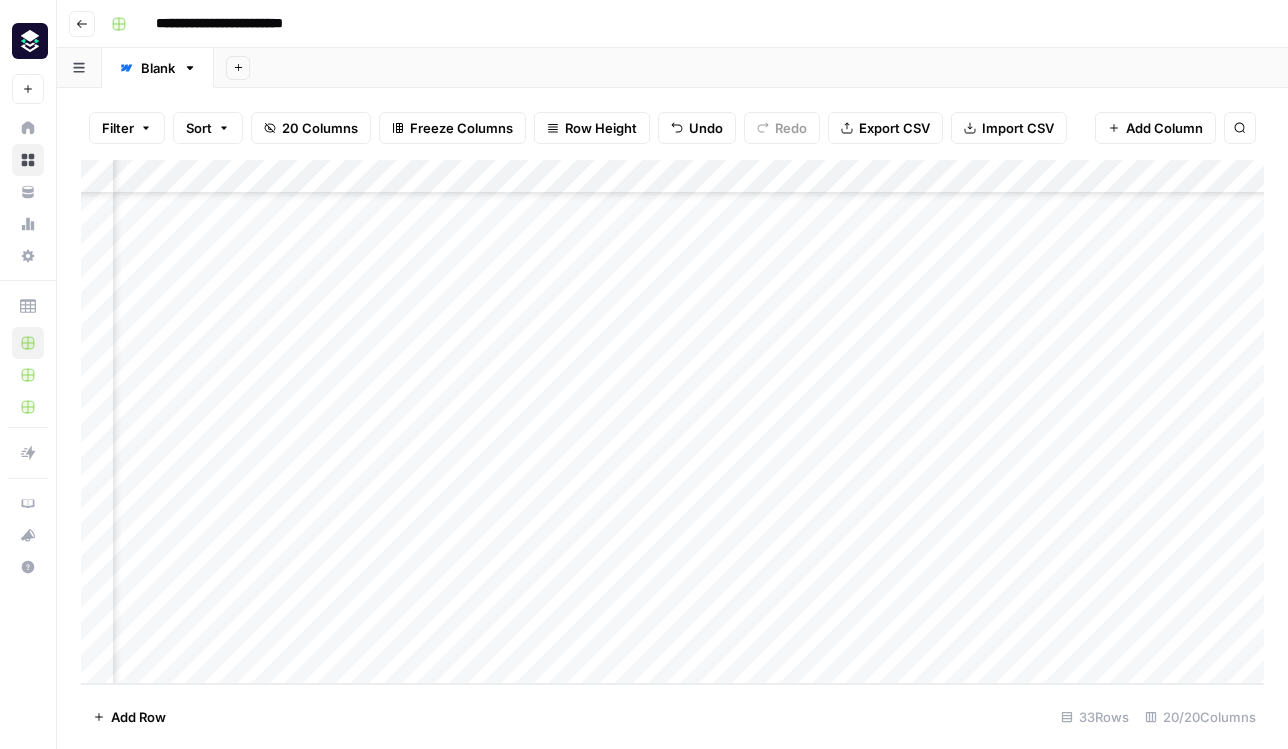 scroll, scrollTop: 664, scrollLeft: 1882, axis: both 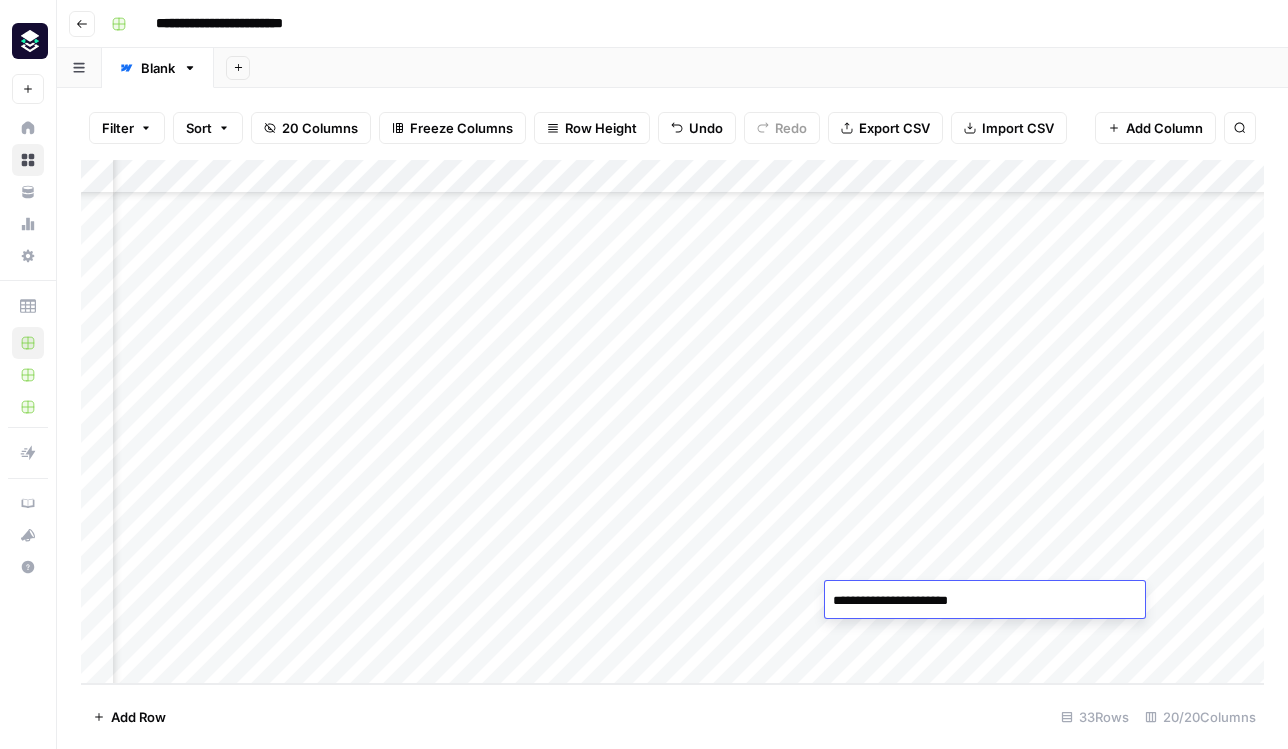 click on "**********" at bounding box center [985, 601] 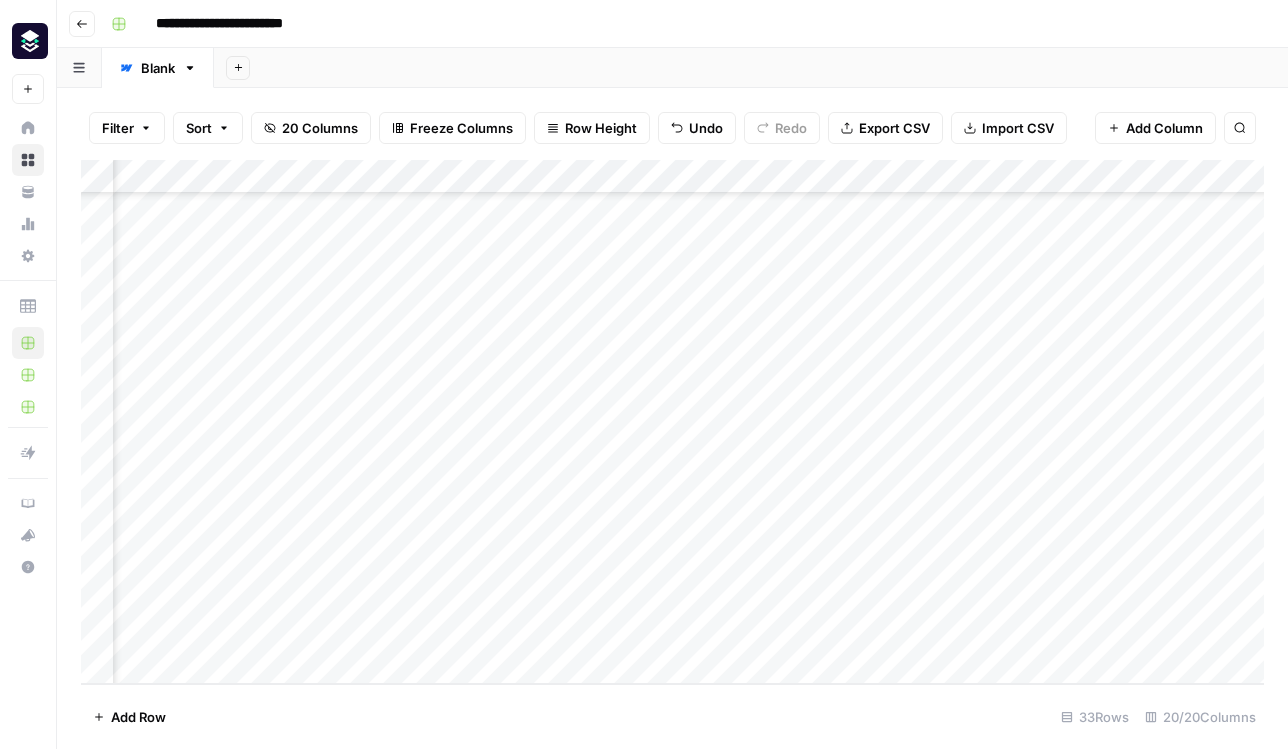 click on "Add Column" at bounding box center (672, 422) 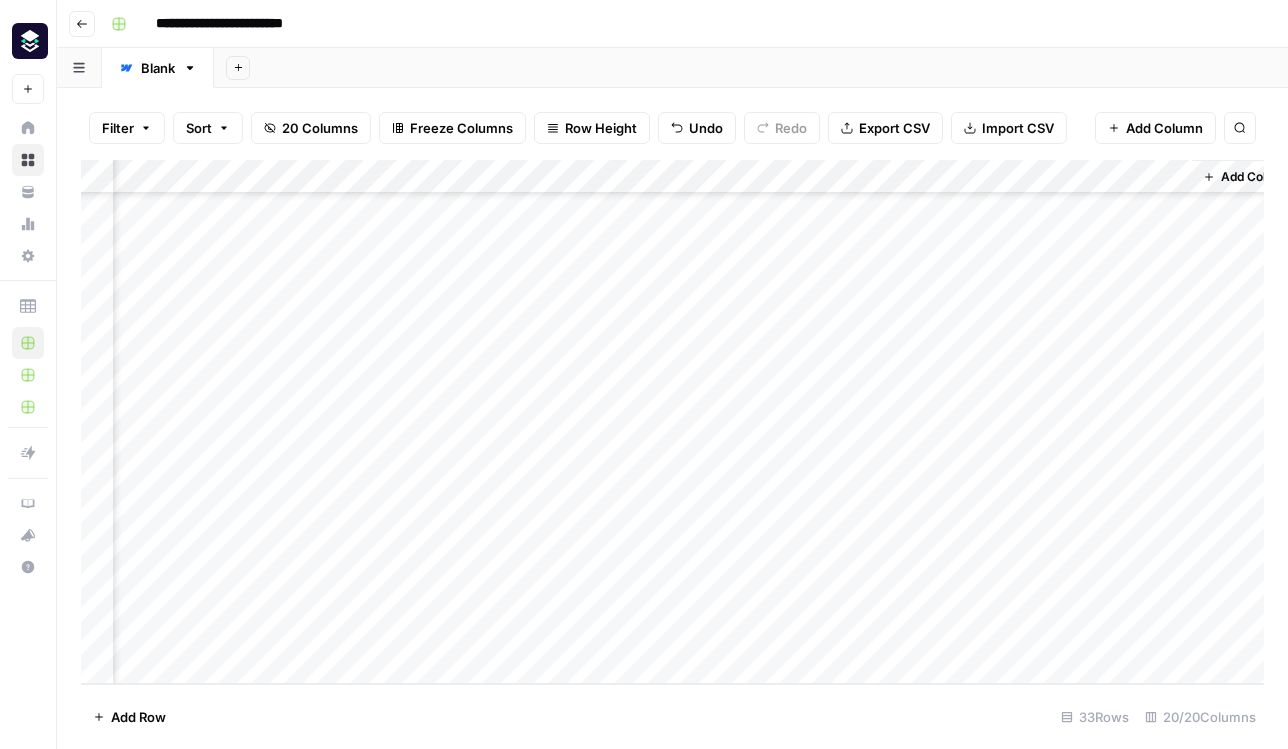 scroll, scrollTop: 664, scrollLeft: 2531, axis: both 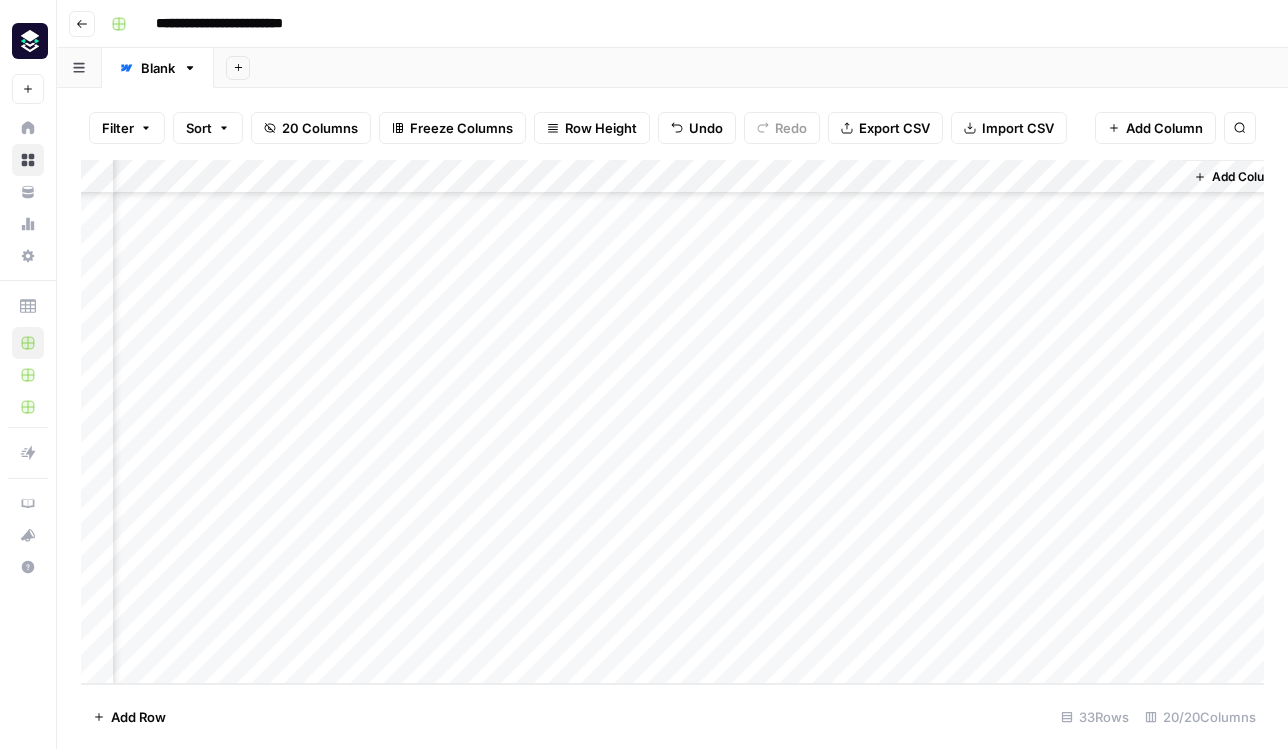 click on "Add Column" at bounding box center [672, 422] 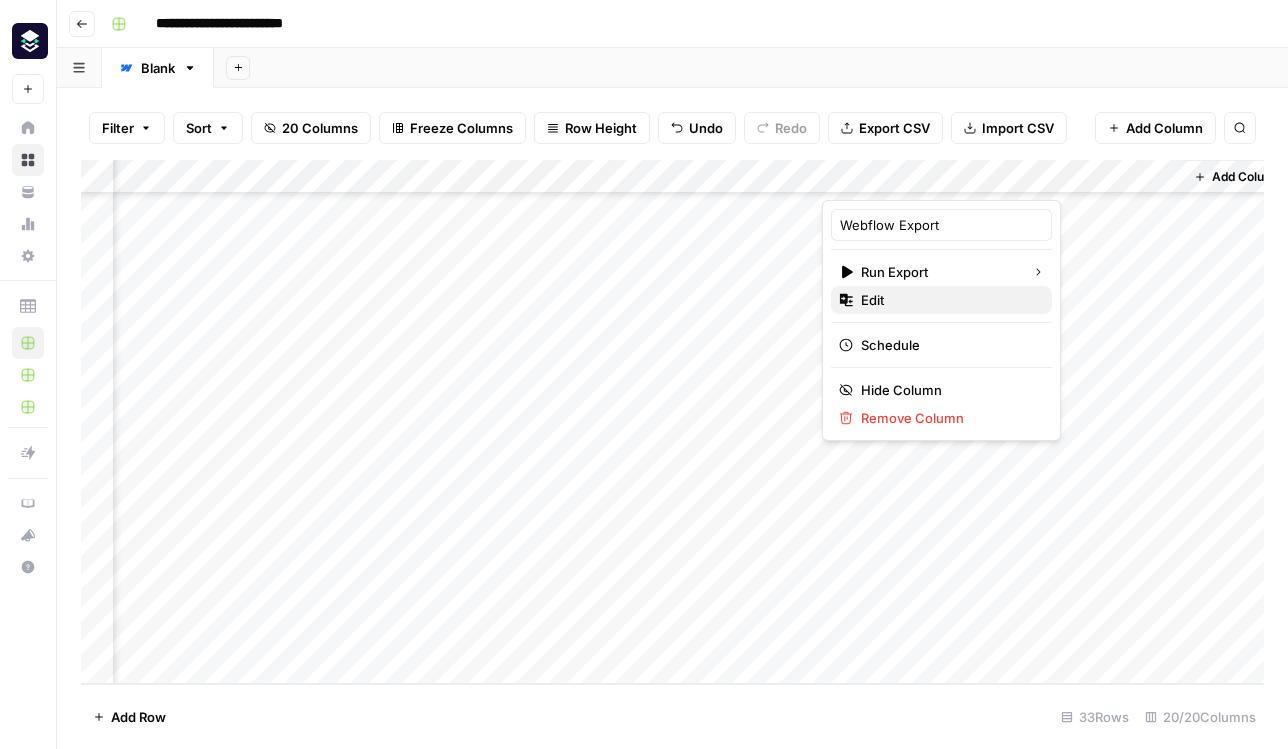 click on "Edit" at bounding box center [948, 300] 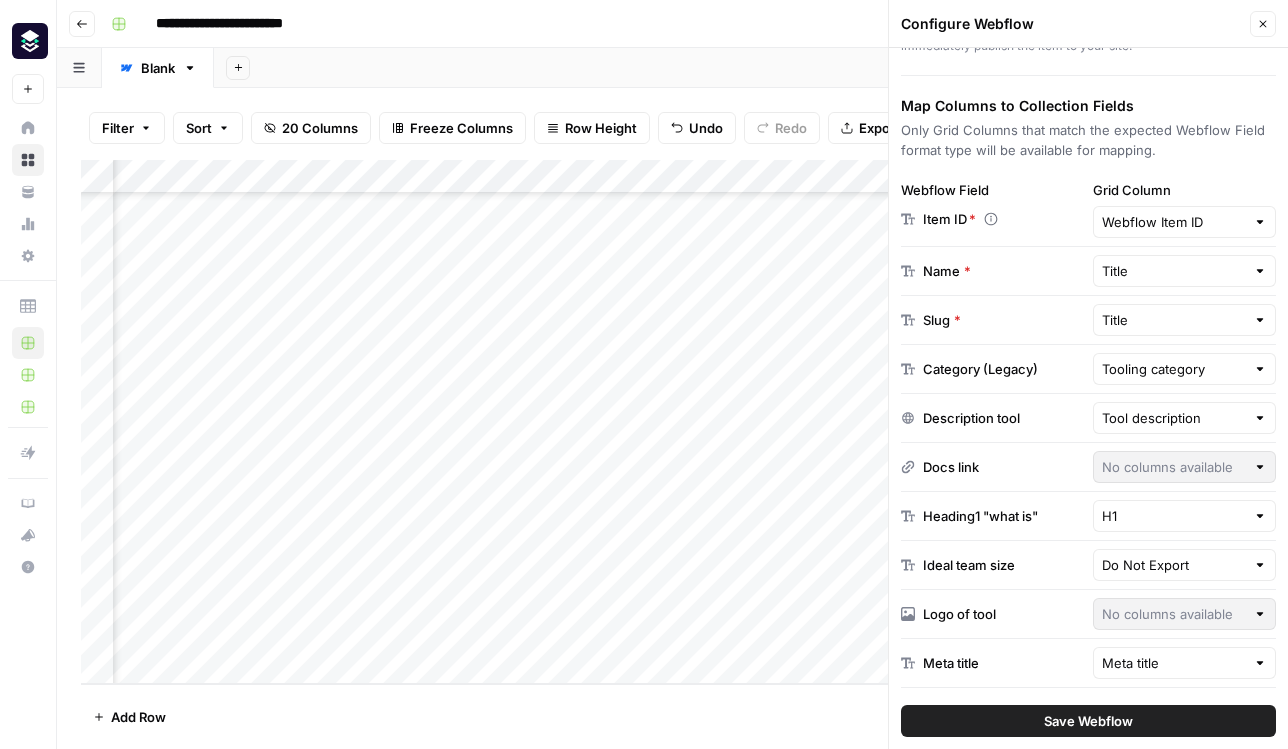 scroll, scrollTop: 252, scrollLeft: 0, axis: vertical 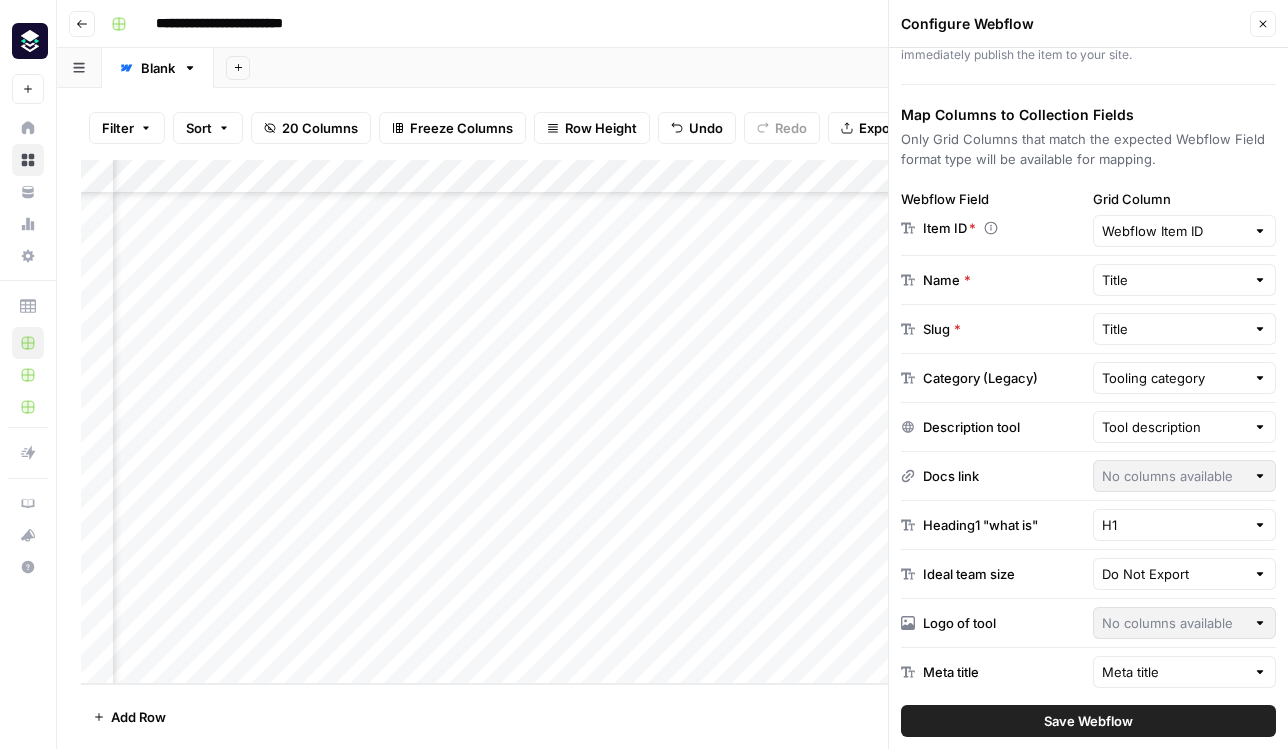 click at bounding box center [1260, 378] 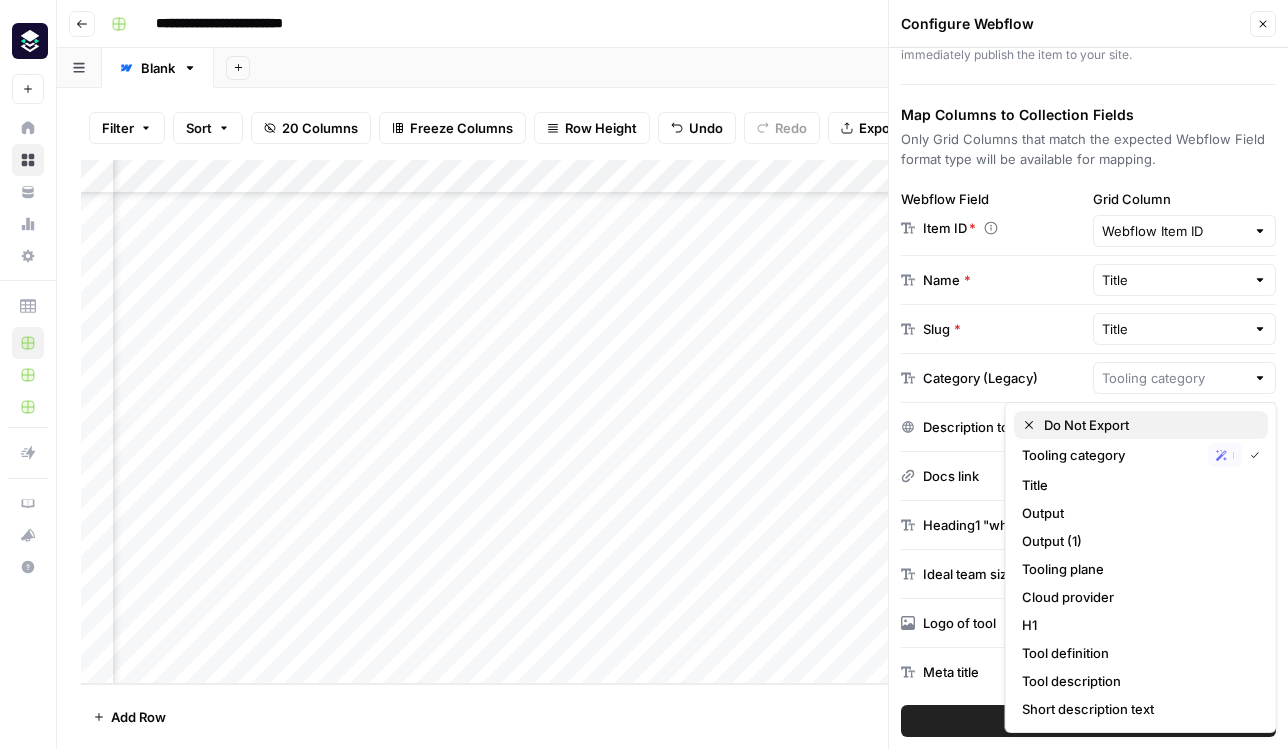 click on "Do Not Export" at bounding box center [1148, 425] 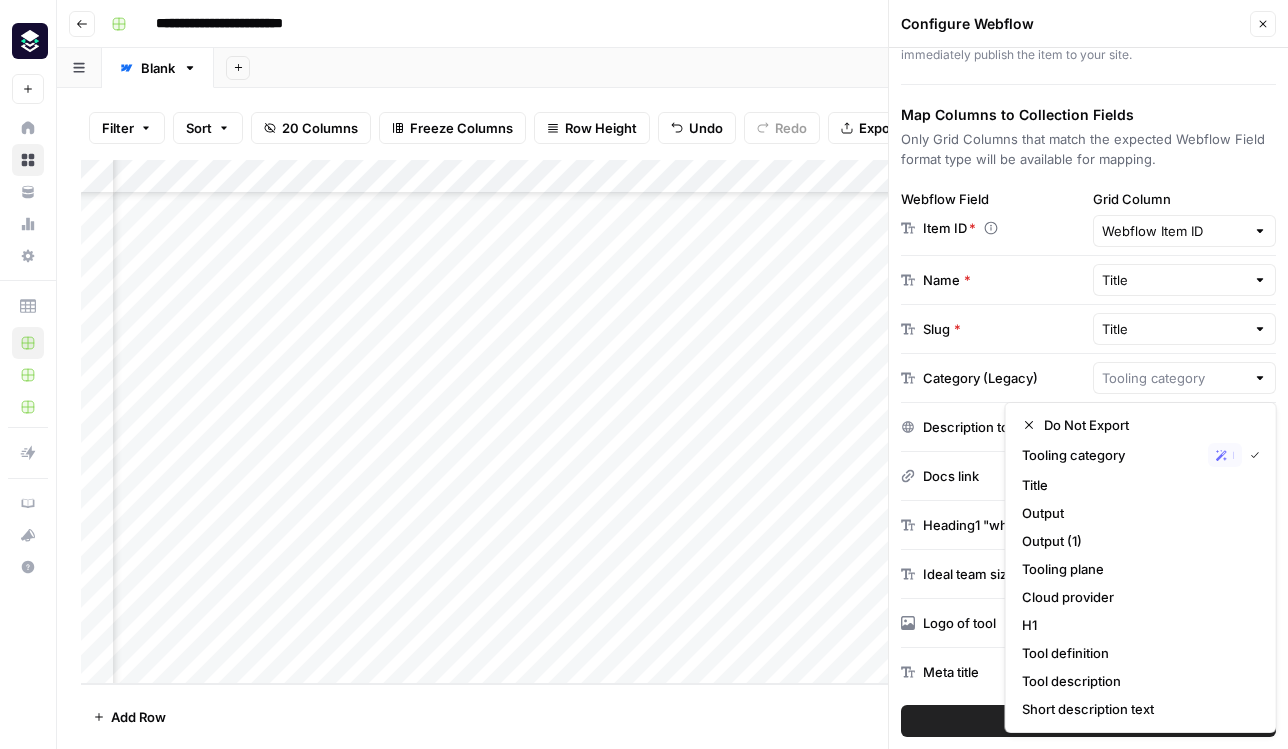 type on "Do Not Export" 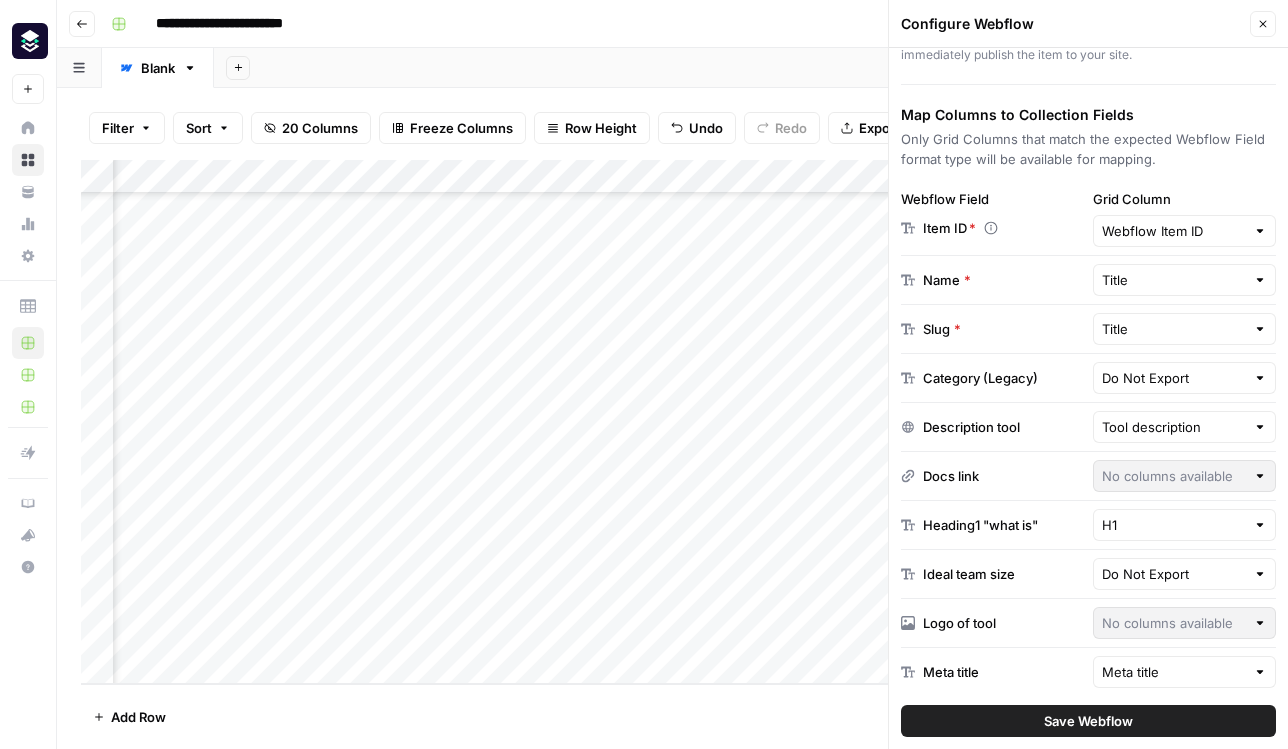 click at bounding box center [1260, 427] 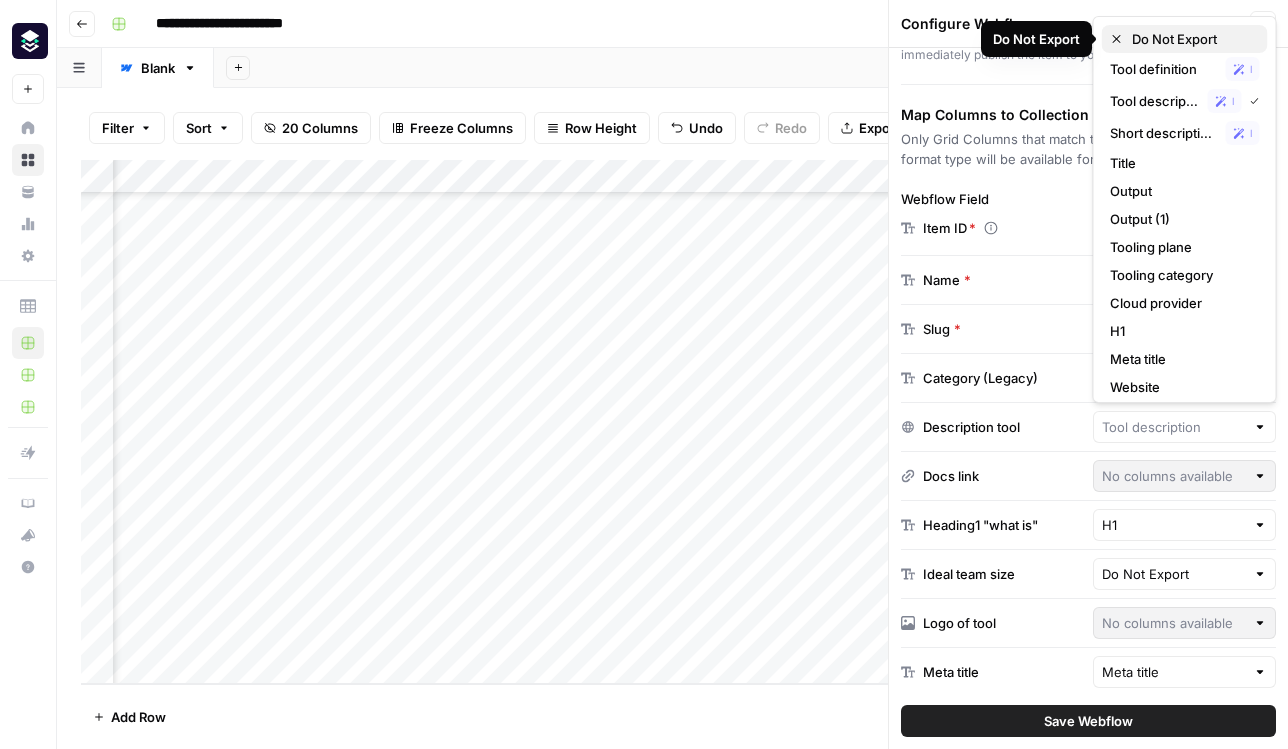 click on "Do Not Export" at bounding box center [1192, 39] 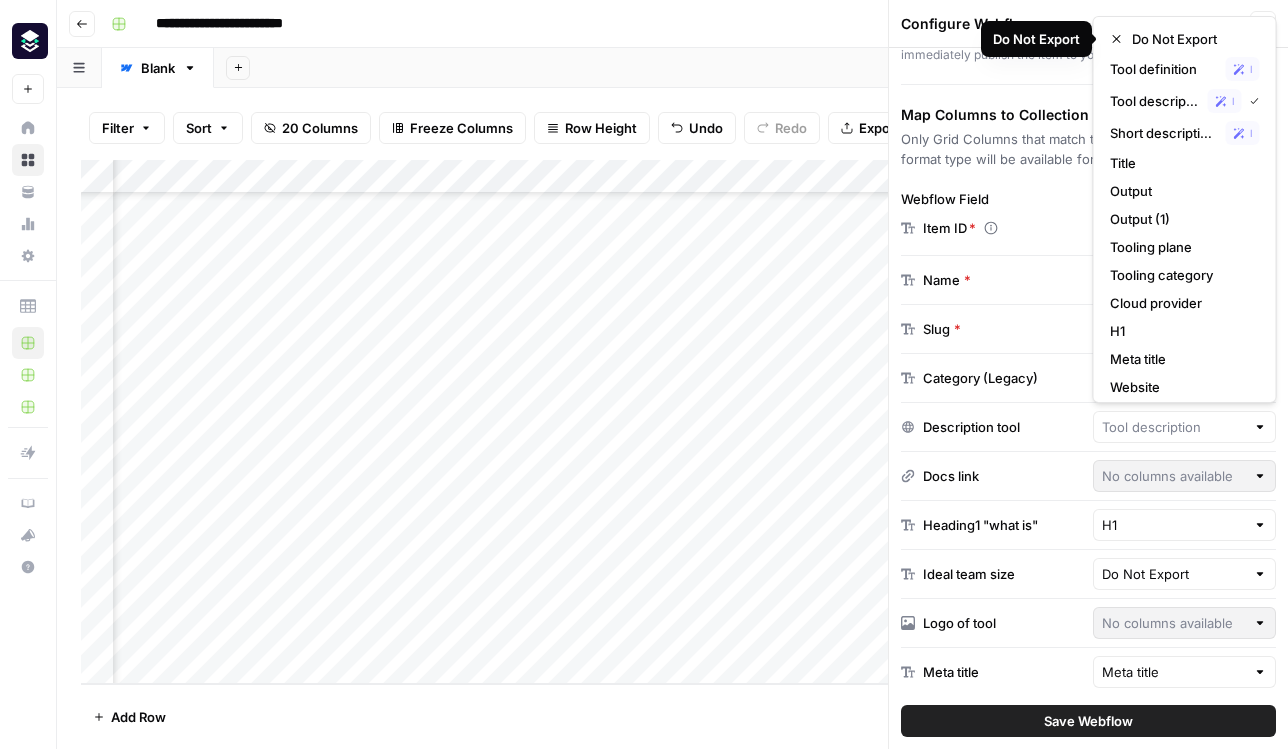 type on "Do Not Export" 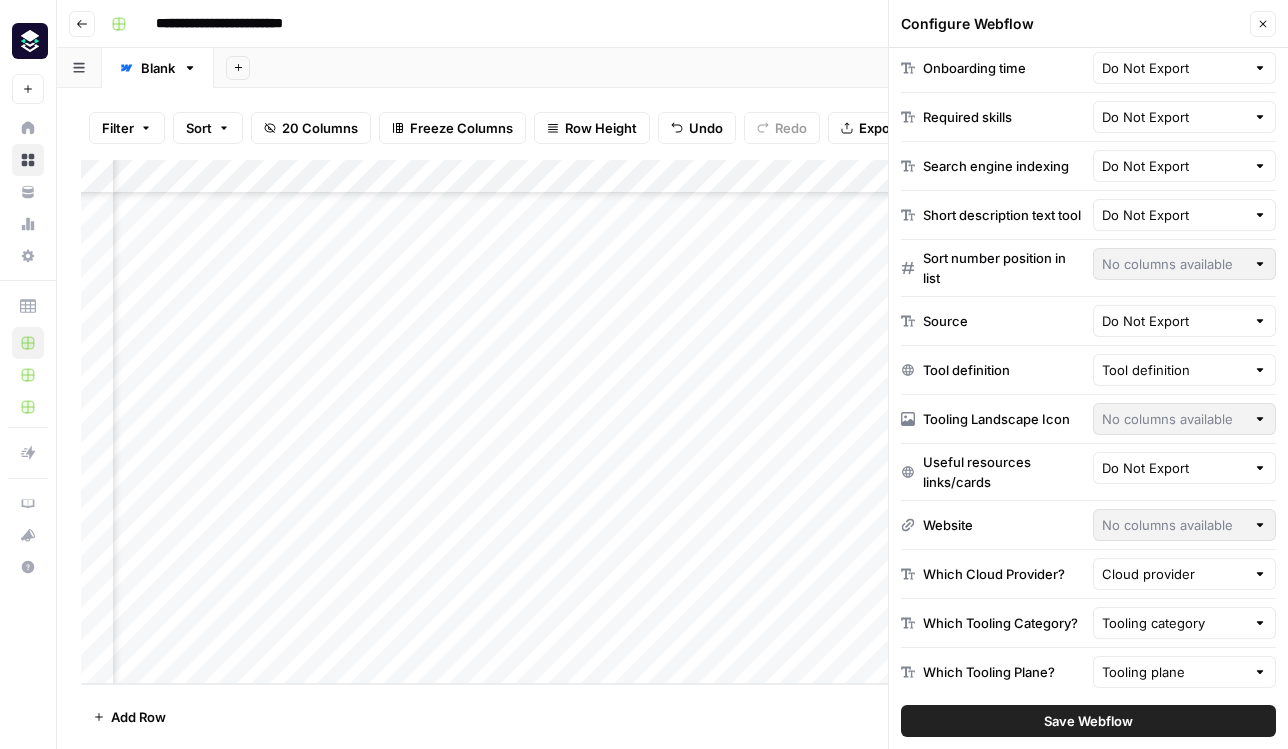 scroll, scrollTop: 912, scrollLeft: 0, axis: vertical 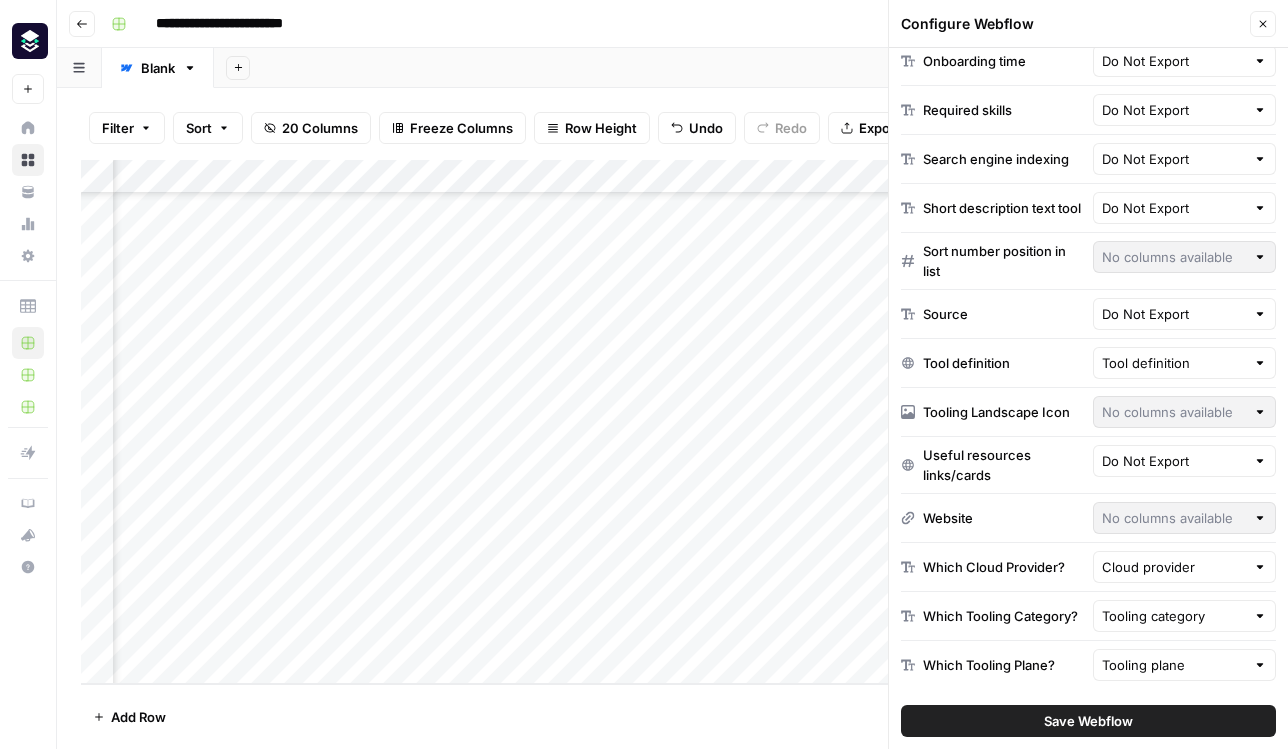 click at bounding box center (1260, 567) 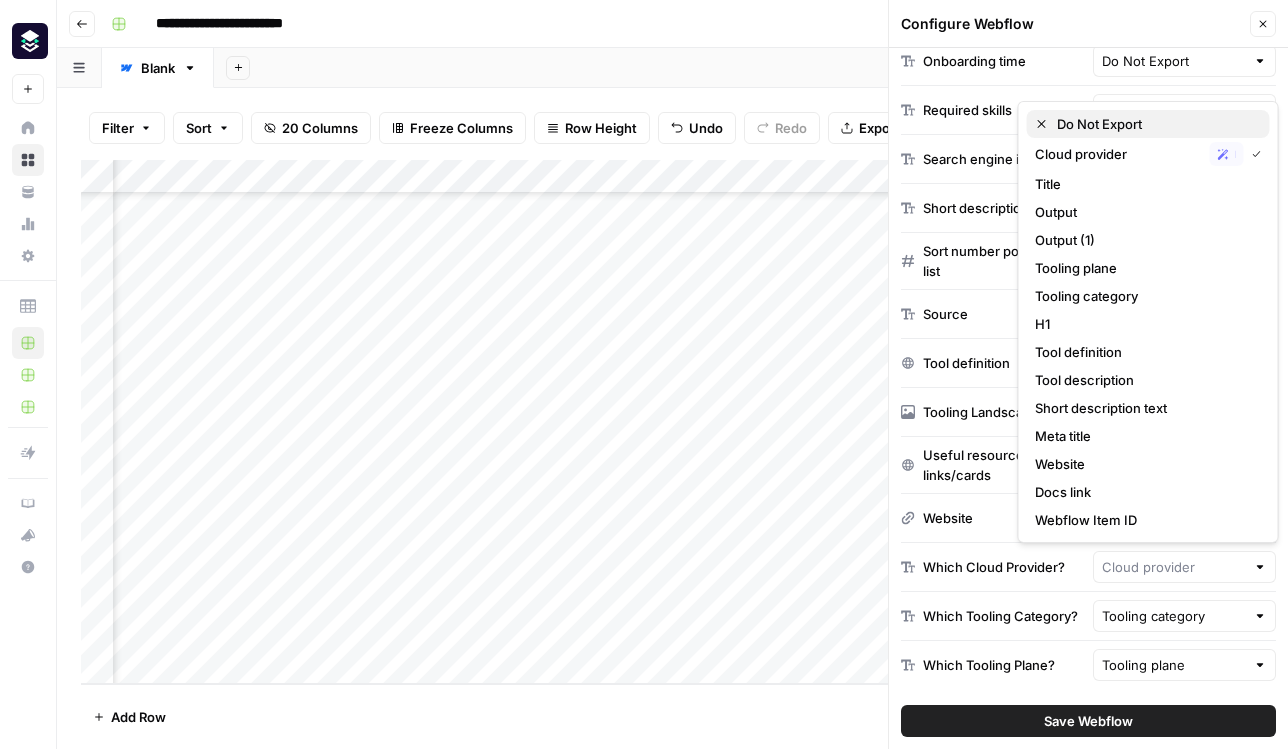 click on "Do Not Export" at bounding box center (1155, 124) 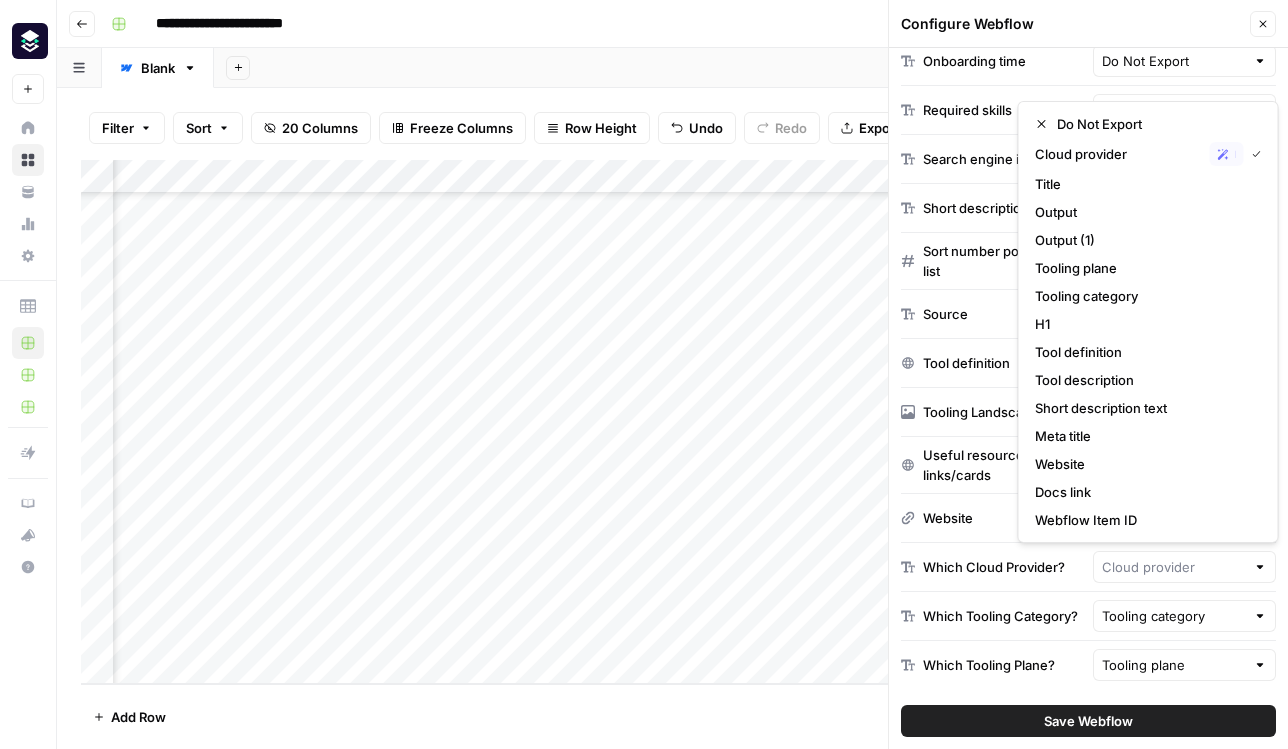 type on "Do Not Export" 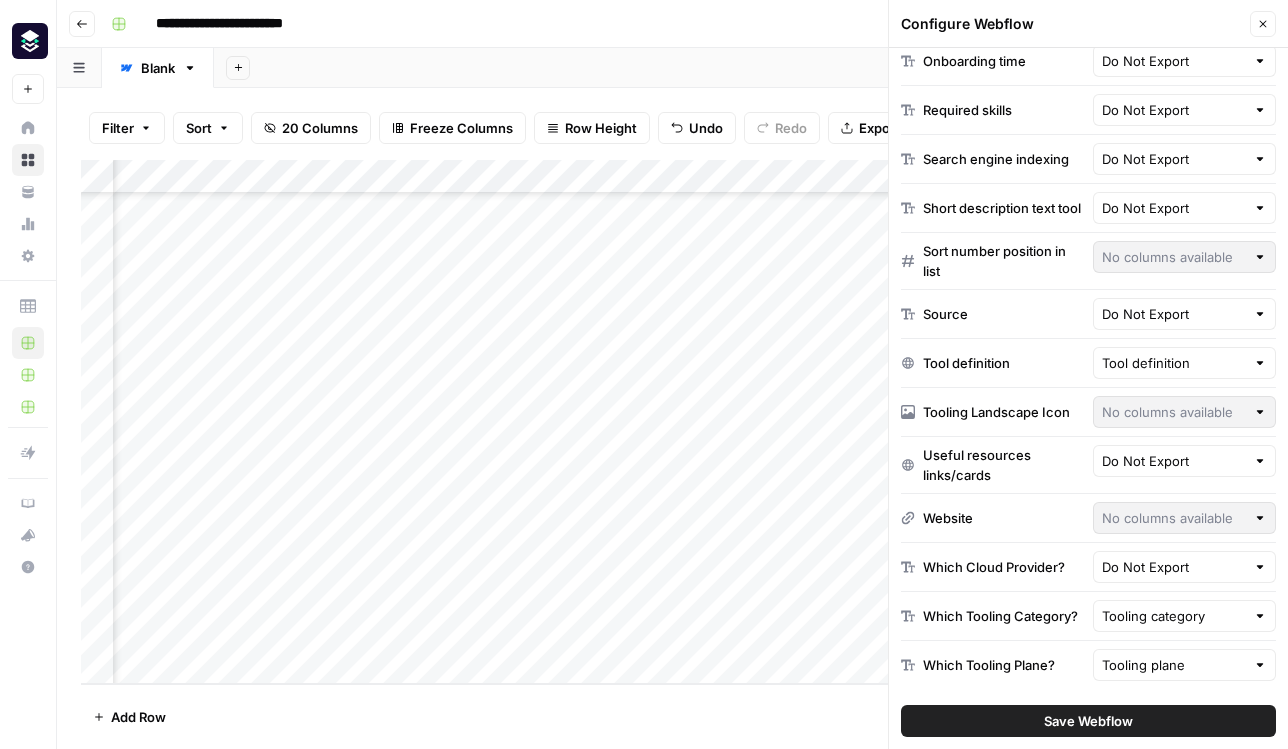 click at bounding box center [1260, 616] 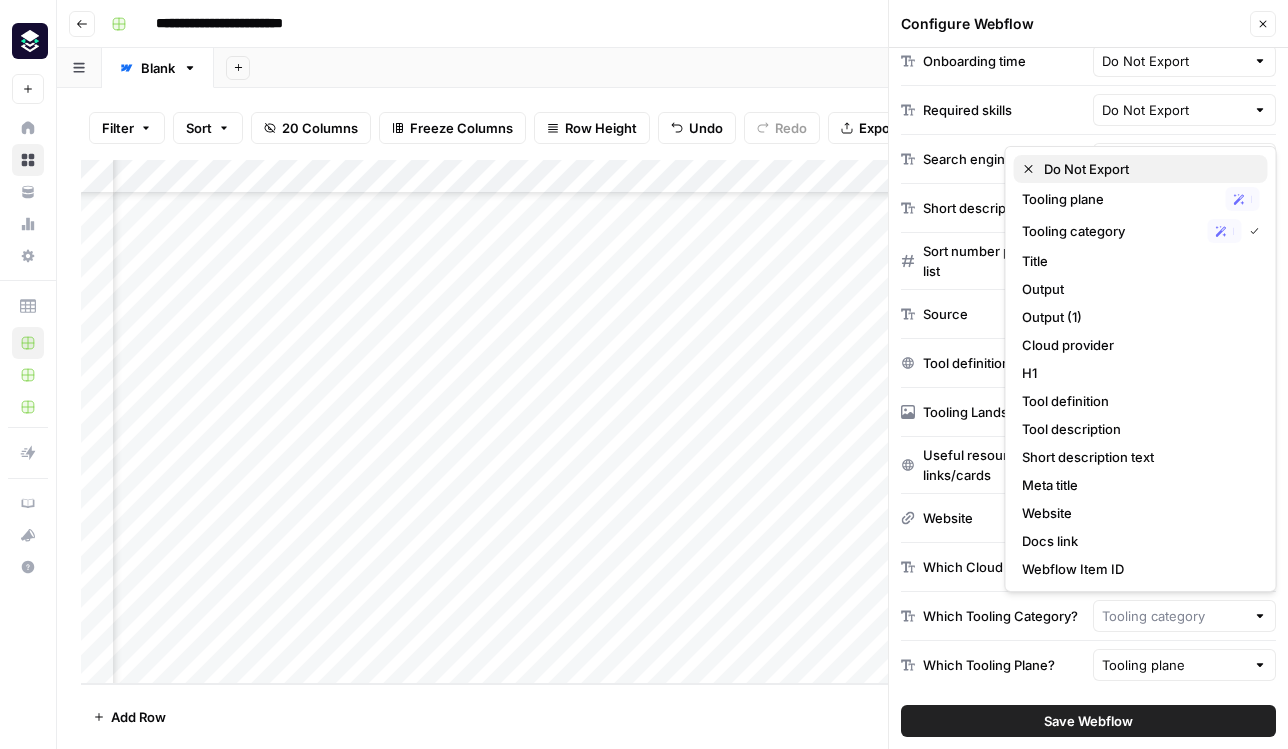 click on "Do Not Export" at bounding box center (1148, 169) 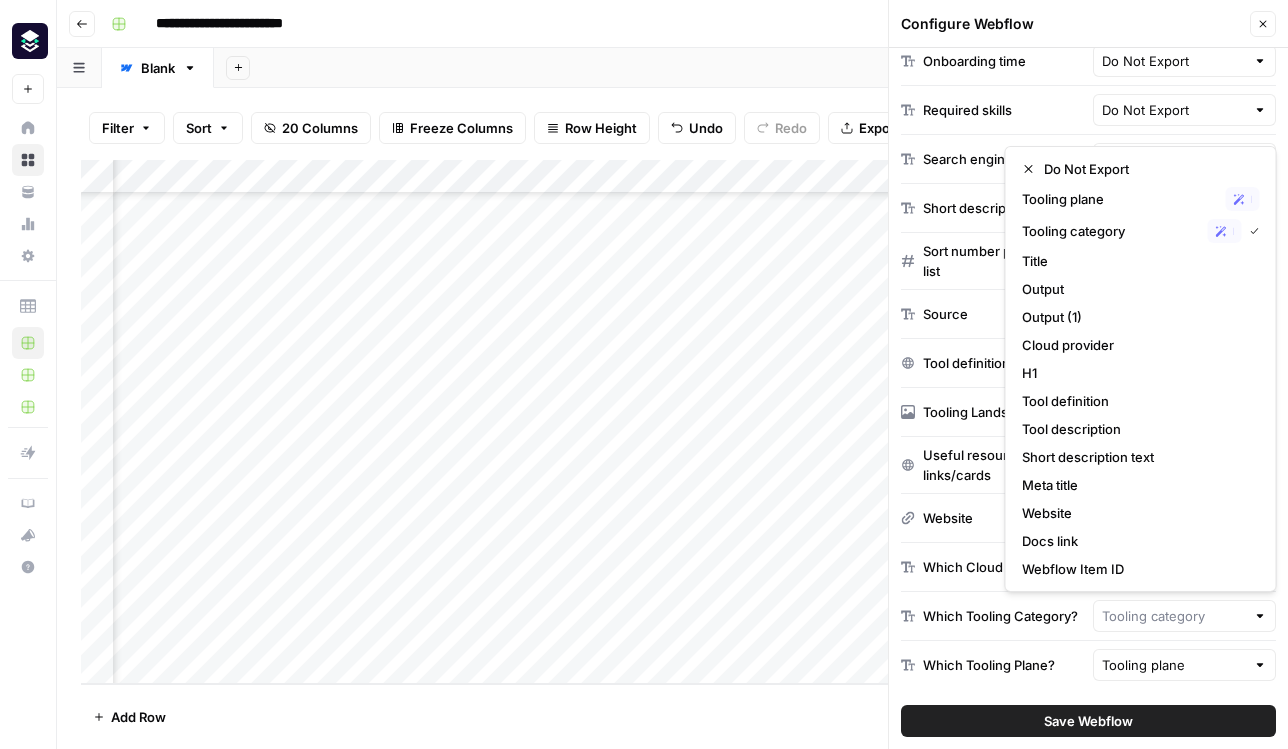 type on "Do Not Export" 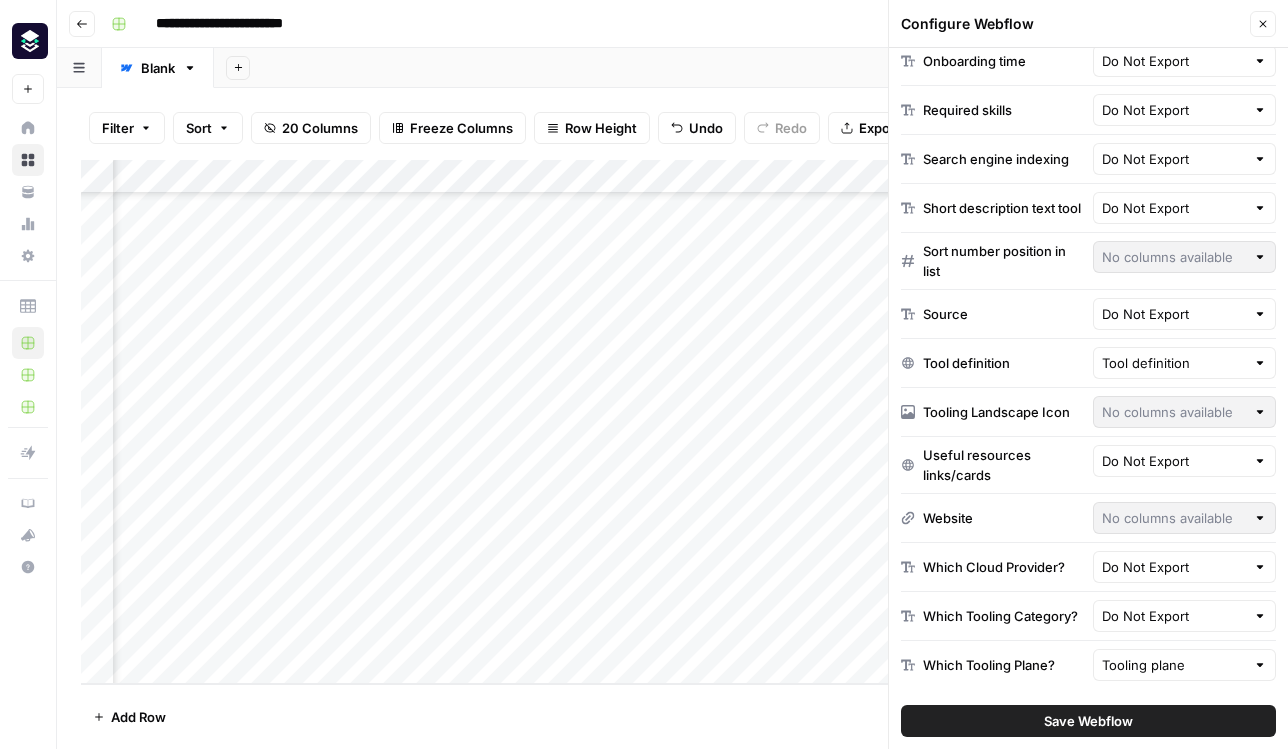 click at bounding box center (1260, 665) 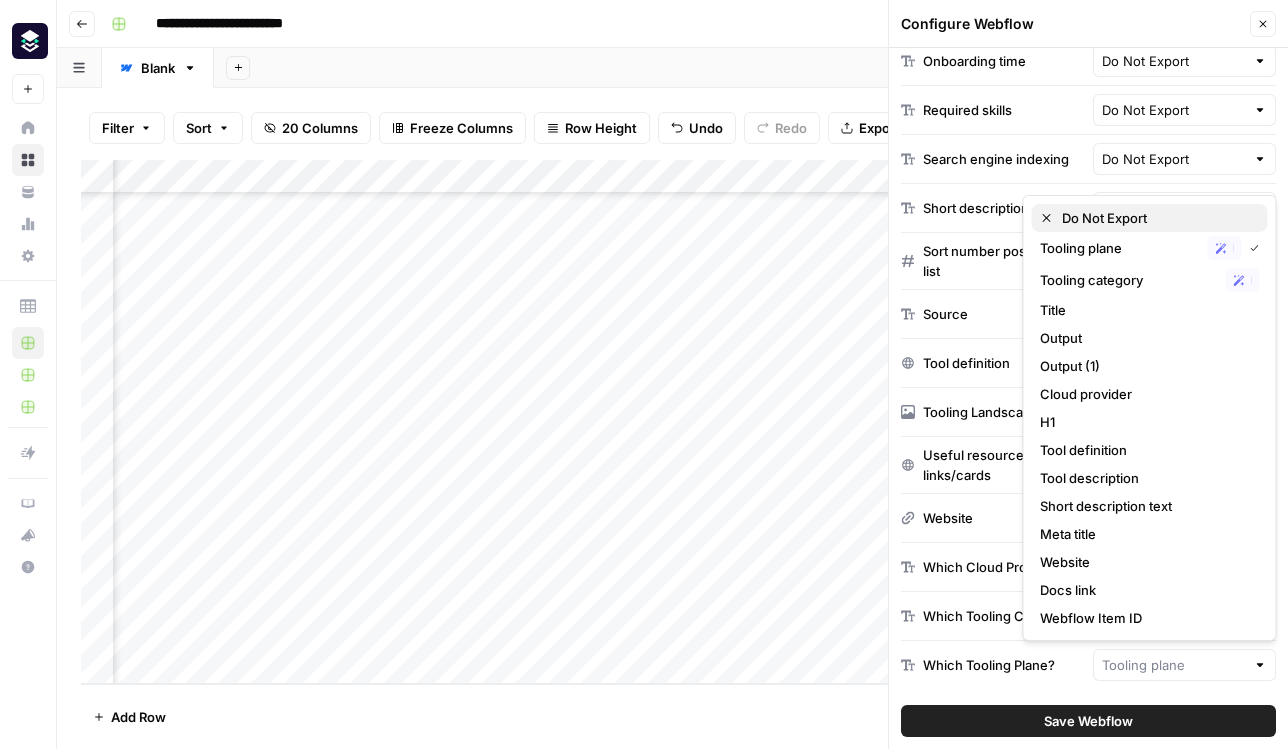 click on "Do Not Export" at bounding box center (1157, 218) 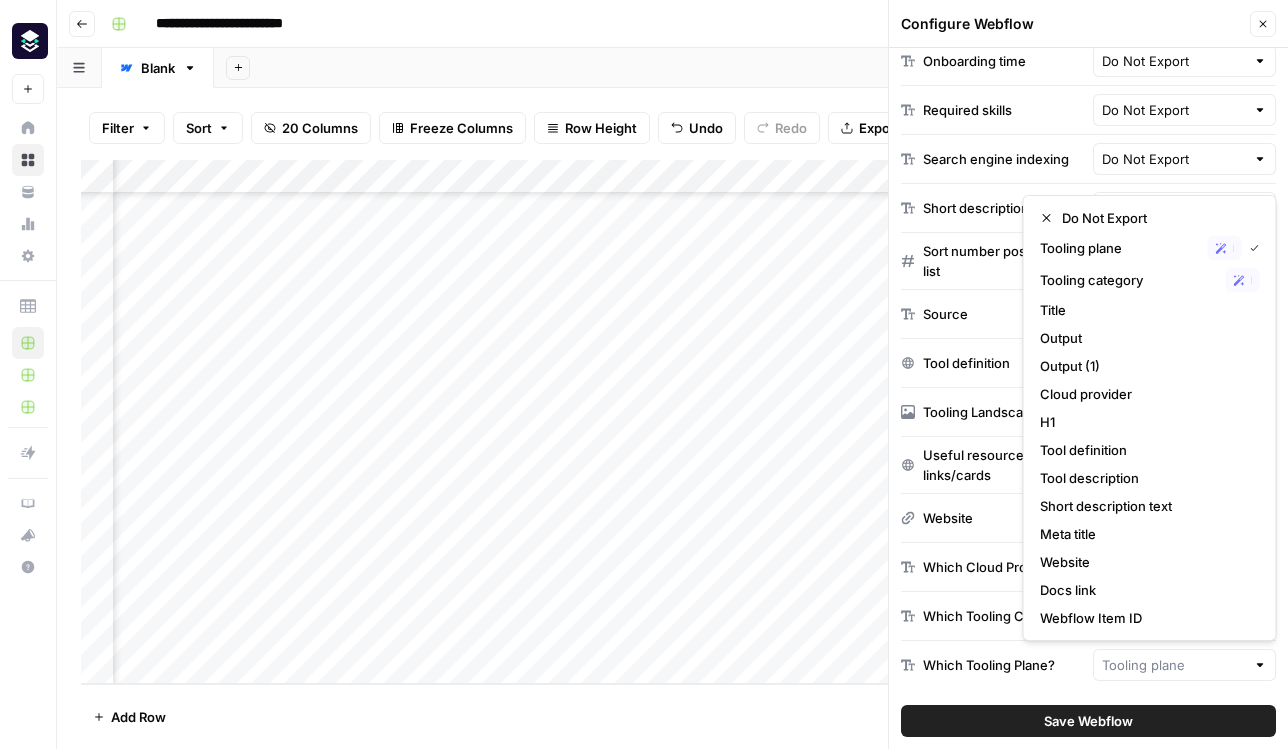 type on "Do Not Export" 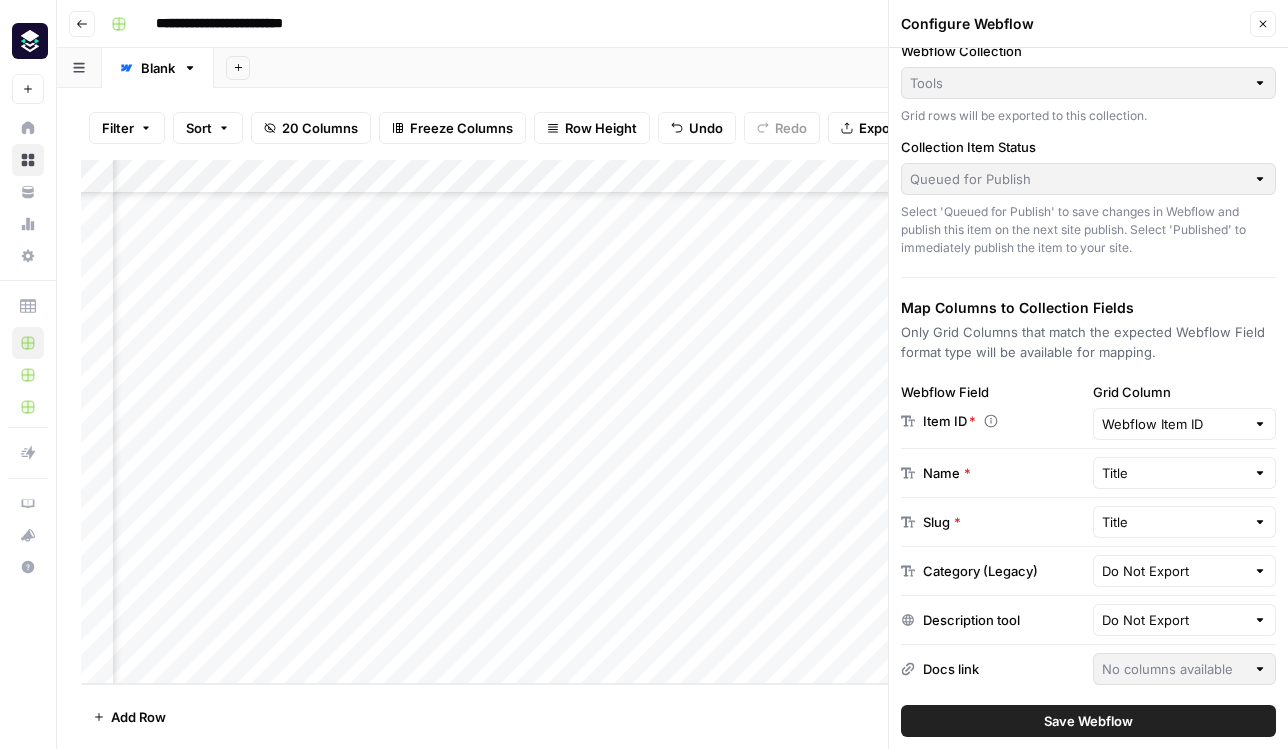 scroll, scrollTop: 0, scrollLeft: 0, axis: both 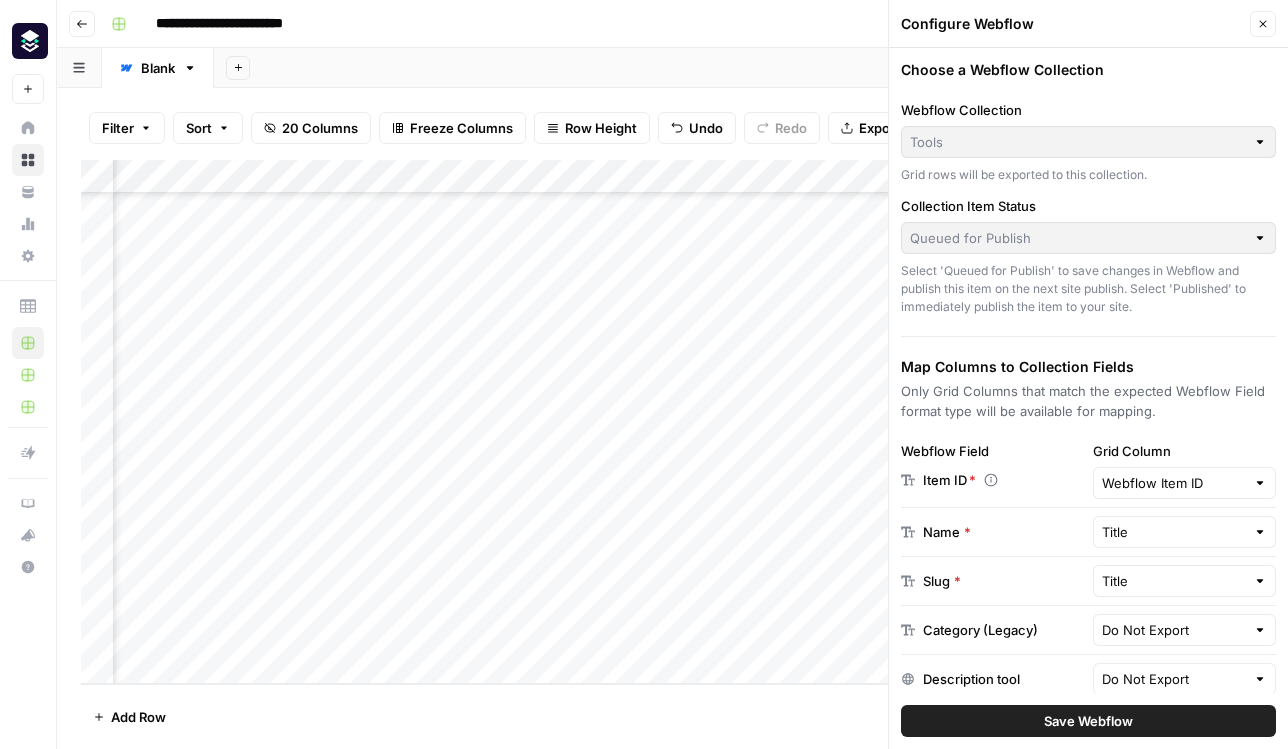 click 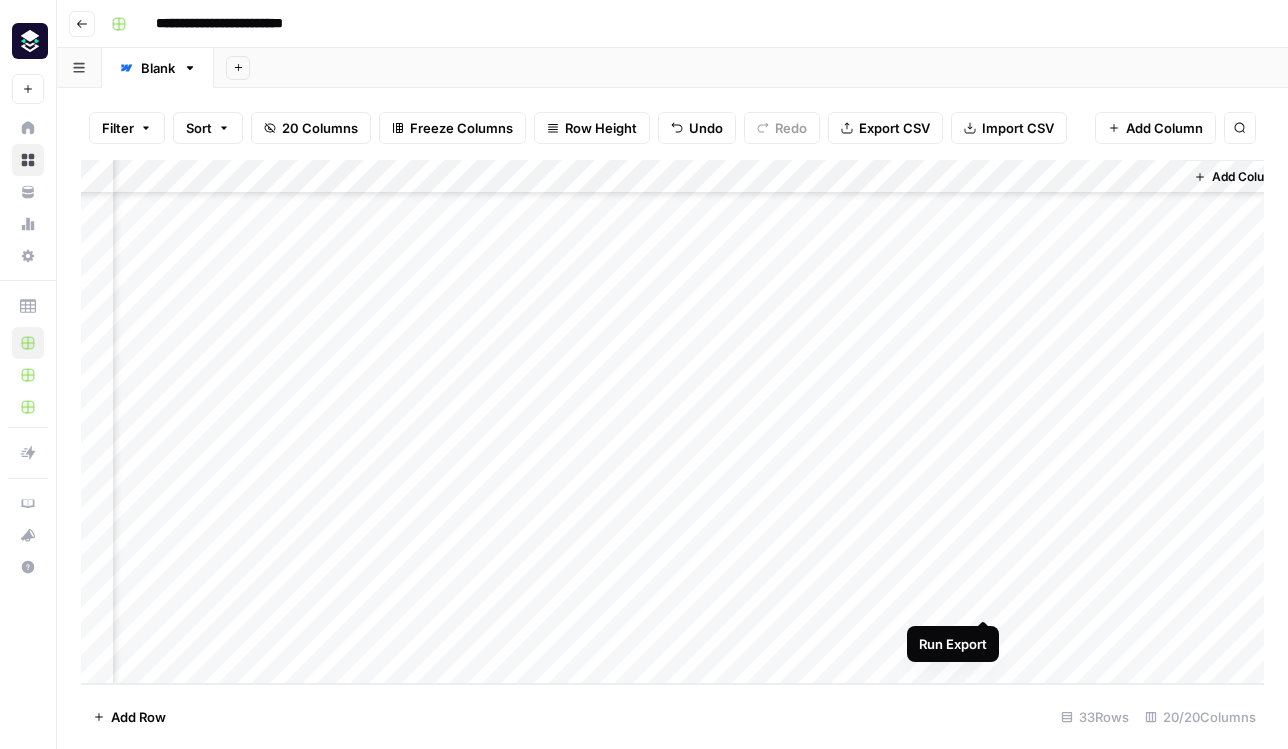 click on "Add Column" at bounding box center (672, 422) 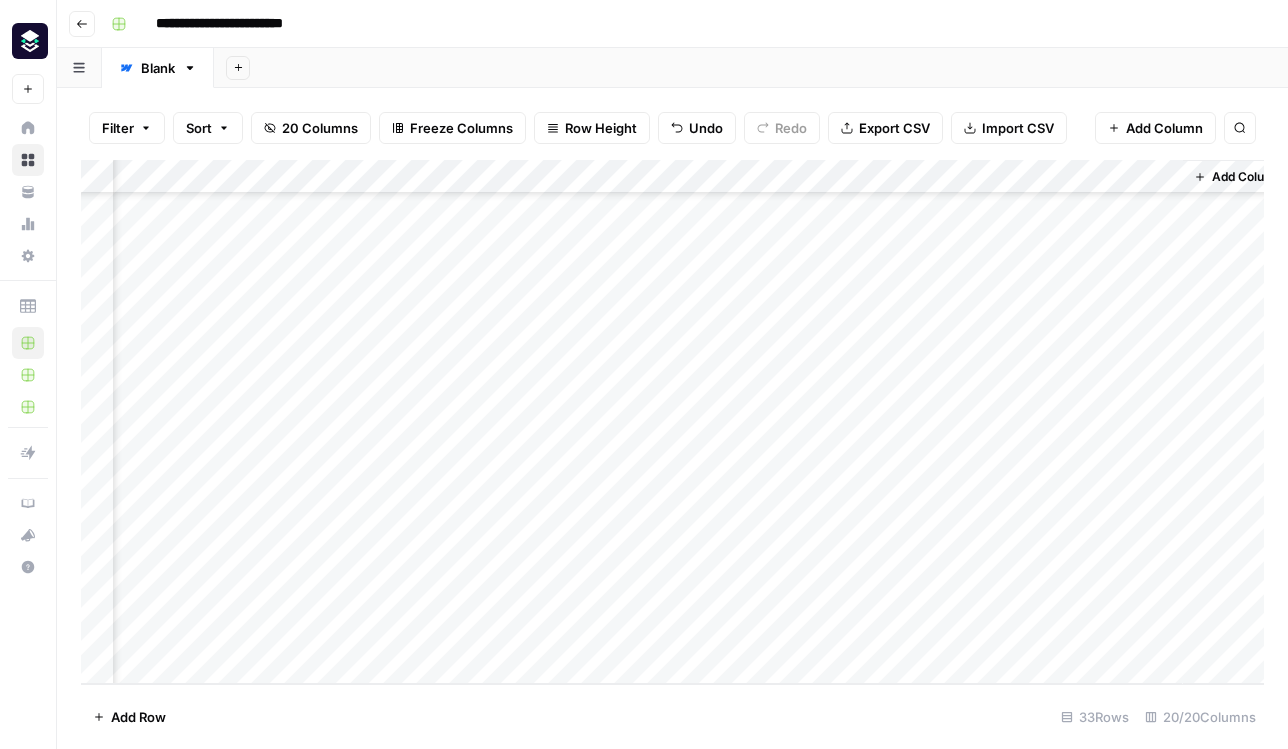 click on "Add Column" at bounding box center [672, 422] 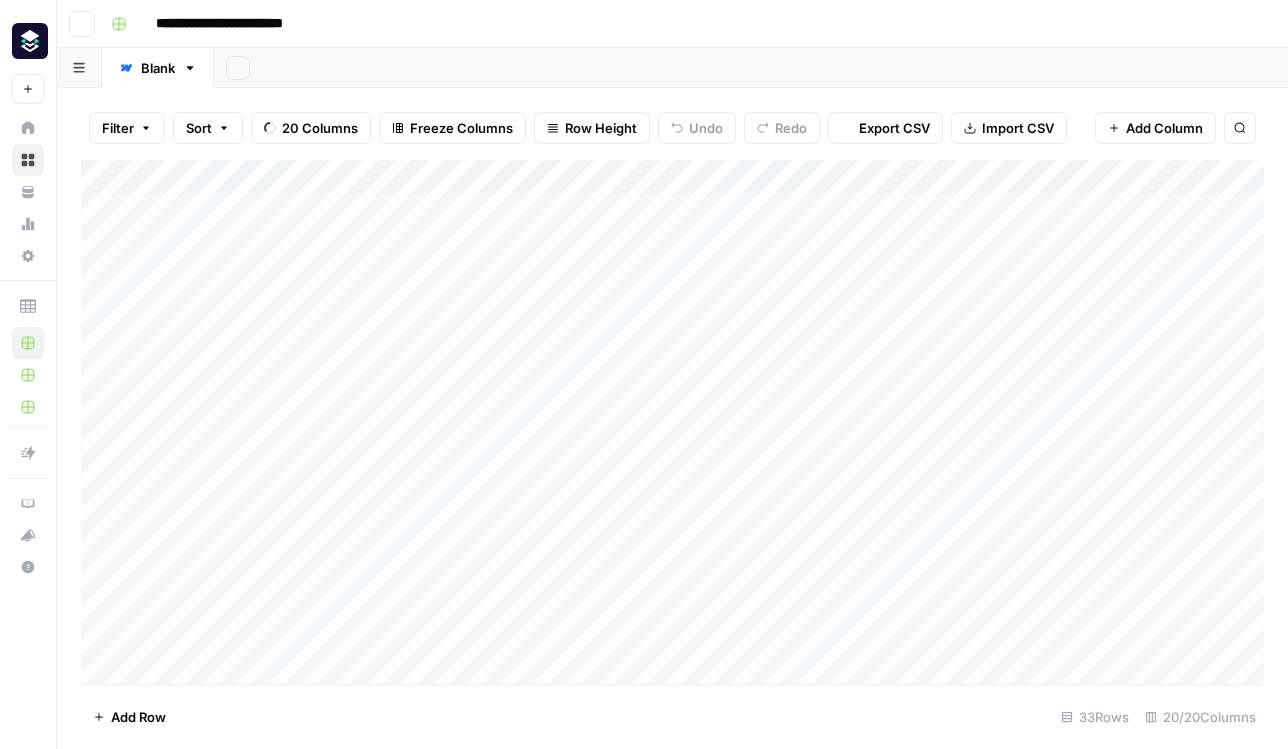 scroll, scrollTop: 0, scrollLeft: 0, axis: both 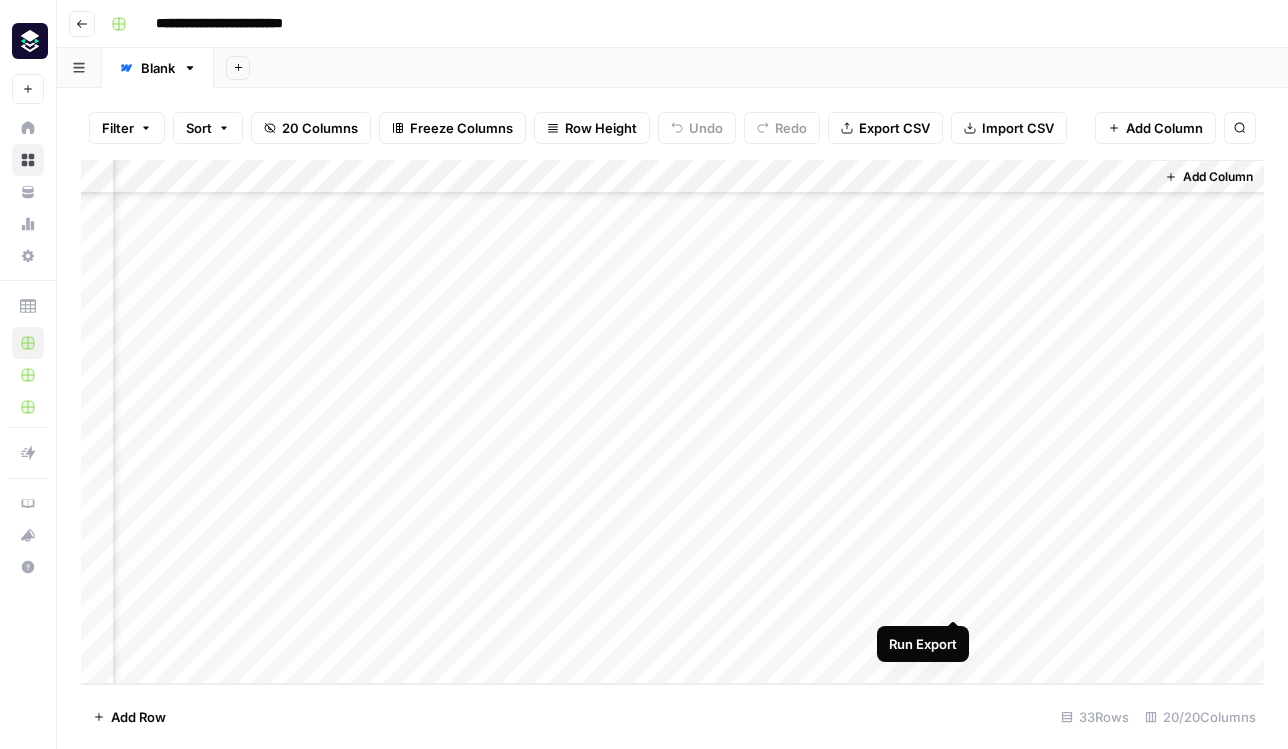 click on "Add Column" at bounding box center (672, 422) 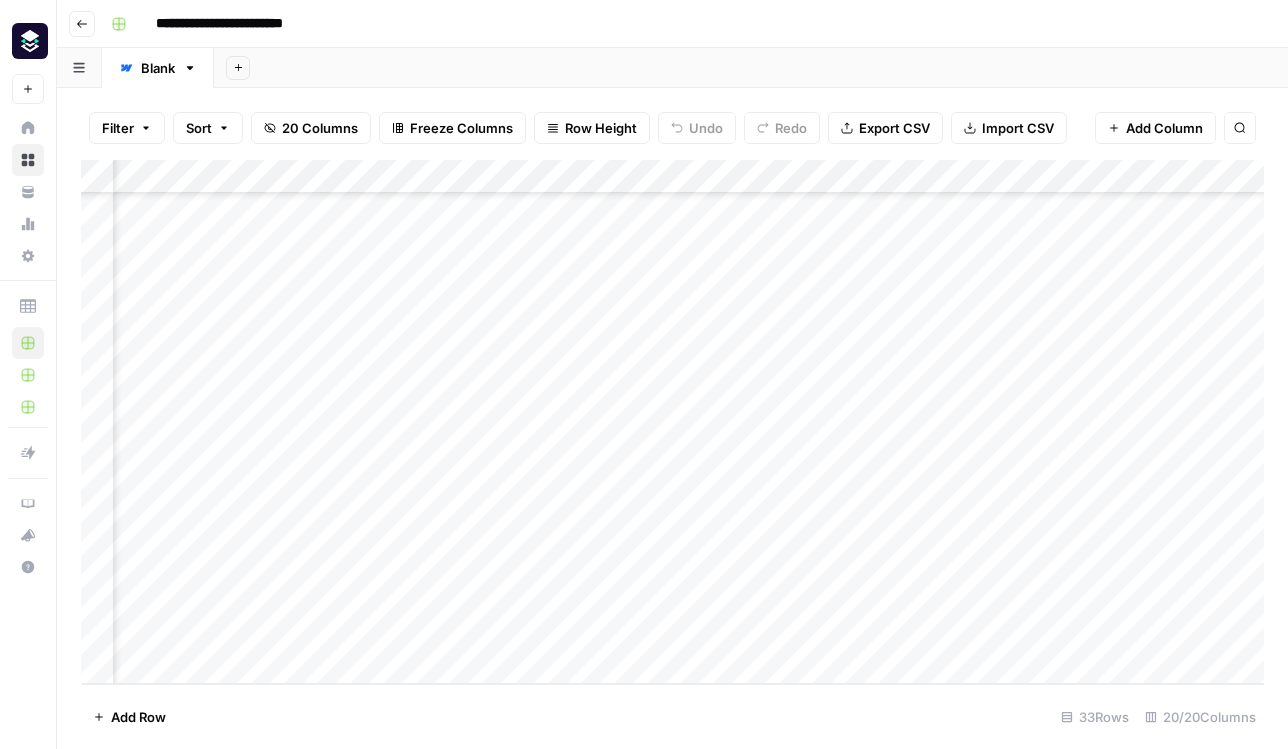 scroll, scrollTop: 664, scrollLeft: 386, axis: both 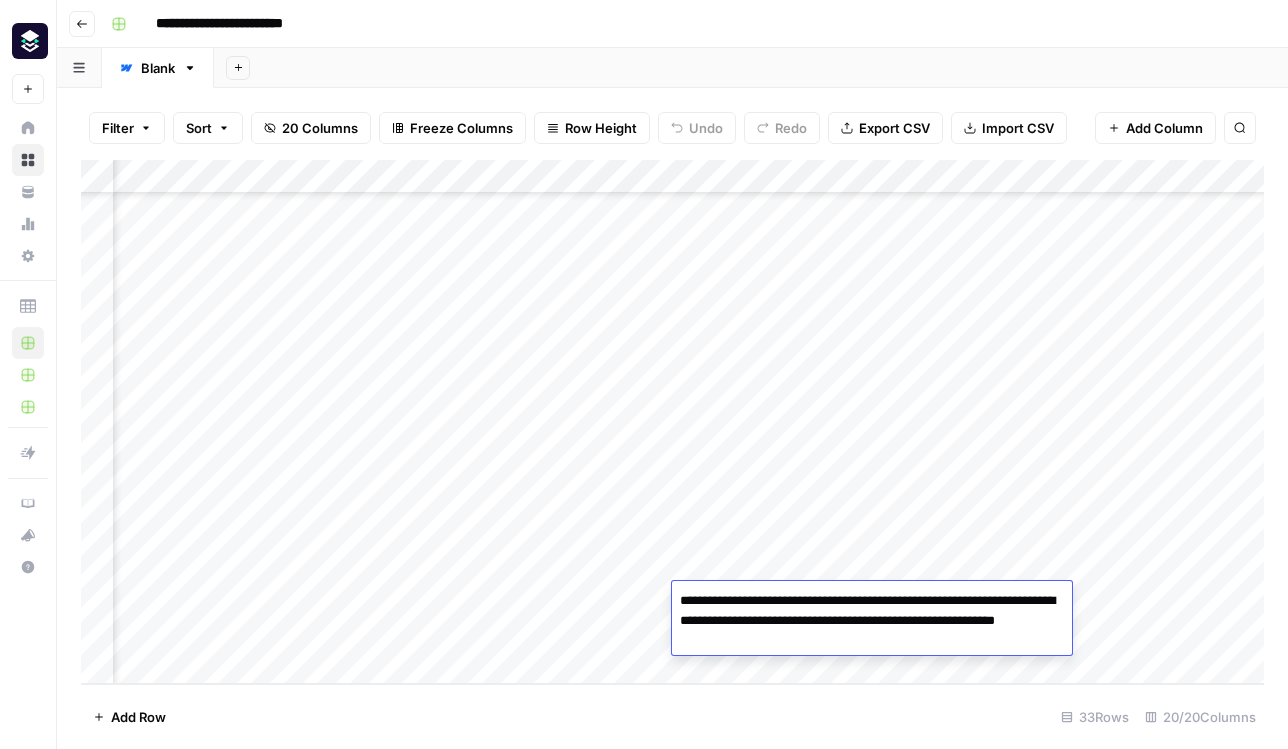 click on "**********" at bounding box center (872, 621) 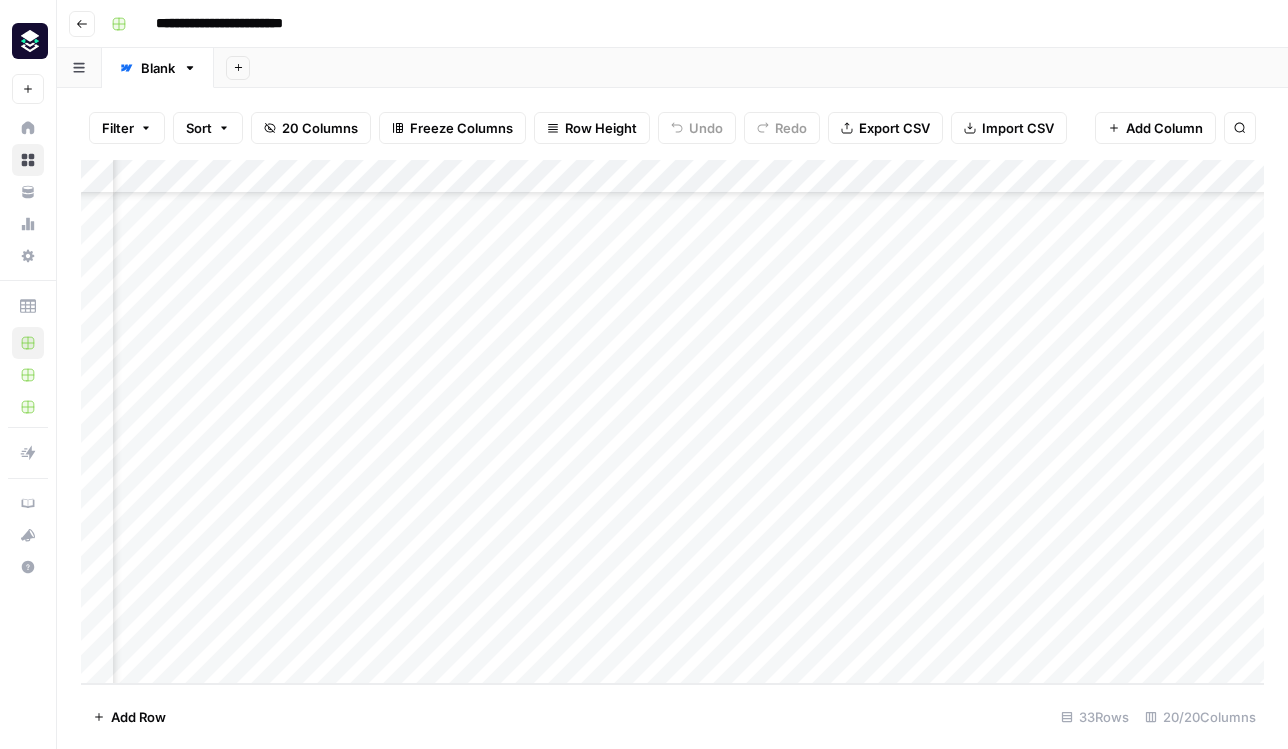 click on "Add Column" at bounding box center (672, 422) 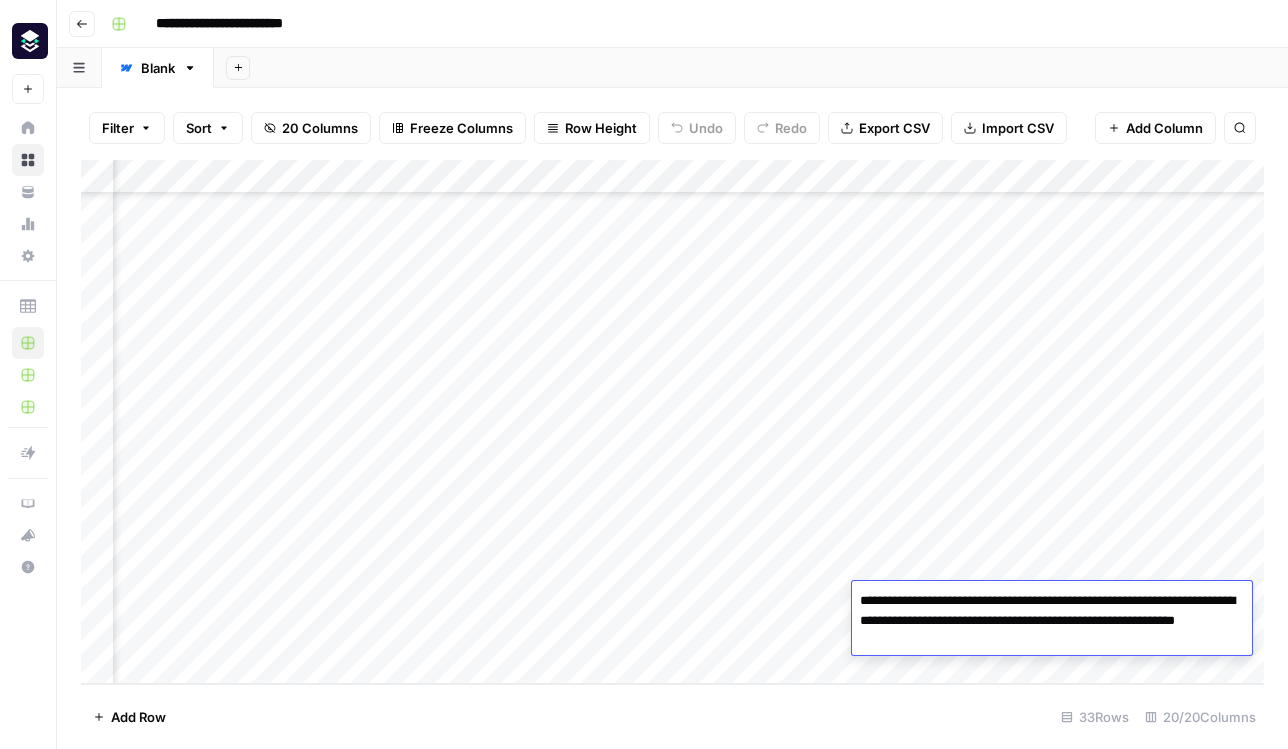 click on "Add Column" at bounding box center [672, 422] 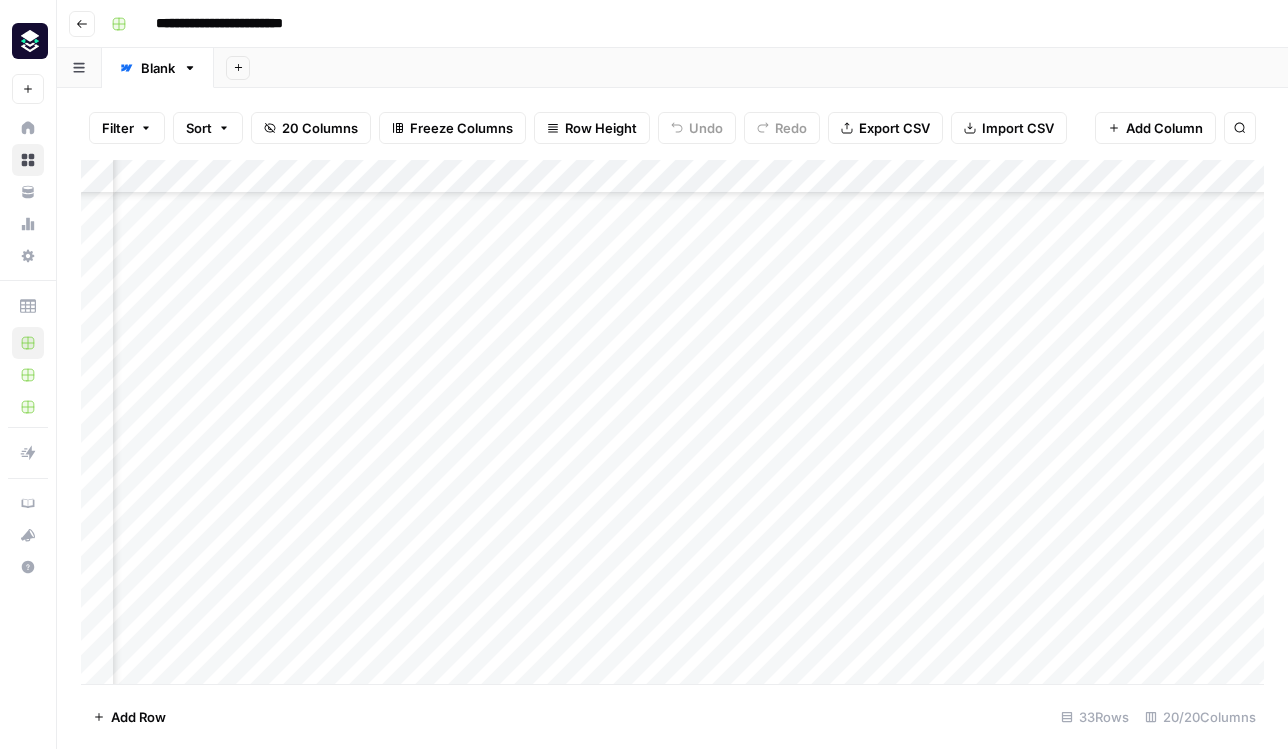 scroll, scrollTop: 513, scrollLeft: 1297, axis: both 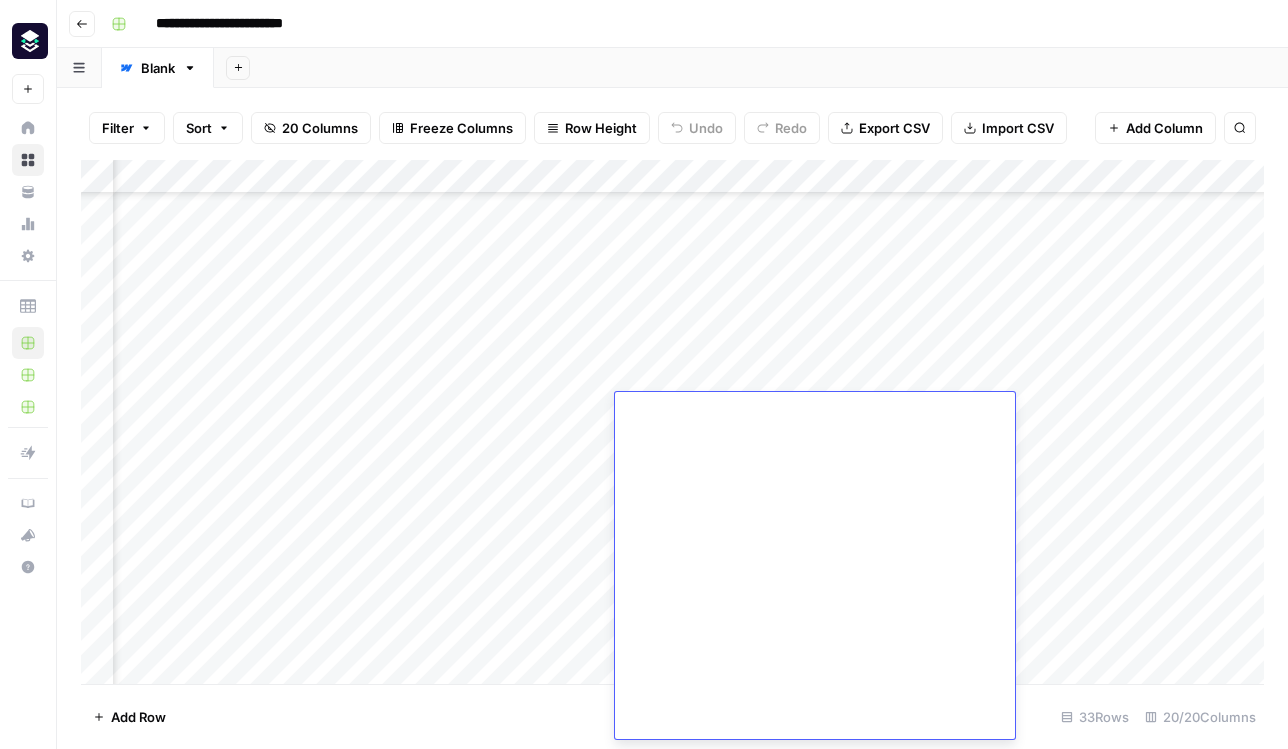 click at bounding box center [815, -145] 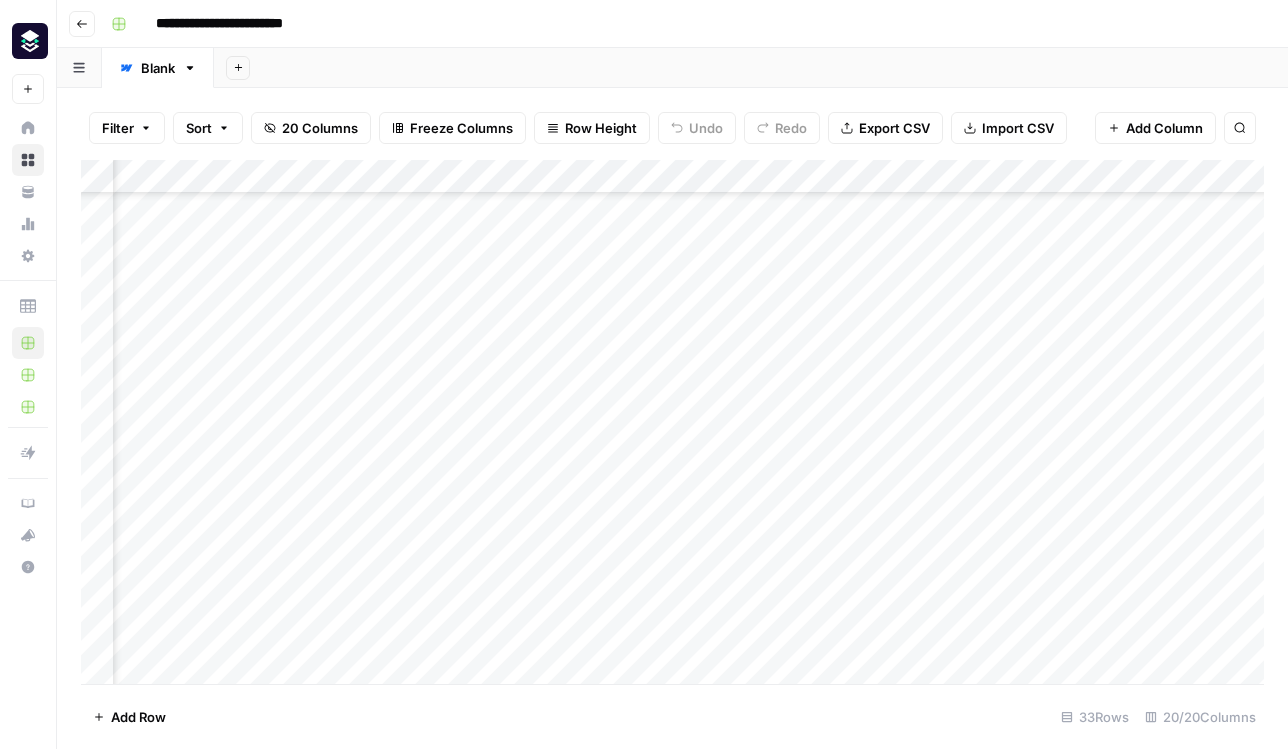scroll, scrollTop: 513, scrollLeft: 2278, axis: both 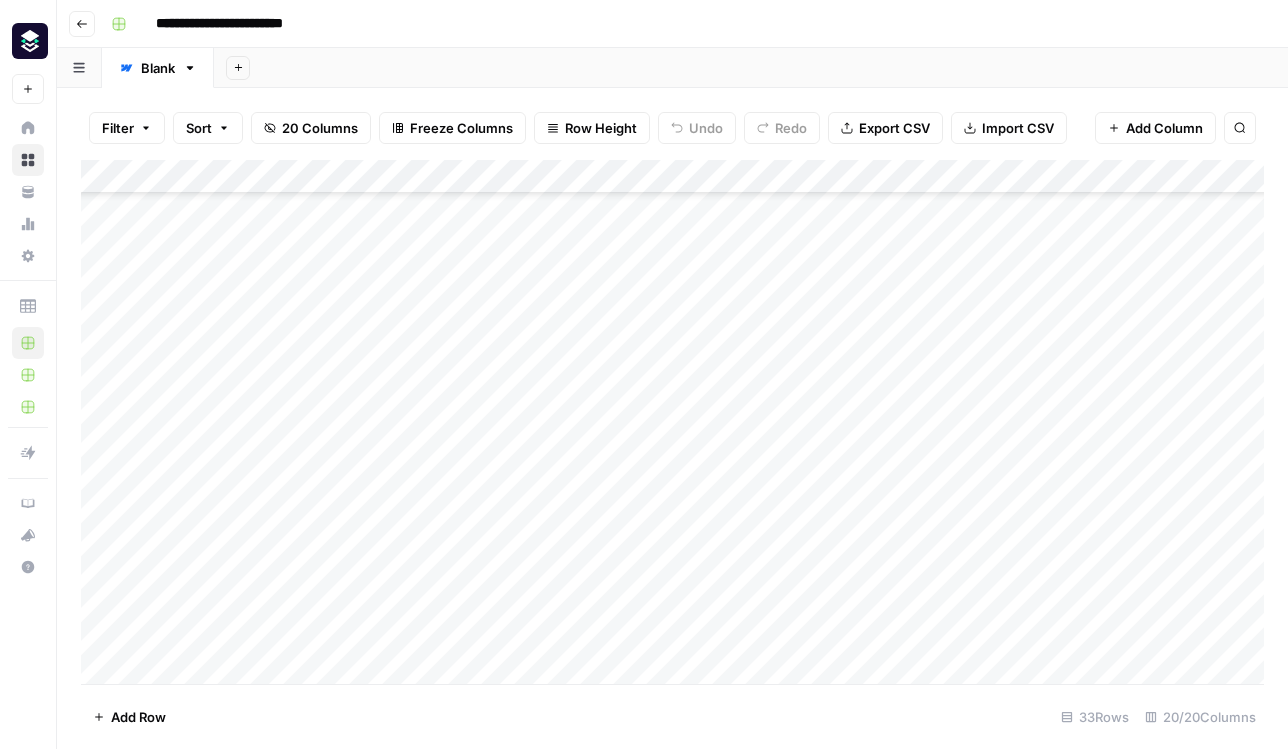 click on "Add Column" at bounding box center [672, 422] 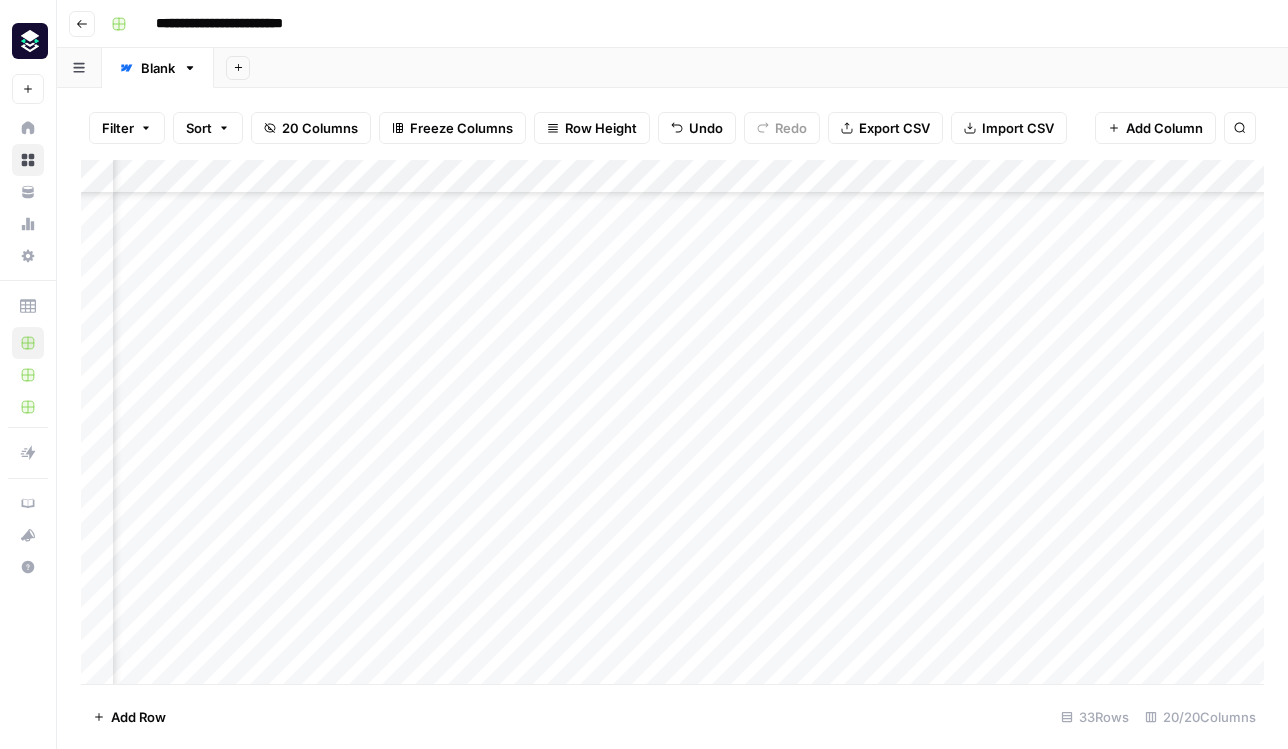 scroll, scrollTop: 513, scrollLeft: 2561, axis: both 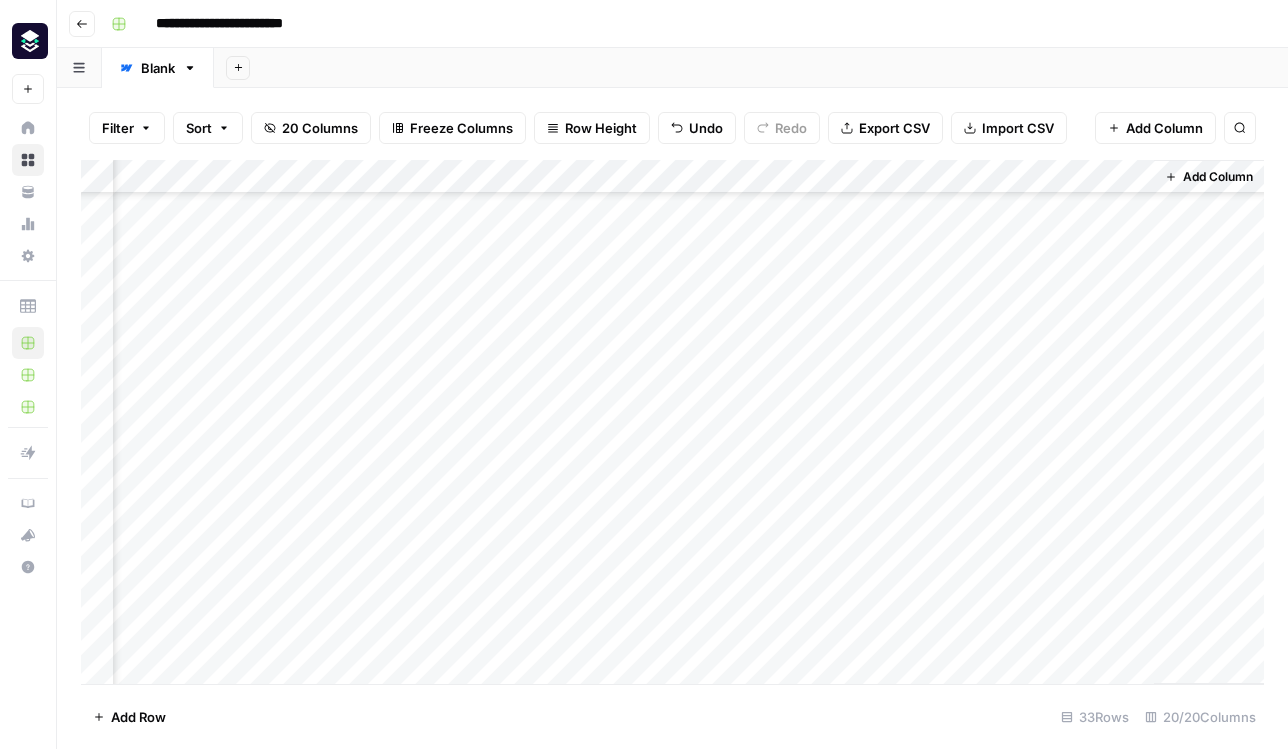 click on "Add Column" at bounding box center [672, 422] 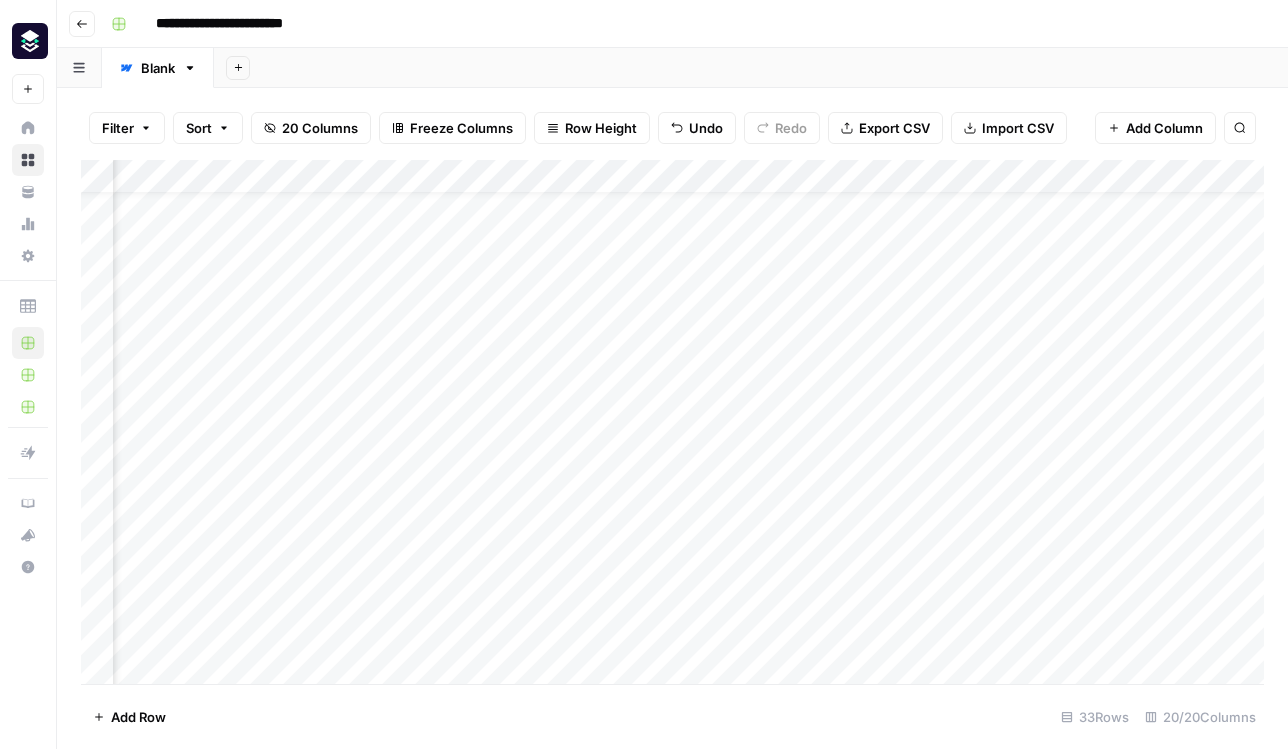 scroll, scrollTop: 0, scrollLeft: 2318, axis: horizontal 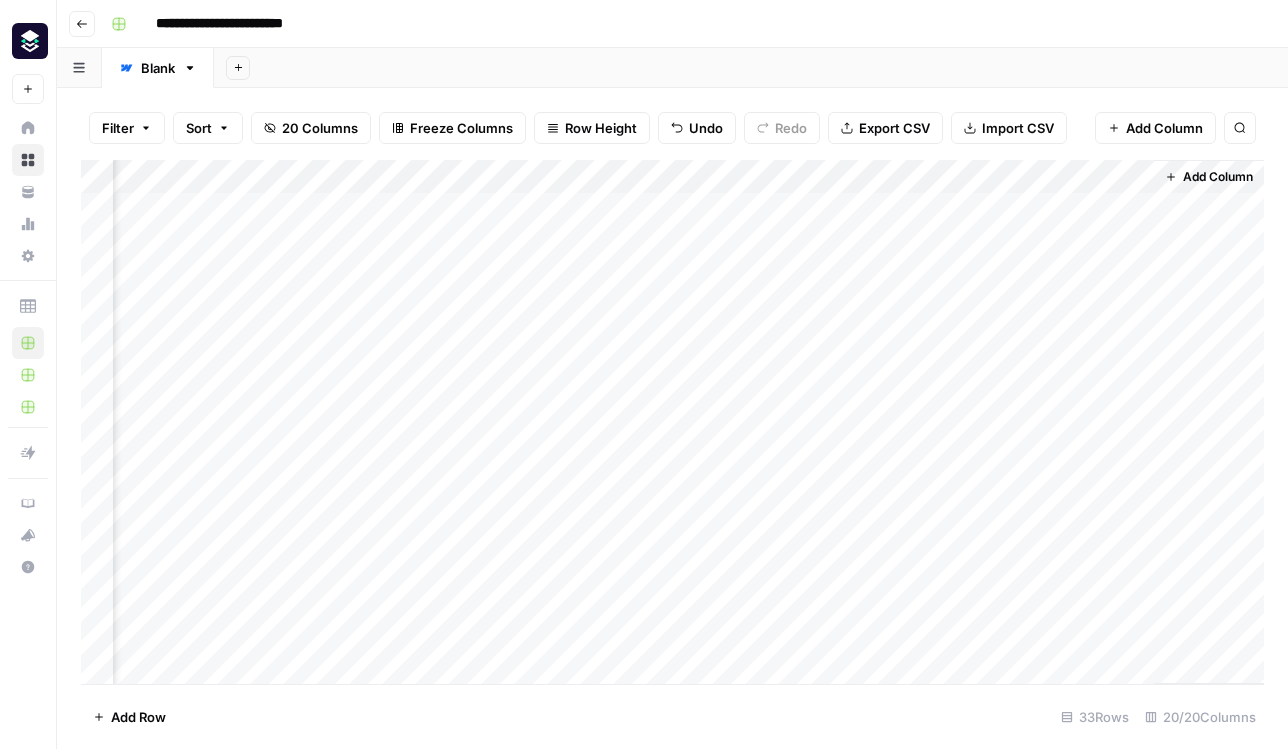 click on "Add Column" at bounding box center [672, 422] 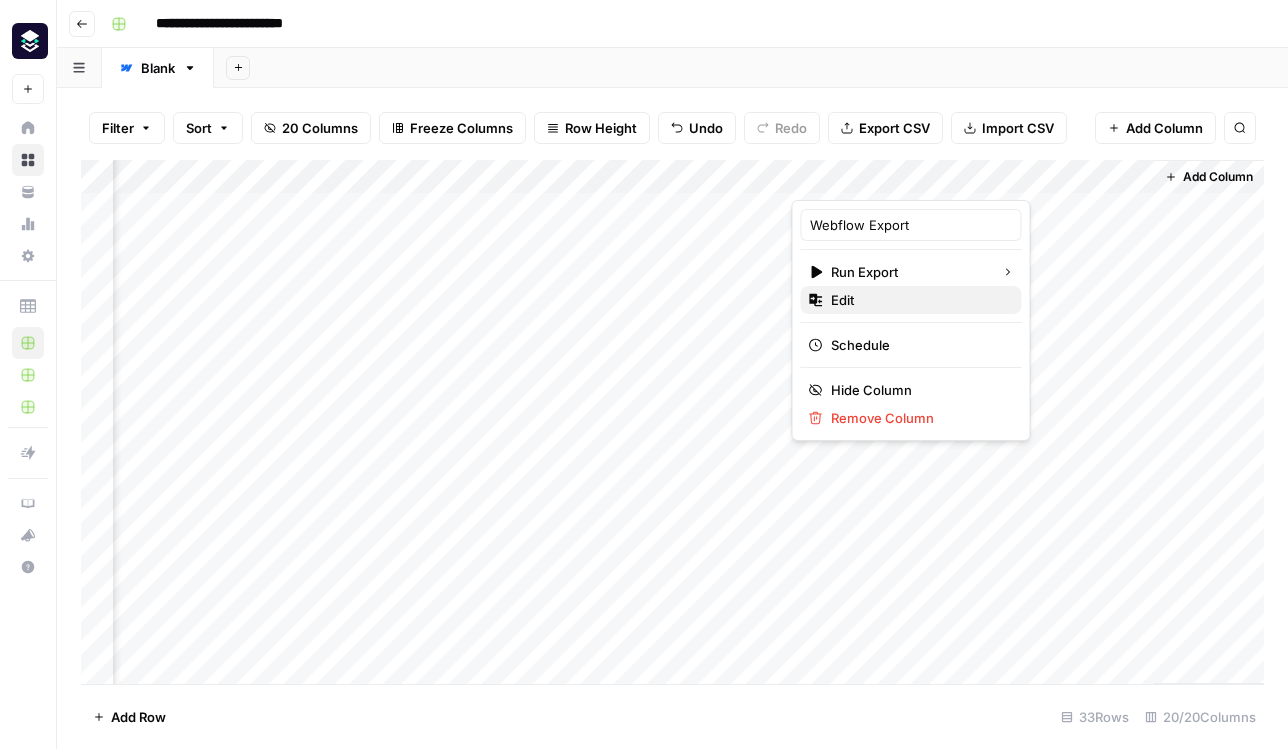 click on "Edit" at bounding box center (918, 300) 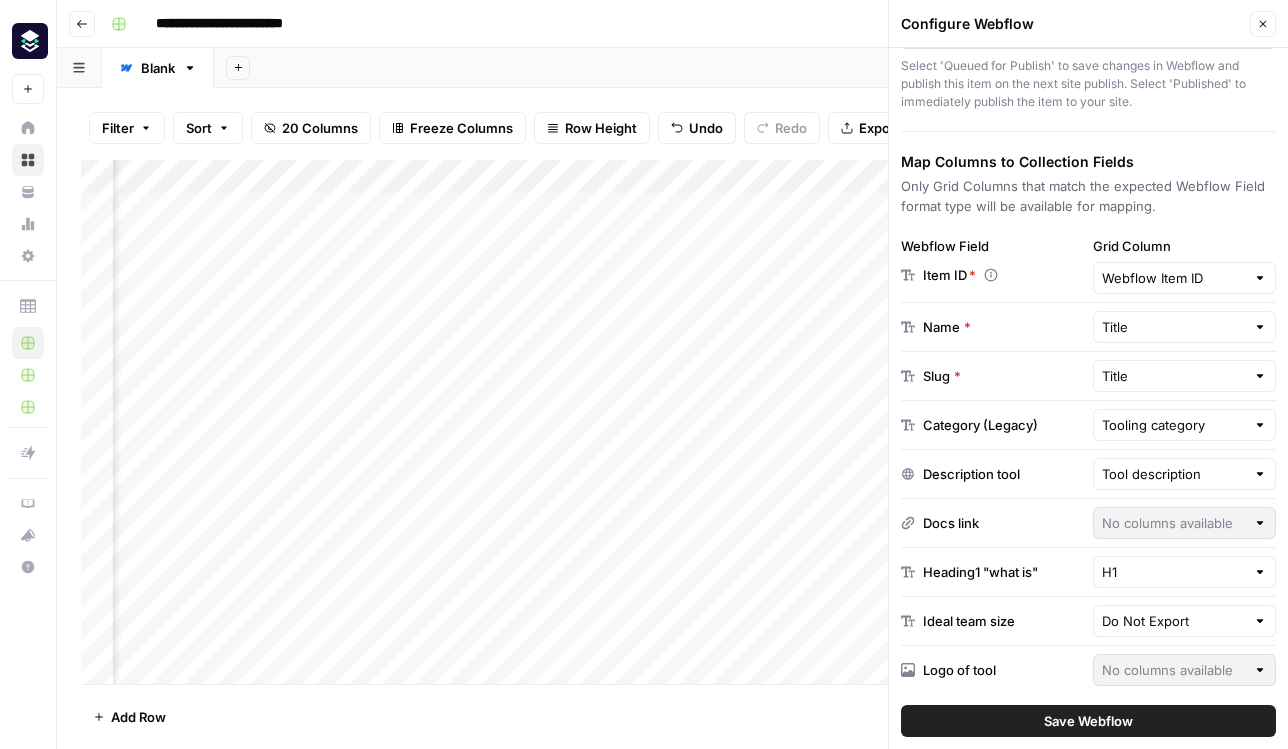 scroll, scrollTop: 266, scrollLeft: 0, axis: vertical 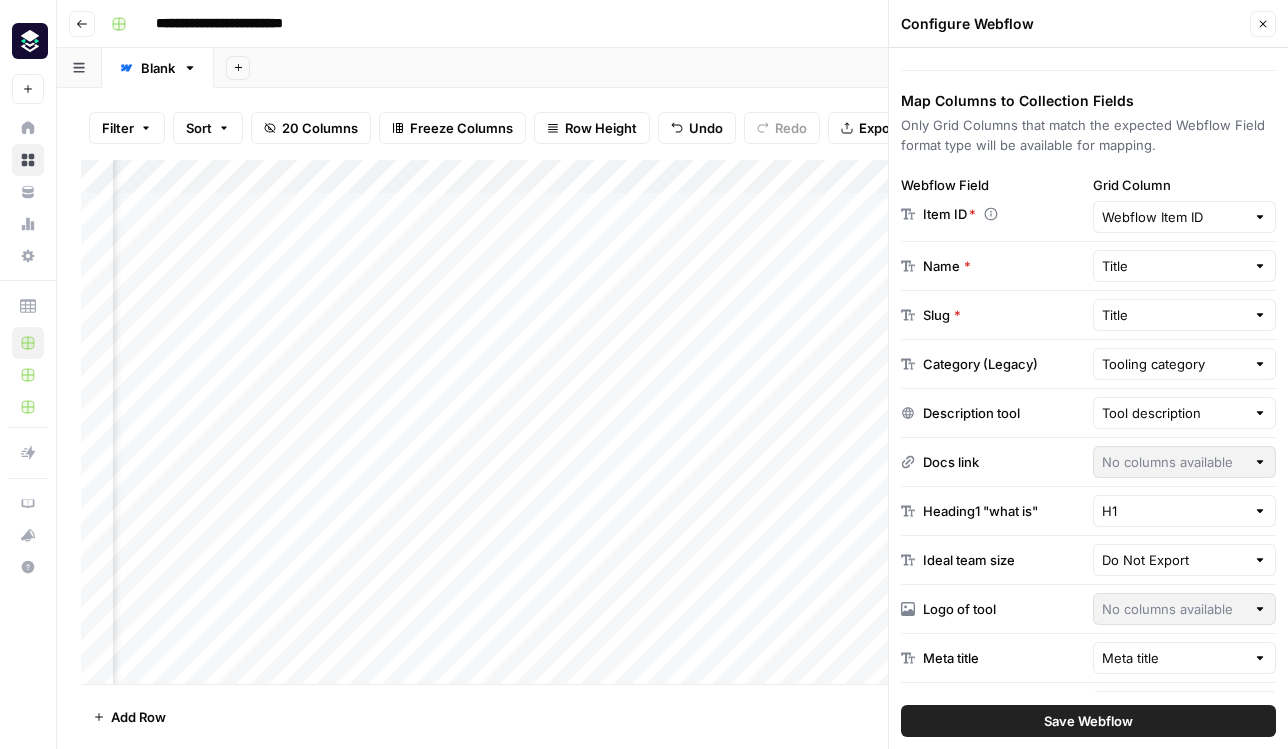 click at bounding box center [1260, 364] 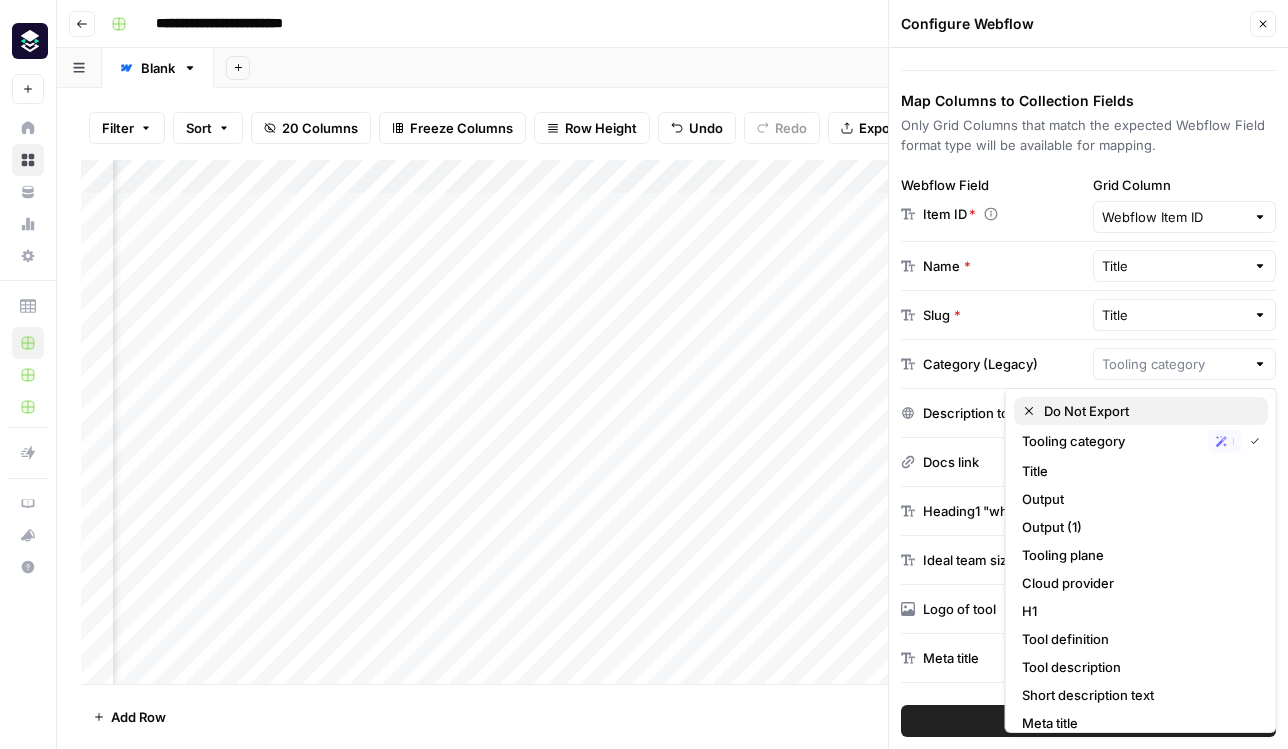 click on "Do Not Export" at bounding box center [1148, 411] 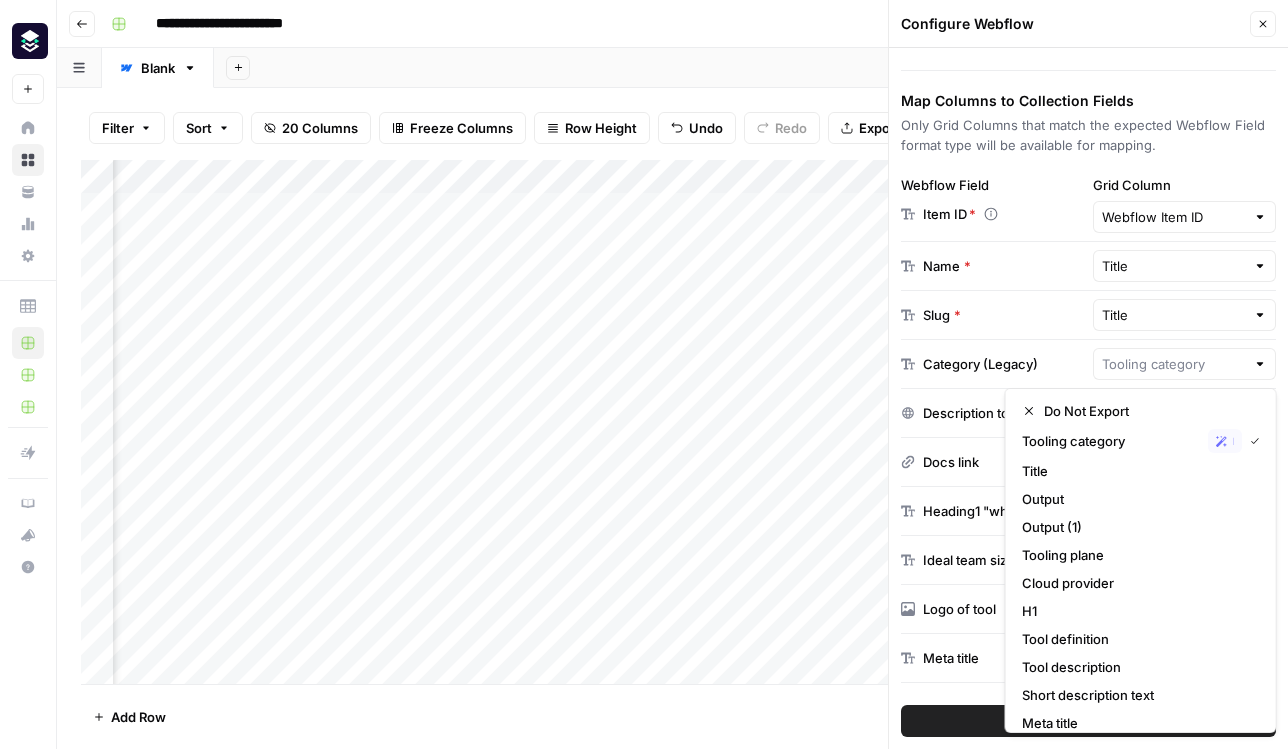 type on "Do Not Export" 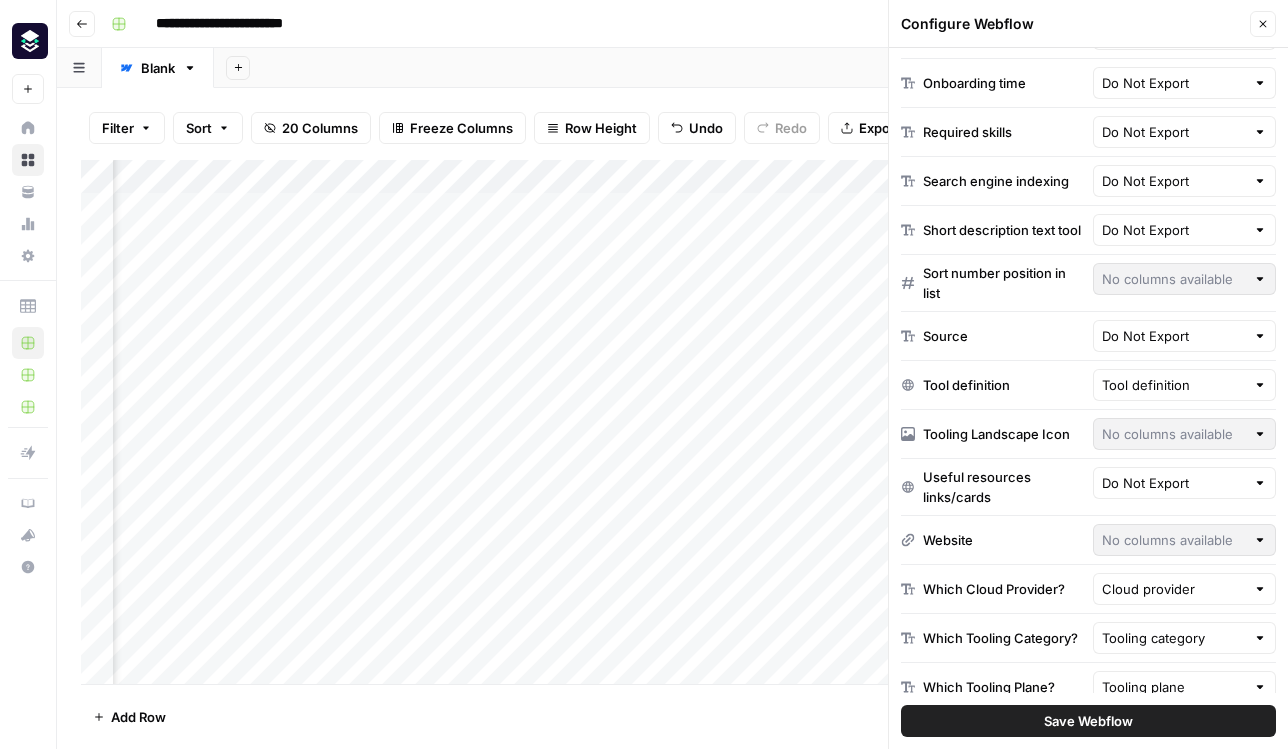 scroll, scrollTop: 912, scrollLeft: 0, axis: vertical 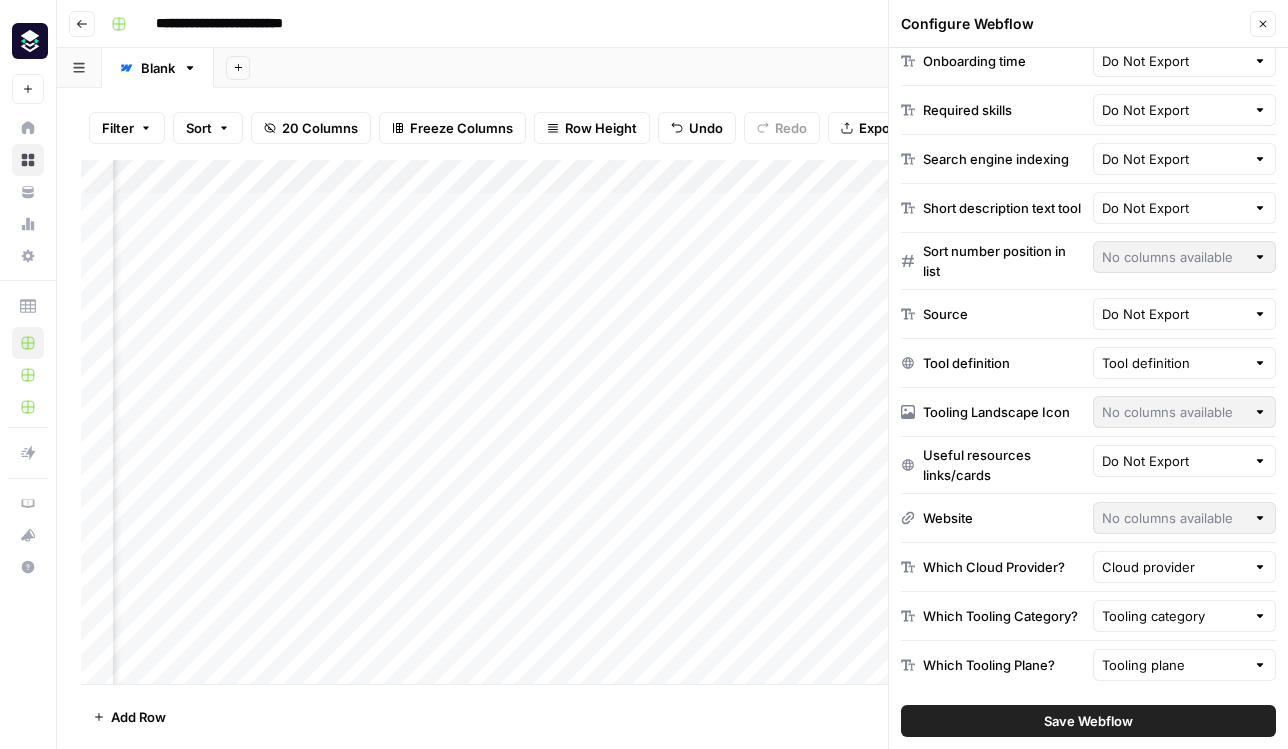 click at bounding box center [1260, 616] 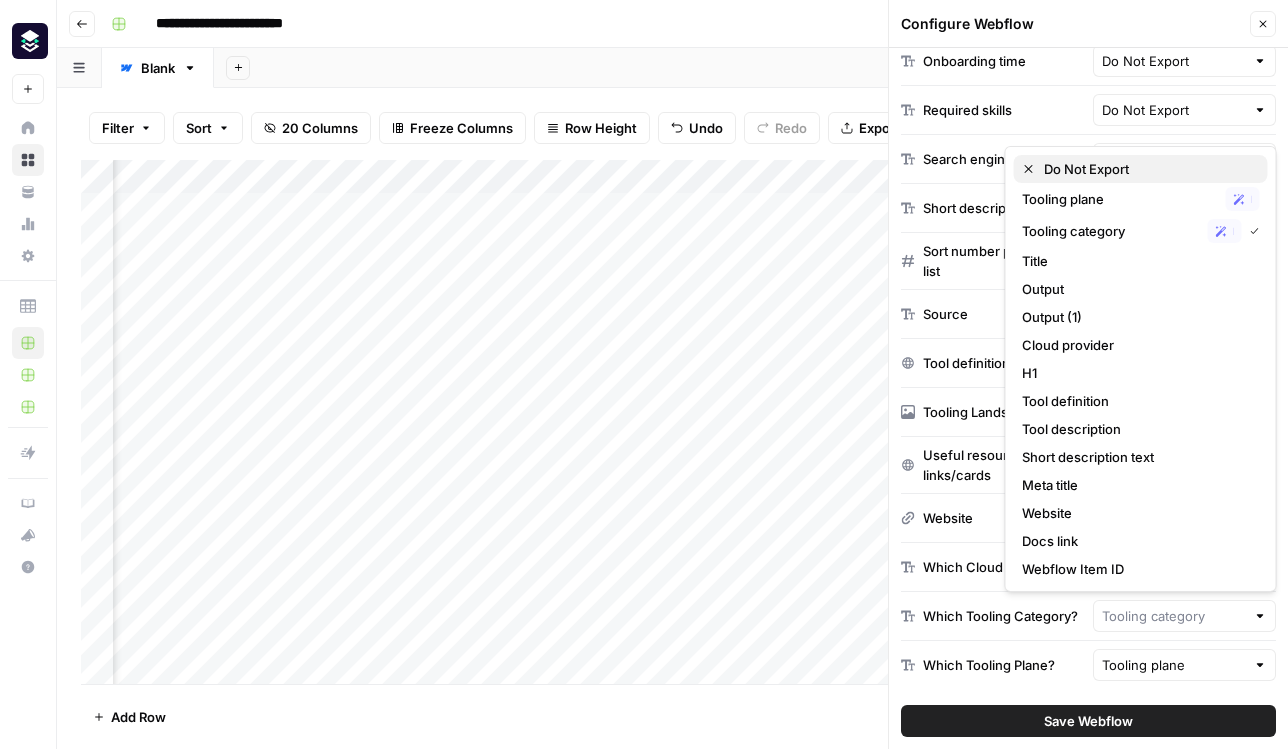 click on "Do Not Export" at bounding box center [1148, 169] 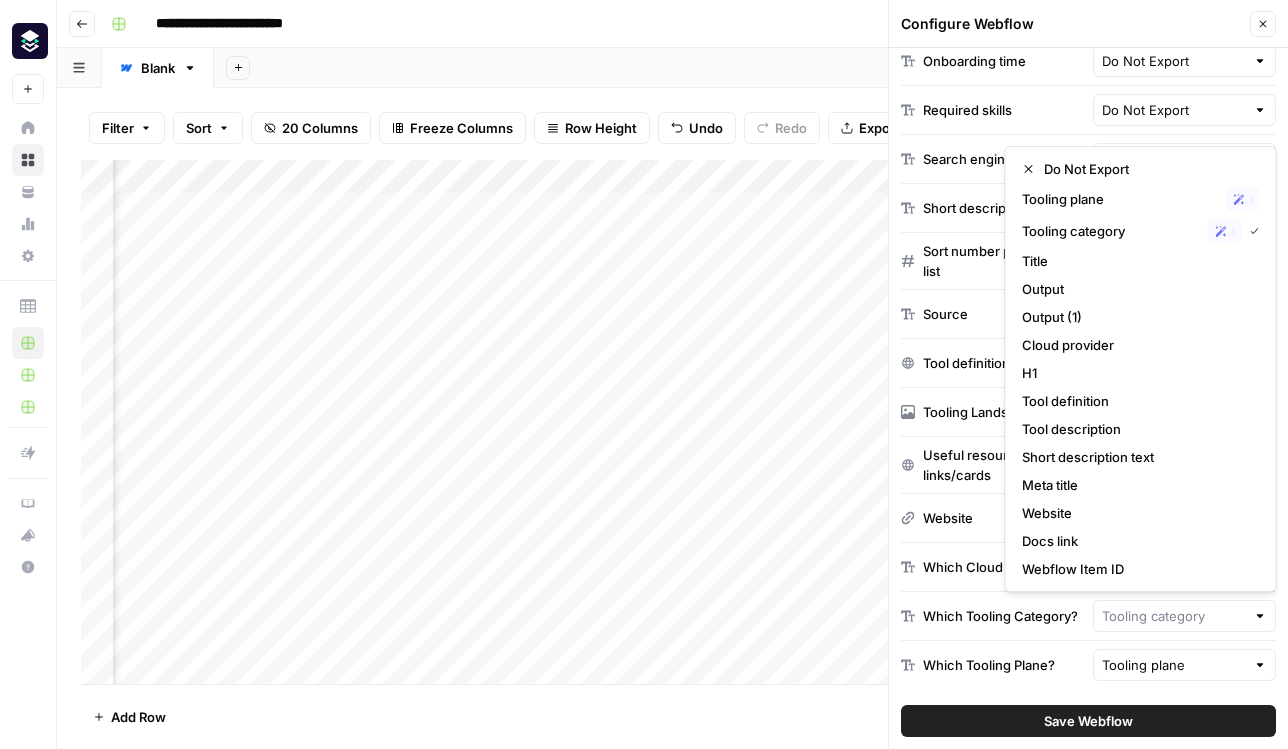 type on "Do Not Export" 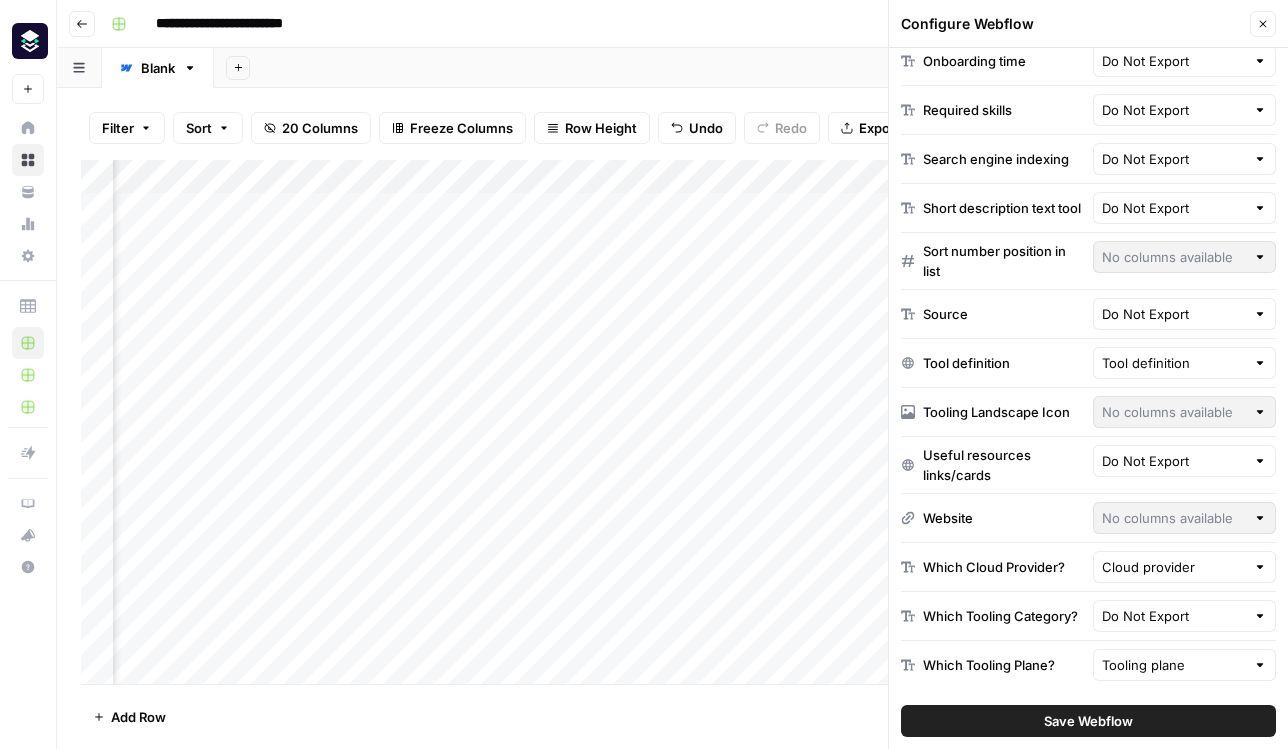 click at bounding box center (1260, 665) 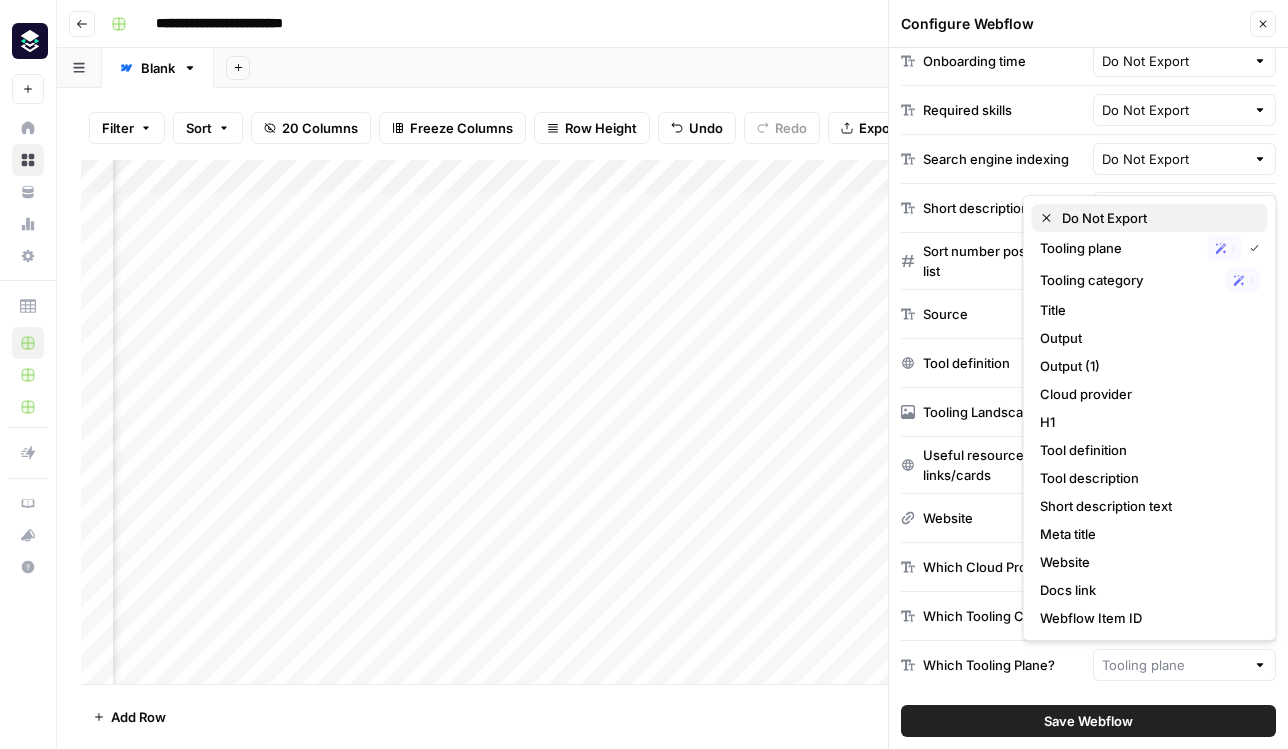 click on "Do Not Export" at bounding box center (1157, 218) 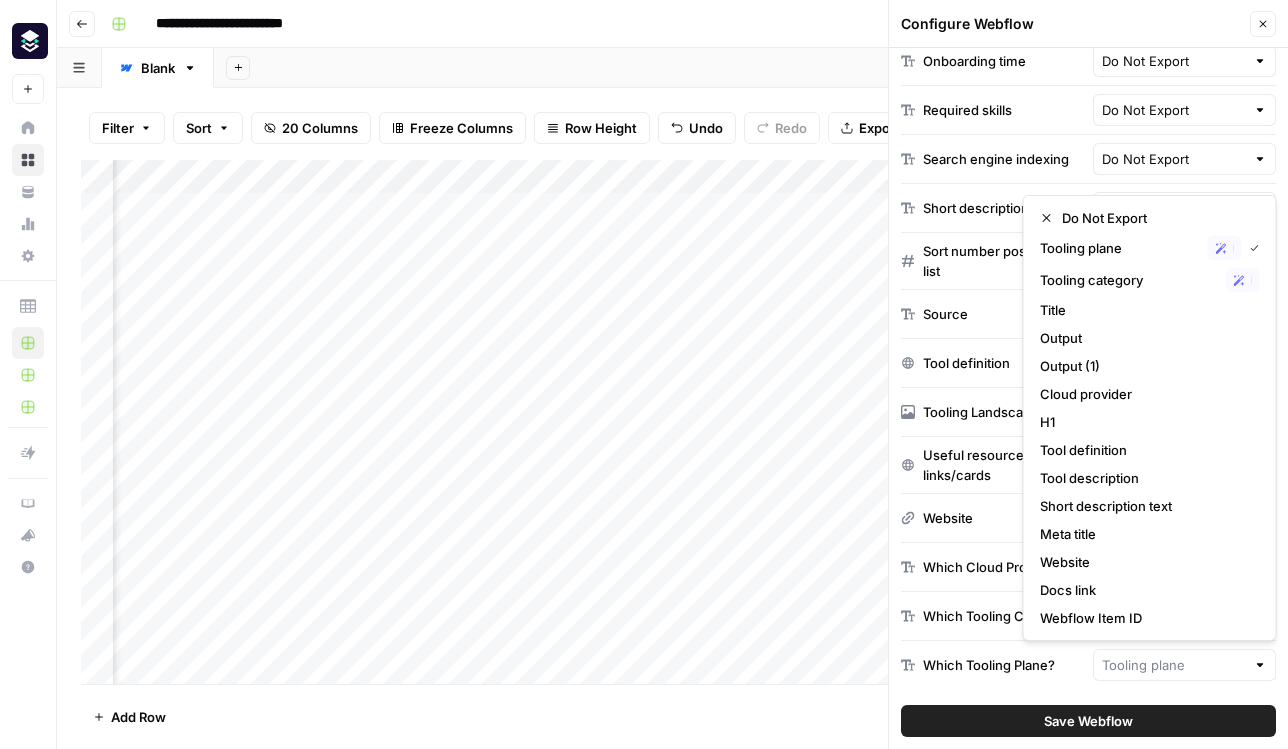 type on "Do Not Export" 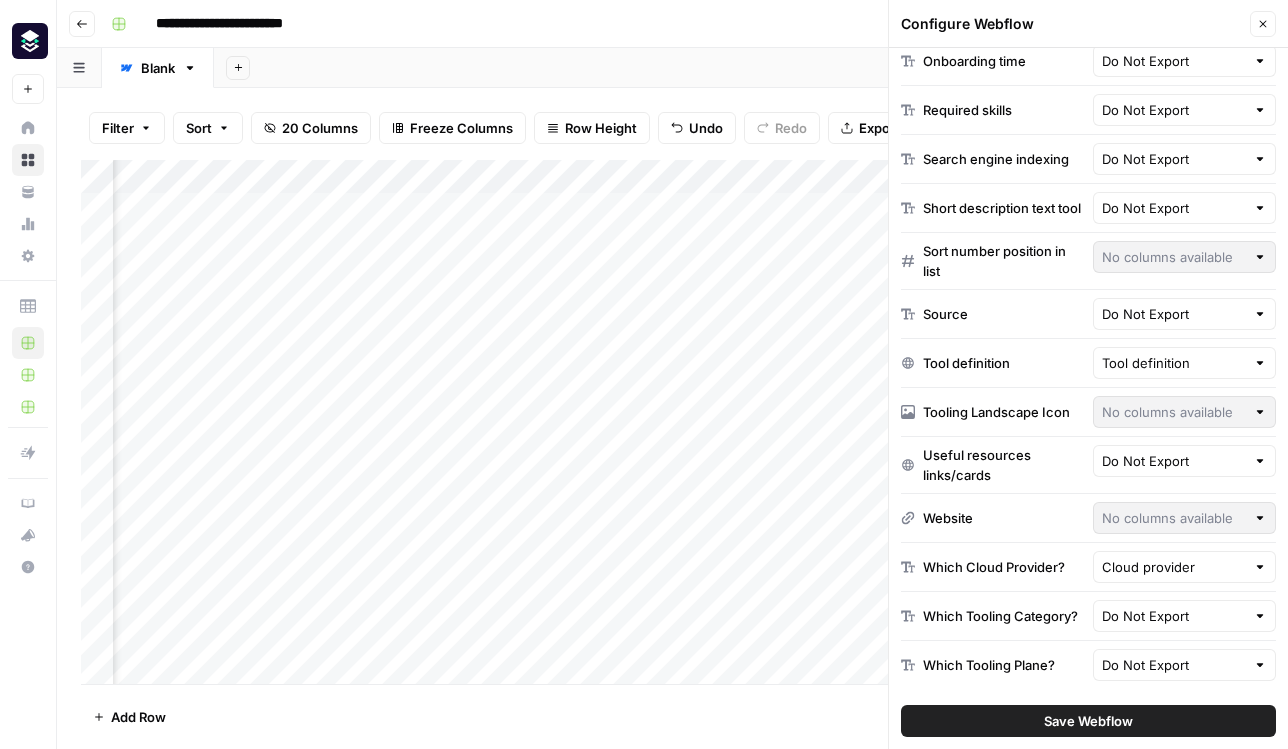 click on "Save Webflow" at bounding box center [1088, 721] 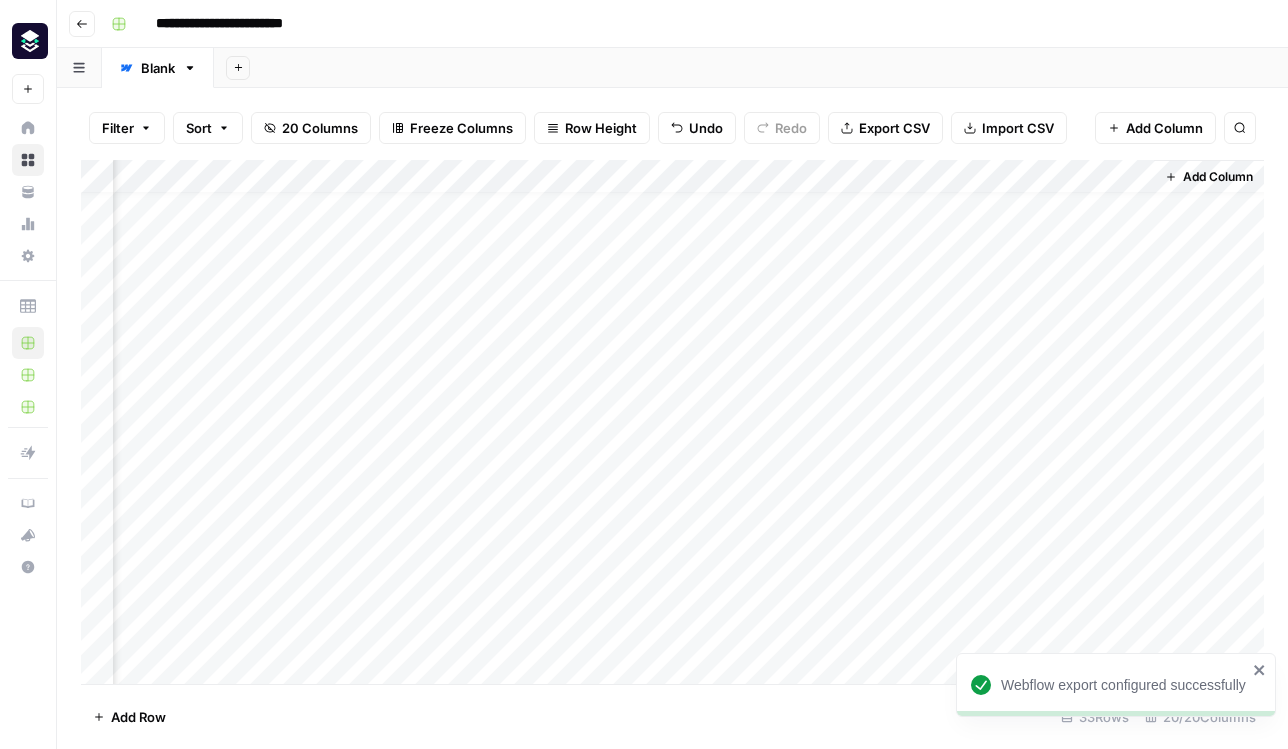 scroll, scrollTop: 664, scrollLeft: 2561, axis: both 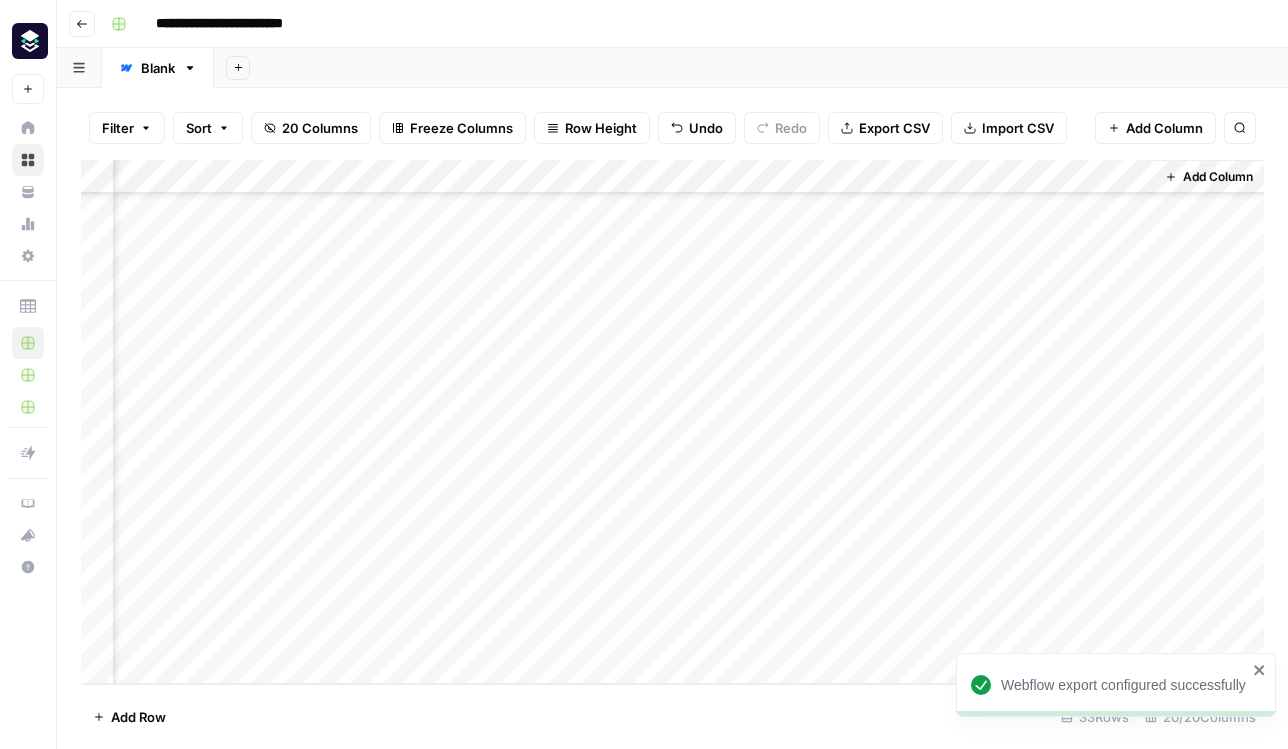 click on "Add Column" at bounding box center [672, 422] 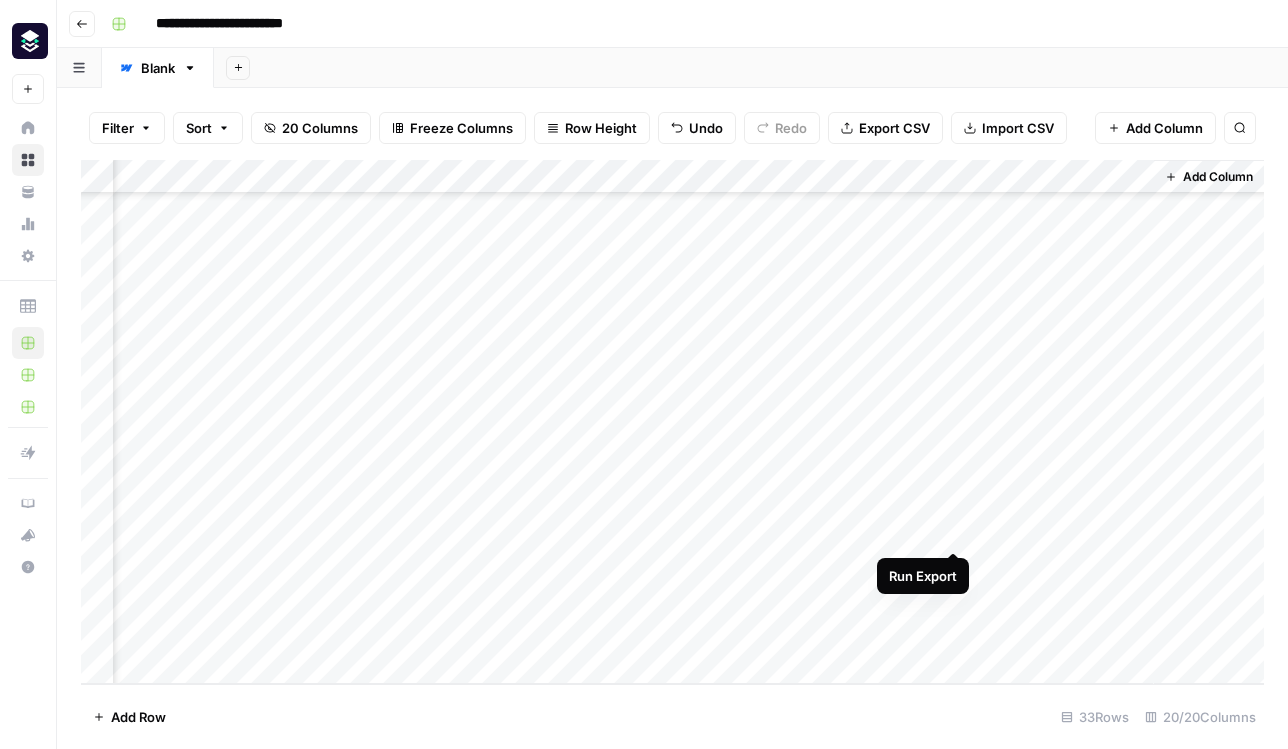click on "Add Column" at bounding box center [672, 422] 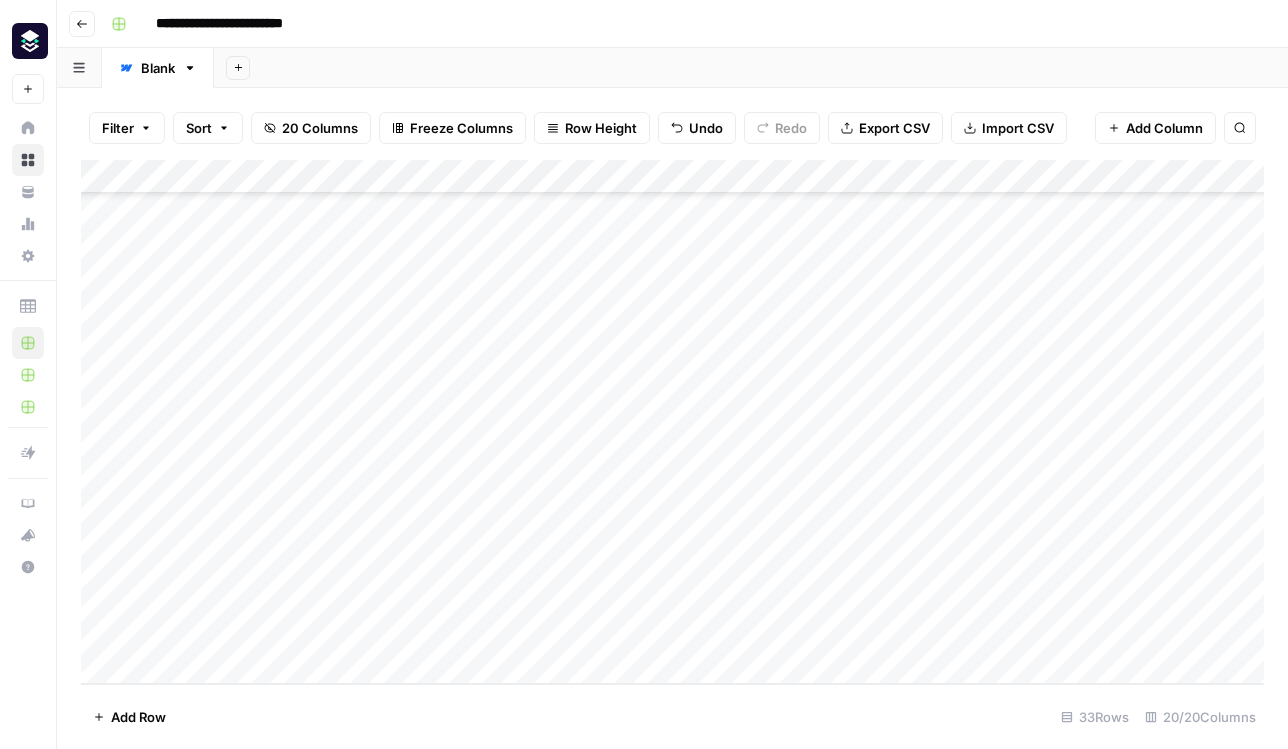 scroll, scrollTop: 664, scrollLeft: 0, axis: vertical 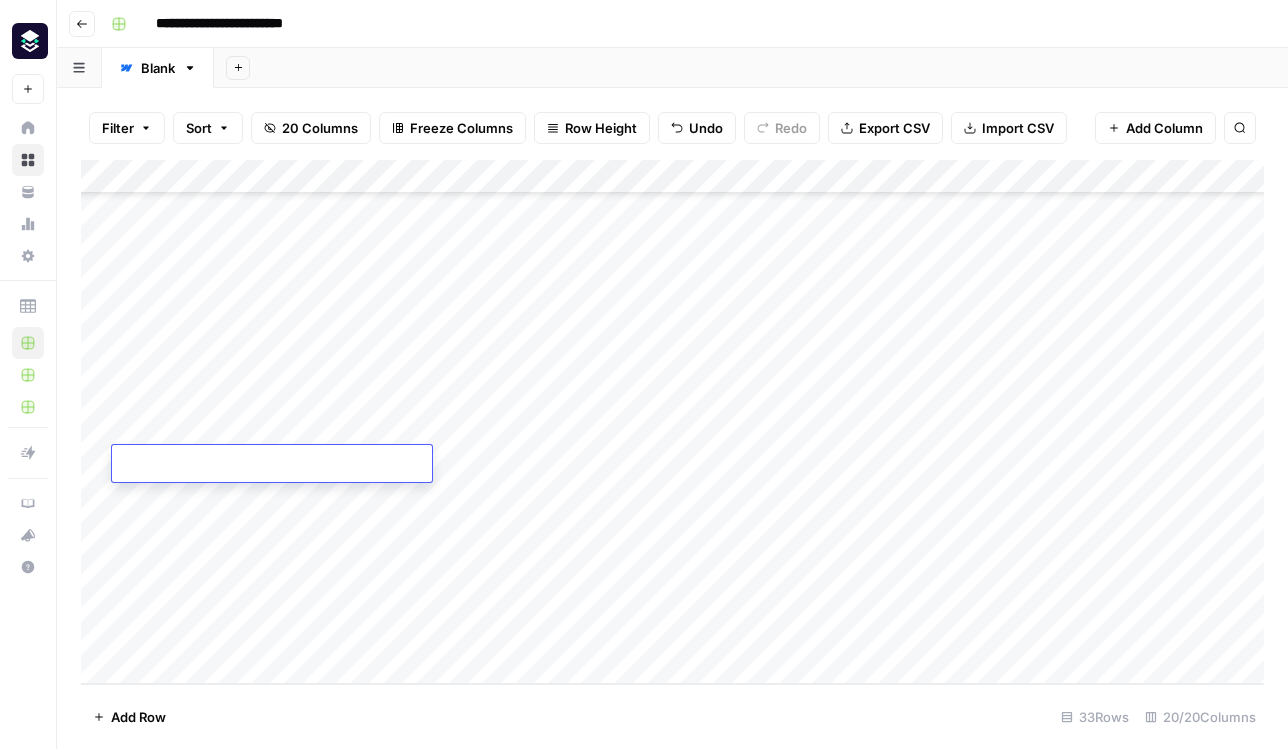 click at bounding box center [272, 465] 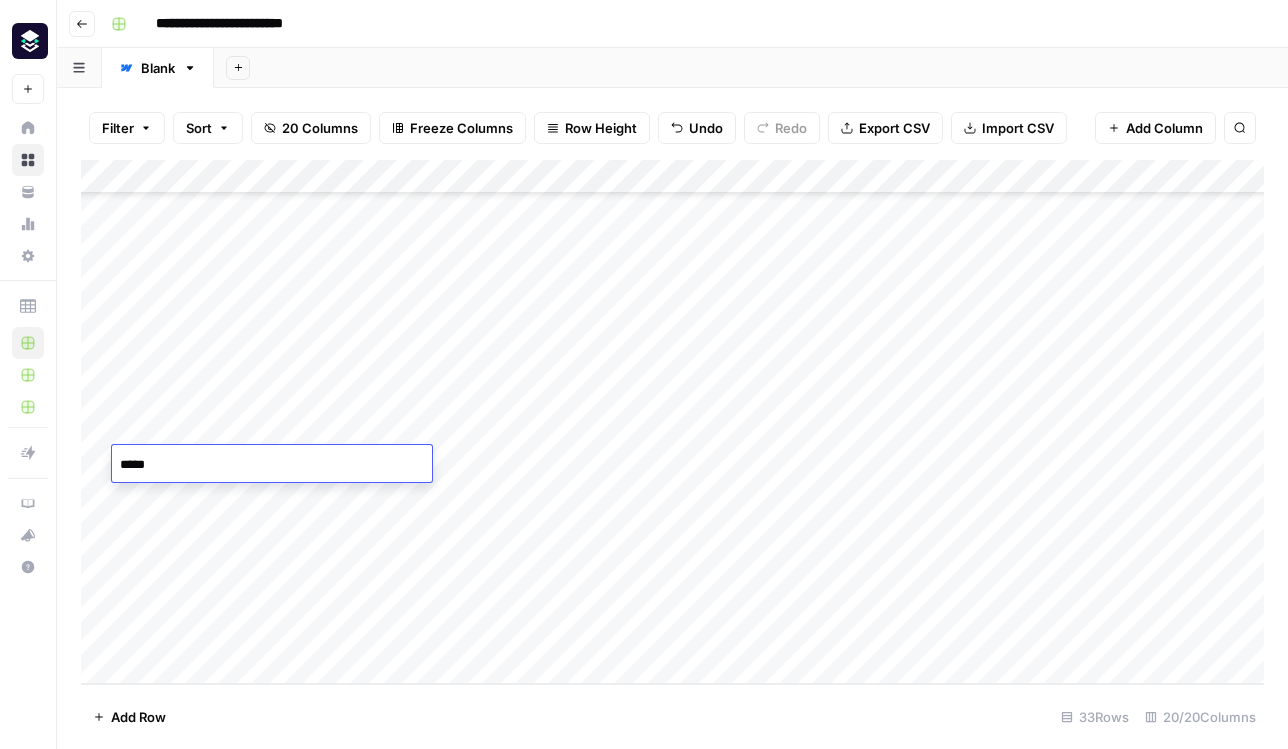 type on "******" 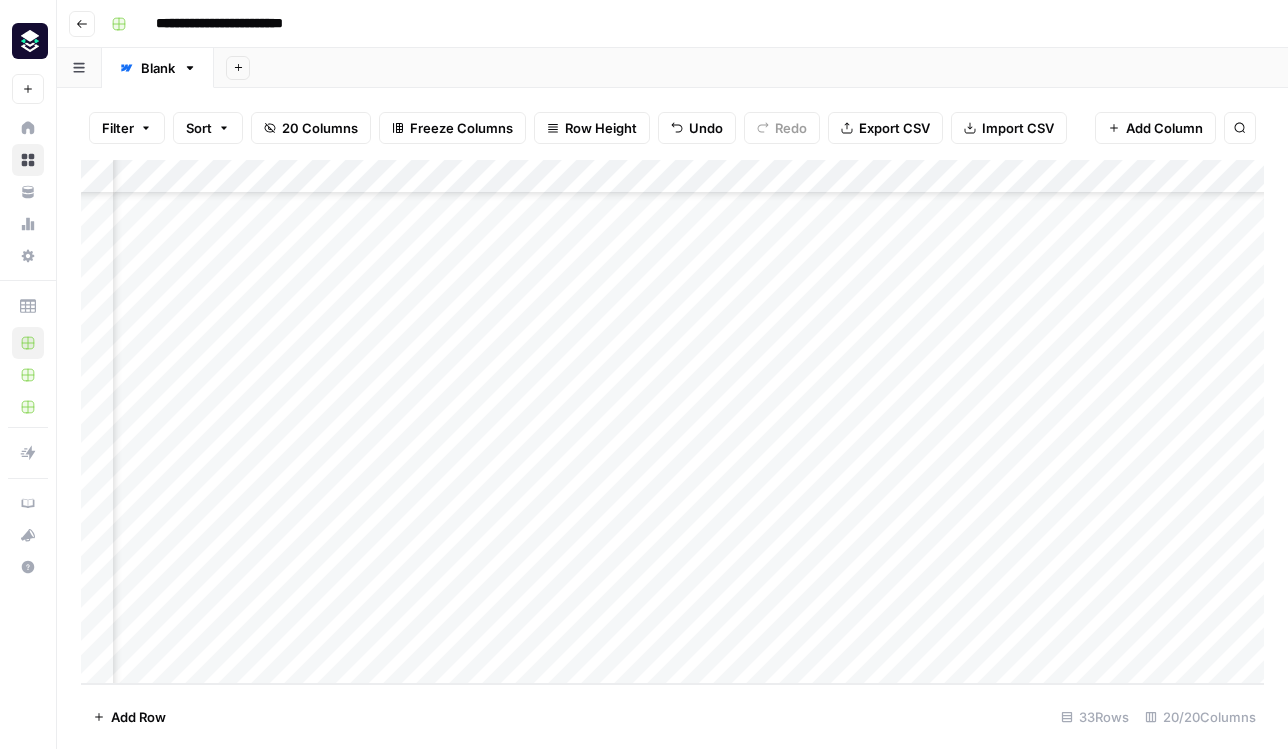 scroll, scrollTop: 664, scrollLeft: 386, axis: both 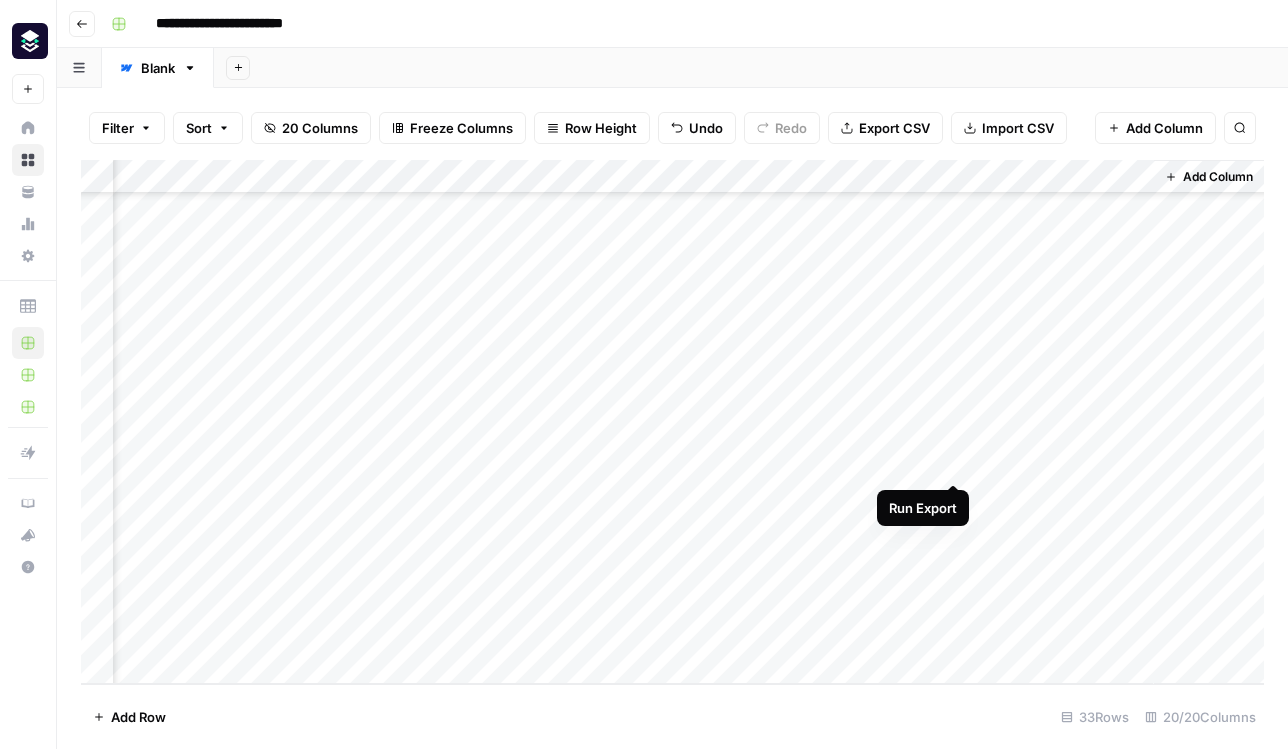 click on "Add Column" at bounding box center (672, 422) 